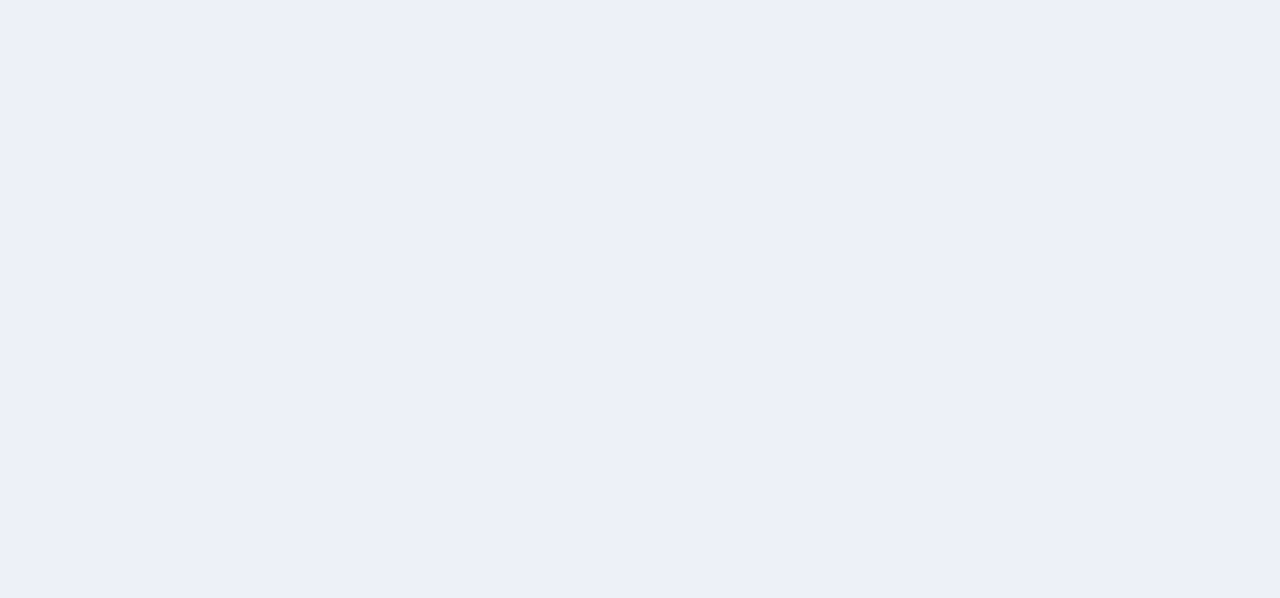 scroll, scrollTop: 0, scrollLeft: 0, axis: both 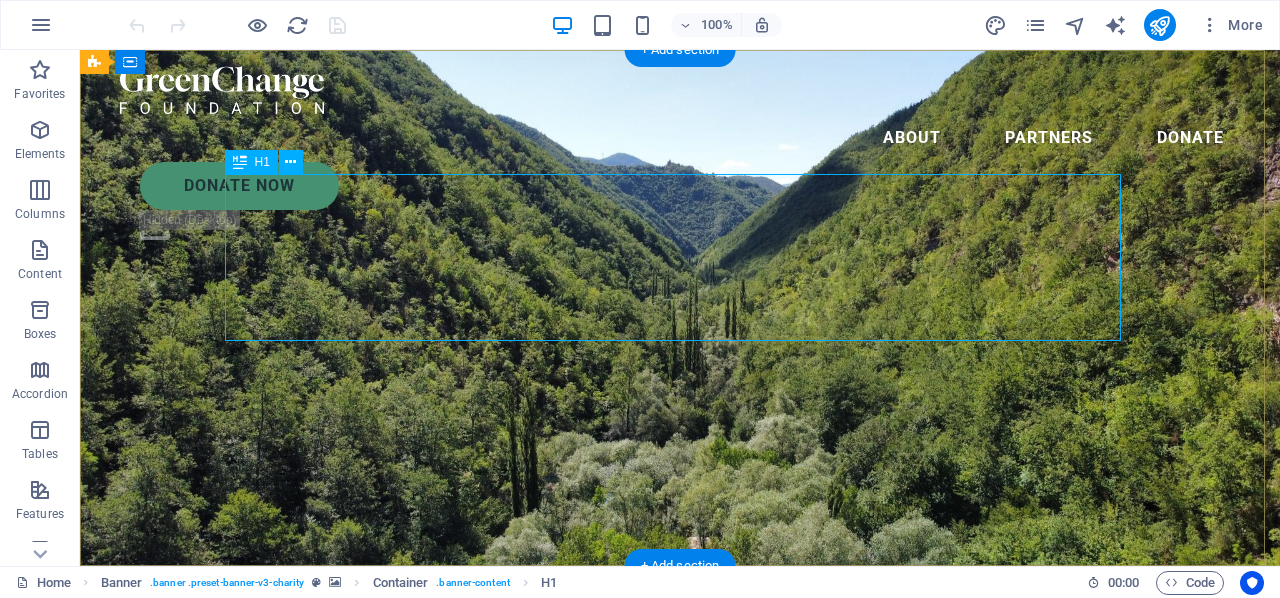 click on "Charity is the act of giving to those in need" at bounding box center [680, 729] 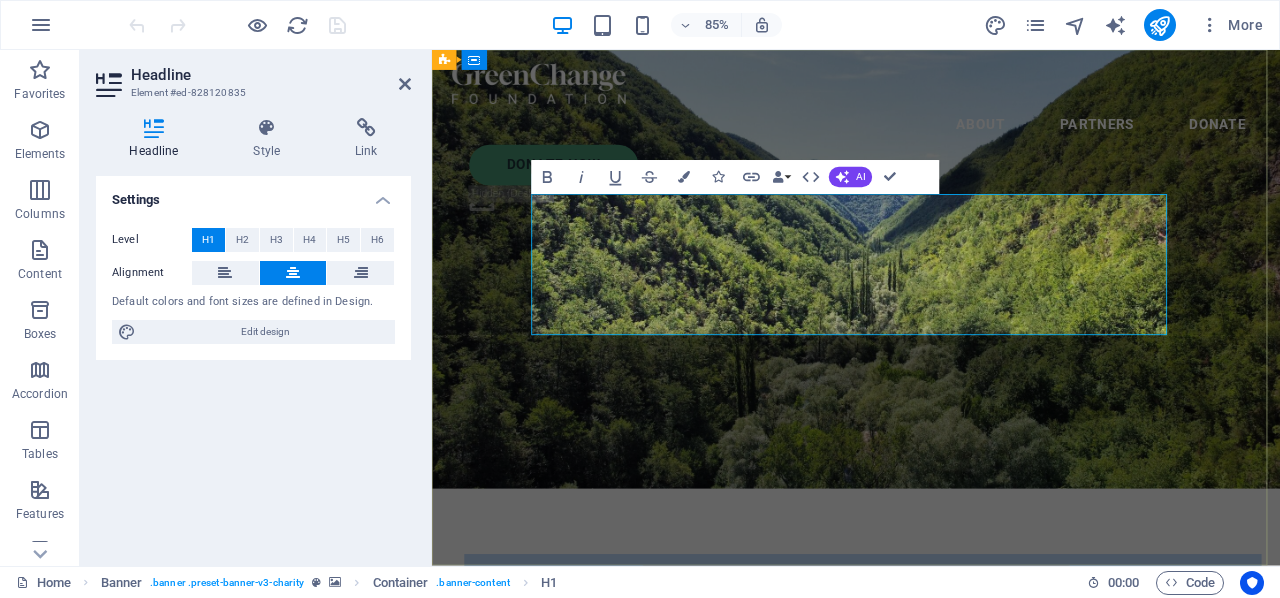 click on "Charity is the act of giving to those in need" at bounding box center [931, 729] 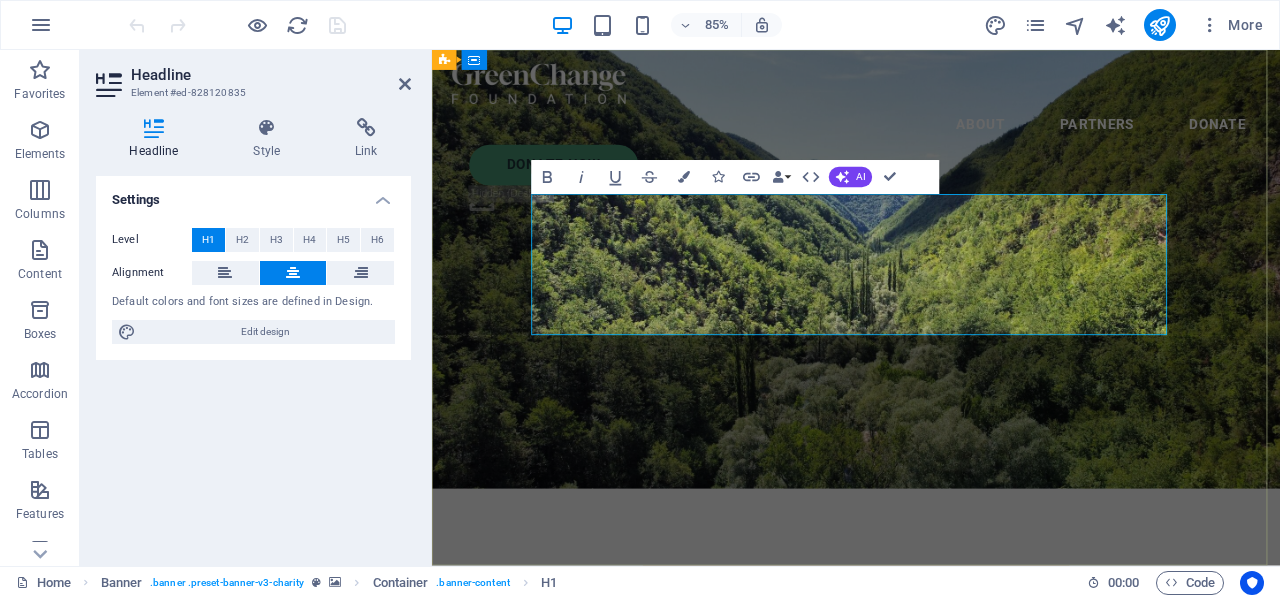 click on "Charity is the act of giving to those in need" at bounding box center [931, 729] 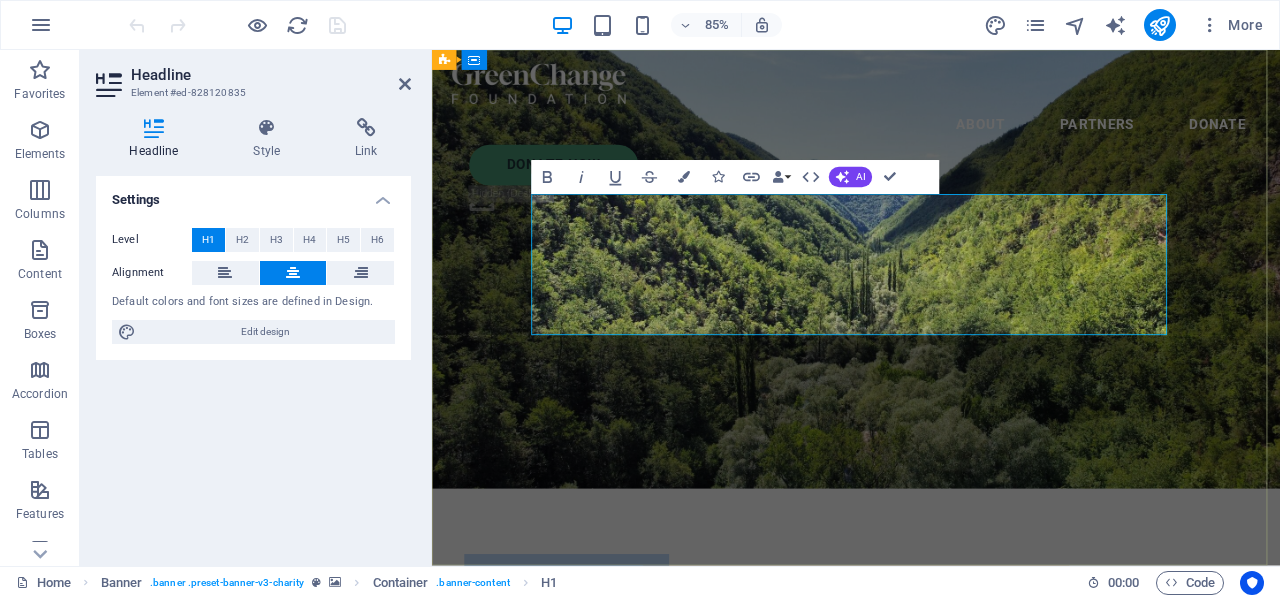 click on "Charity is the act of giving to those in need" at bounding box center (931, 729) 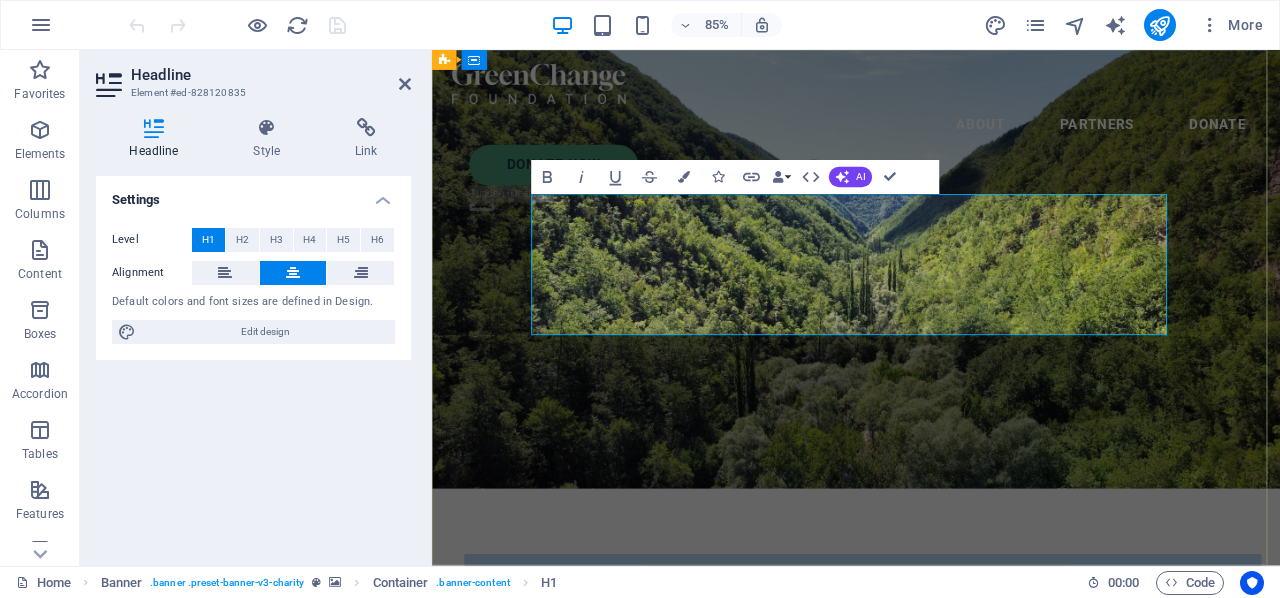 click on "Charity is the act of giving to those in need" at bounding box center [931, 729] 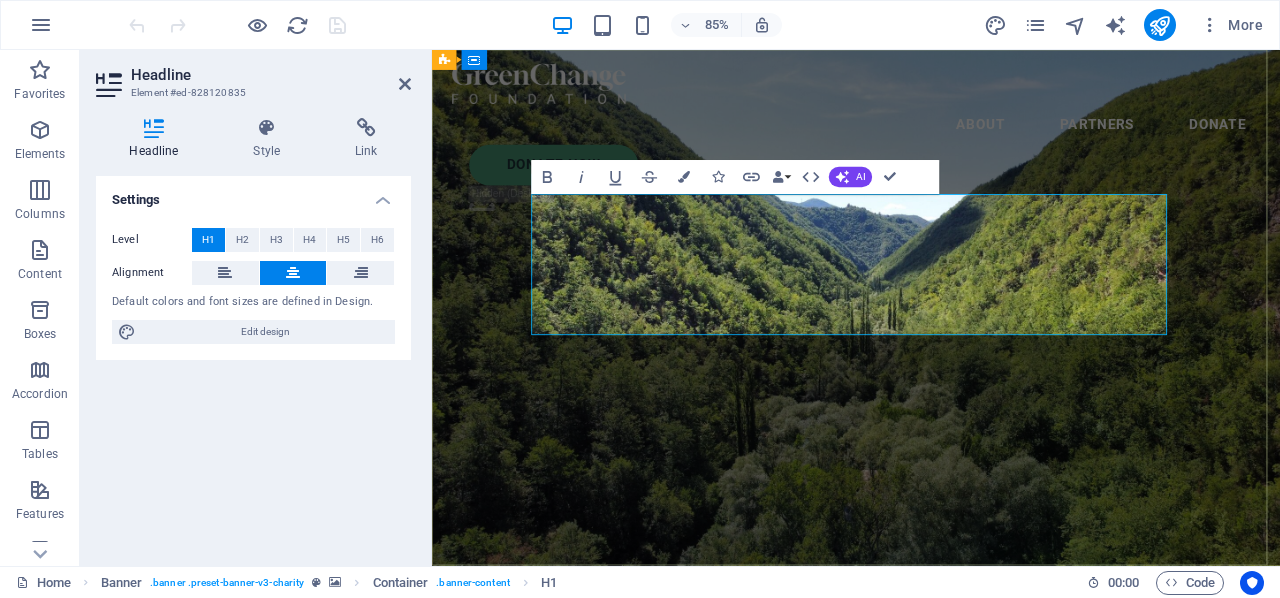 type 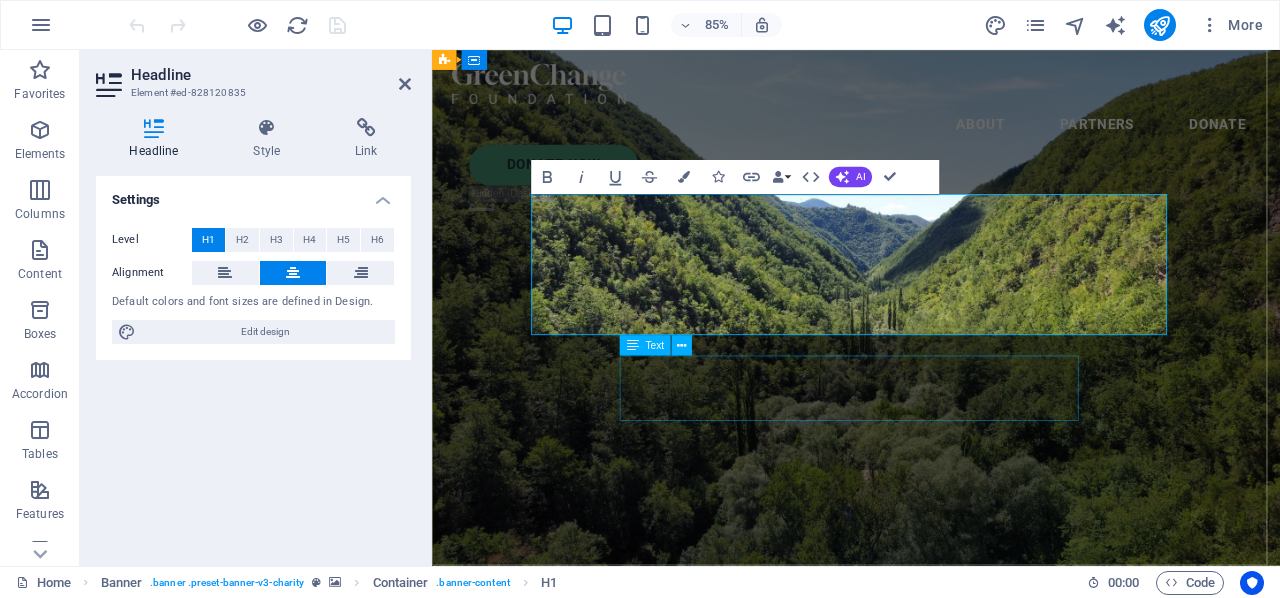 click on "Lorem ipsum dolor sit amet consectetur. Bibendum adipiscing morbi orci nibh eget posuere arcu volutpat nulla. Tortor cras suscipit augue sodales risus auctor. Fusce nunc vitae non dui ornare tellus nibh purus lectus." at bounding box center (931, 952) 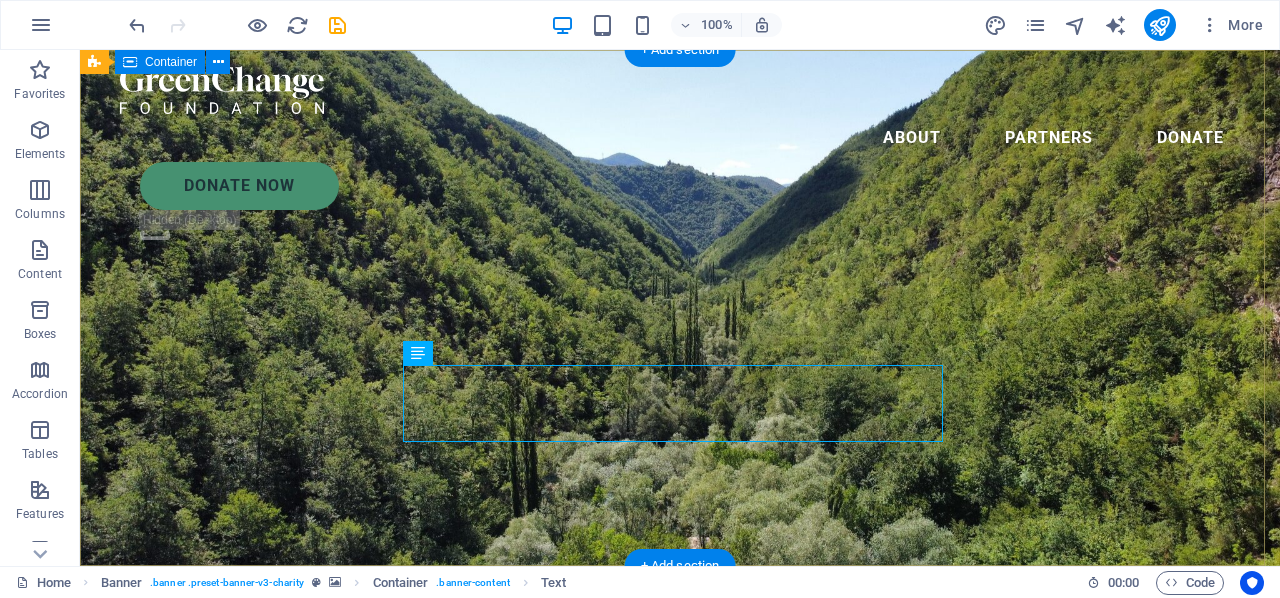 click on "A beautiful property for your retired horse Lorem ipsum dolor sit amet consectetur. Bibendum adipiscing morbi orci nibh eget posuere arcu volutpat nulla. Tortor cras suscipit augue sodales risus auctor. Fusce nunc vitae non dui ornare tellus nibh purus lectus." at bounding box center [680, 767] 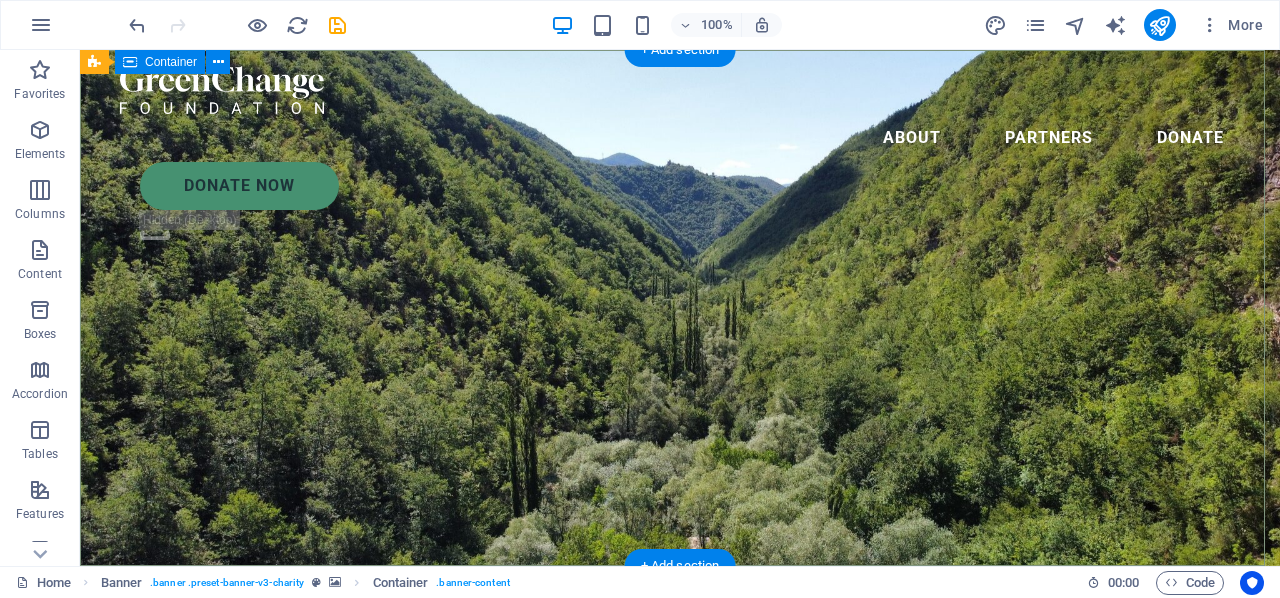 click on "A beautiful property for your retired horse Lorem ipsum dolor sit amet consectetur. Bibendum adipiscing morbi orci nibh eget posuere arcu volutpat nulla. Tortor cras suscipit augue sodales risus auctor. Fusce nunc vitae non dui ornare tellus nibh purus lectus." at bounding box center [680, 767] 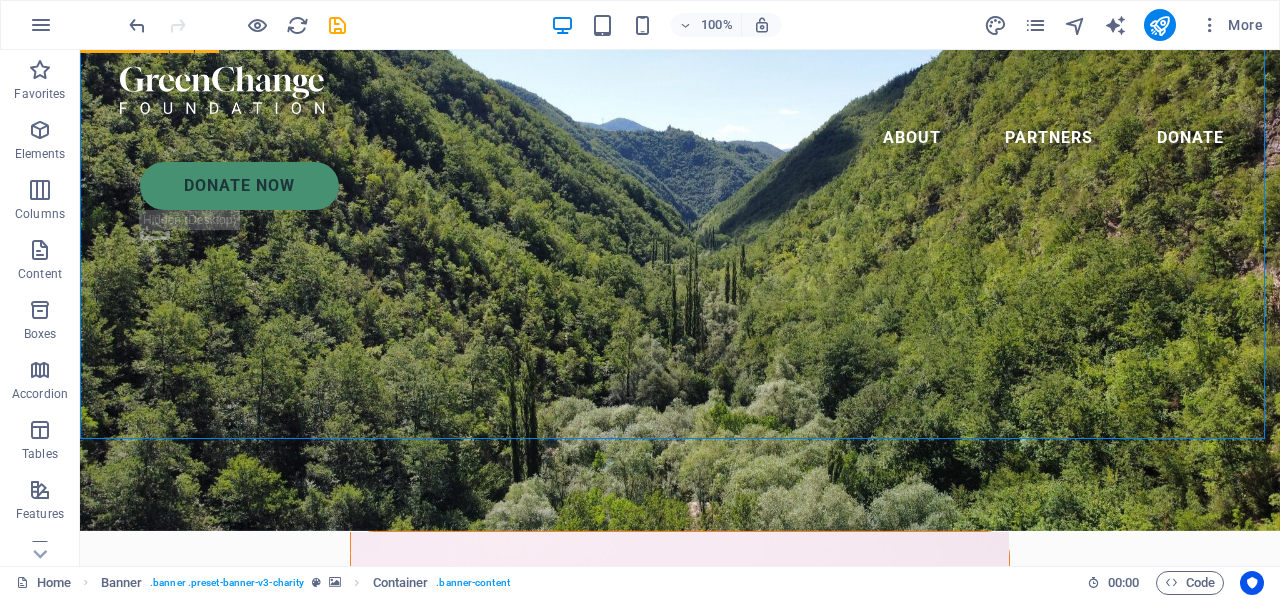 scroll, scrollTop: 0, scrollLeft: 0, axis: both 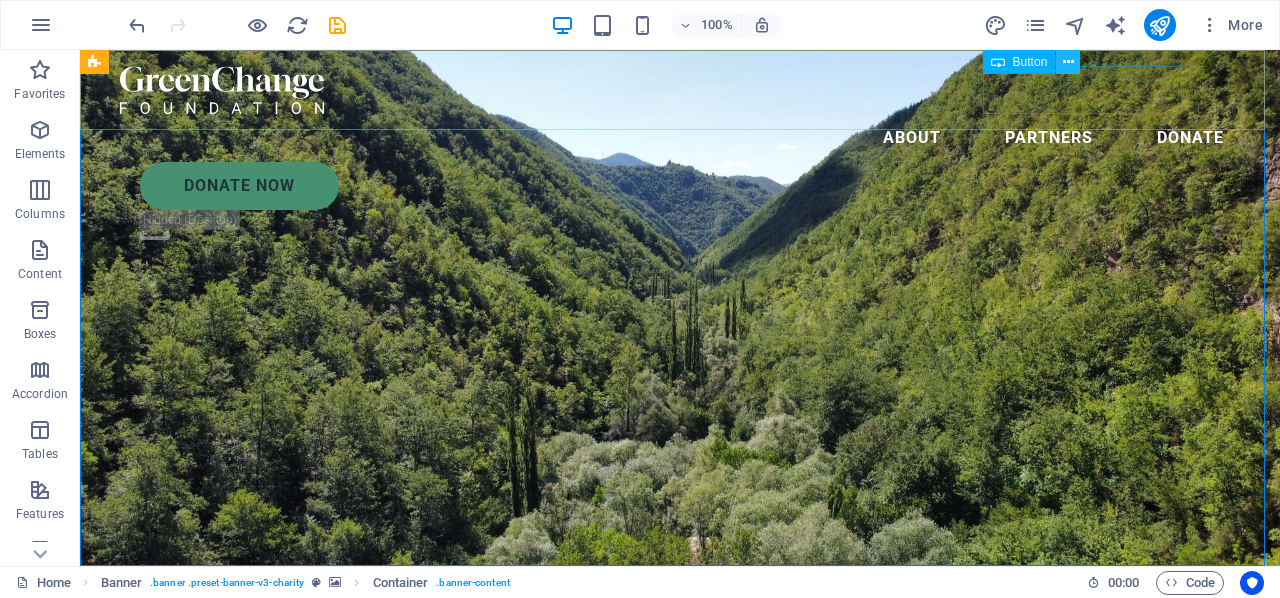click at bounding box center [1068, 62] 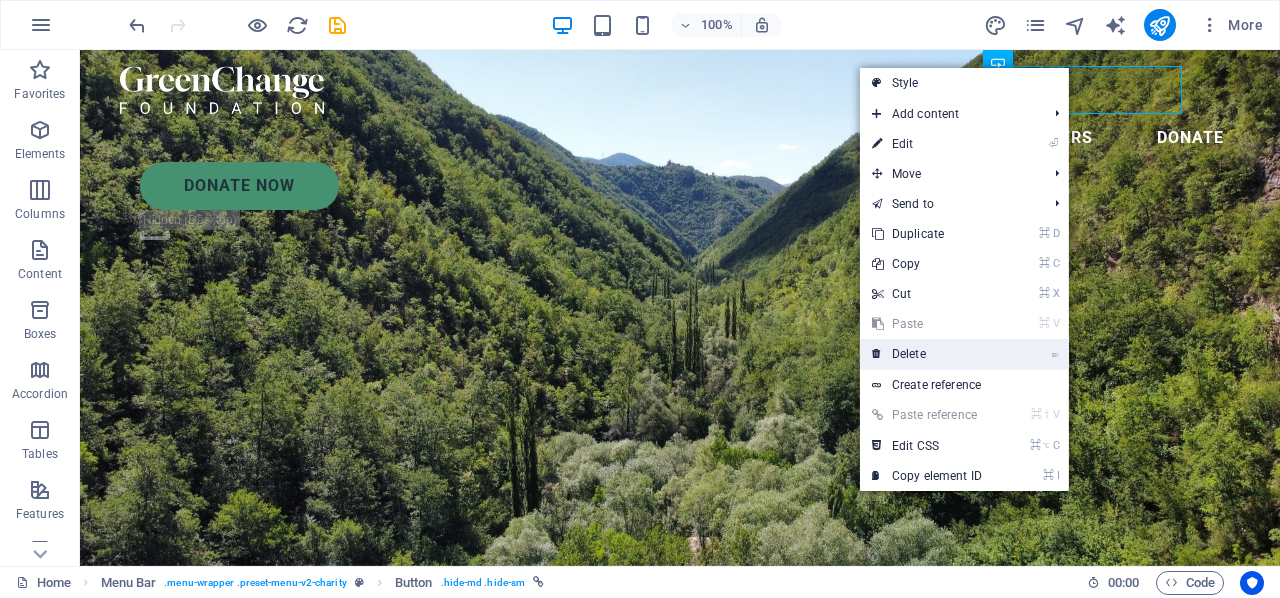 click on "⌦  Delete" at bounding box center (927, 354) 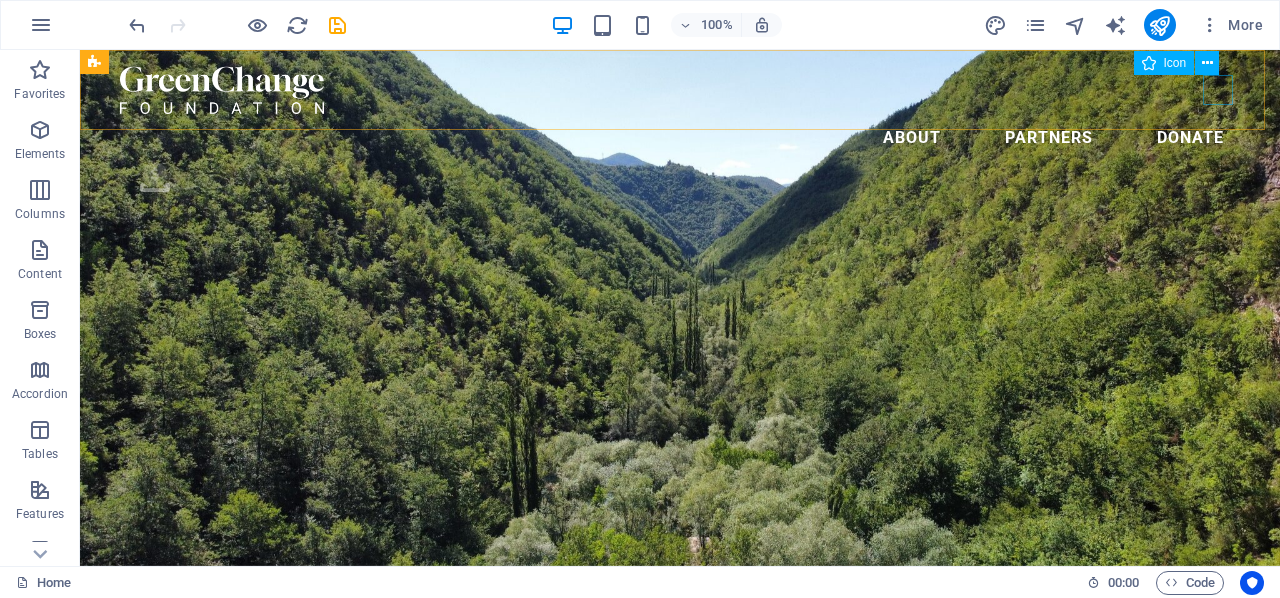 click on ".fa-secondary{opacity:.4}" at bounding box center [690, 181] 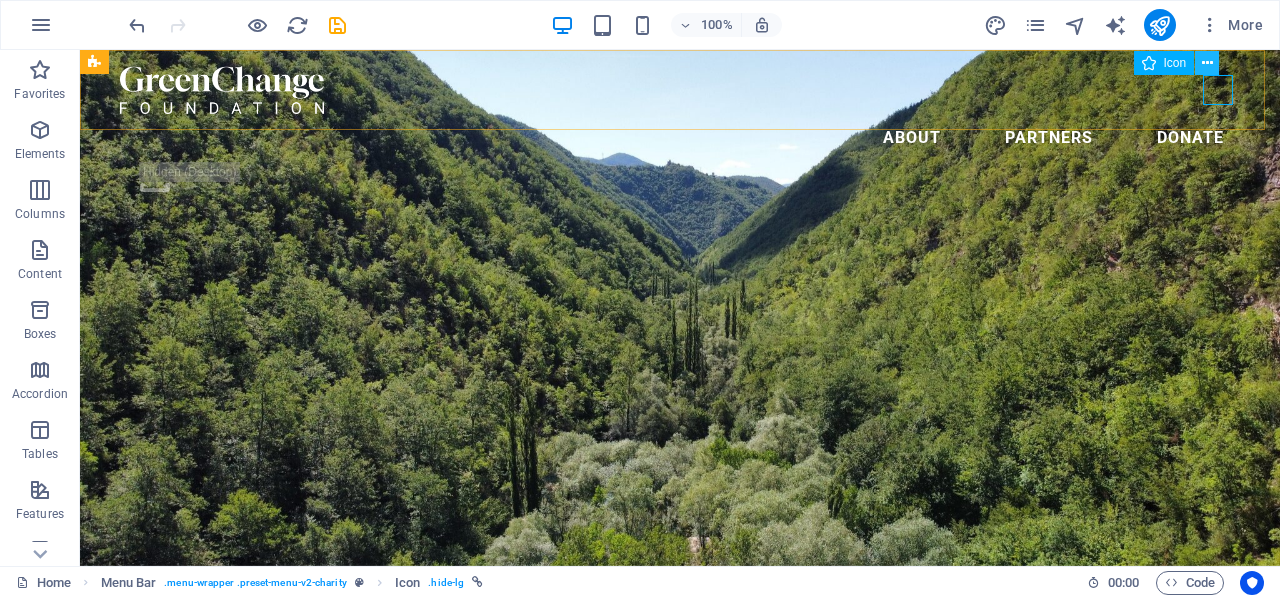 click at bounding box center (1207, 63) 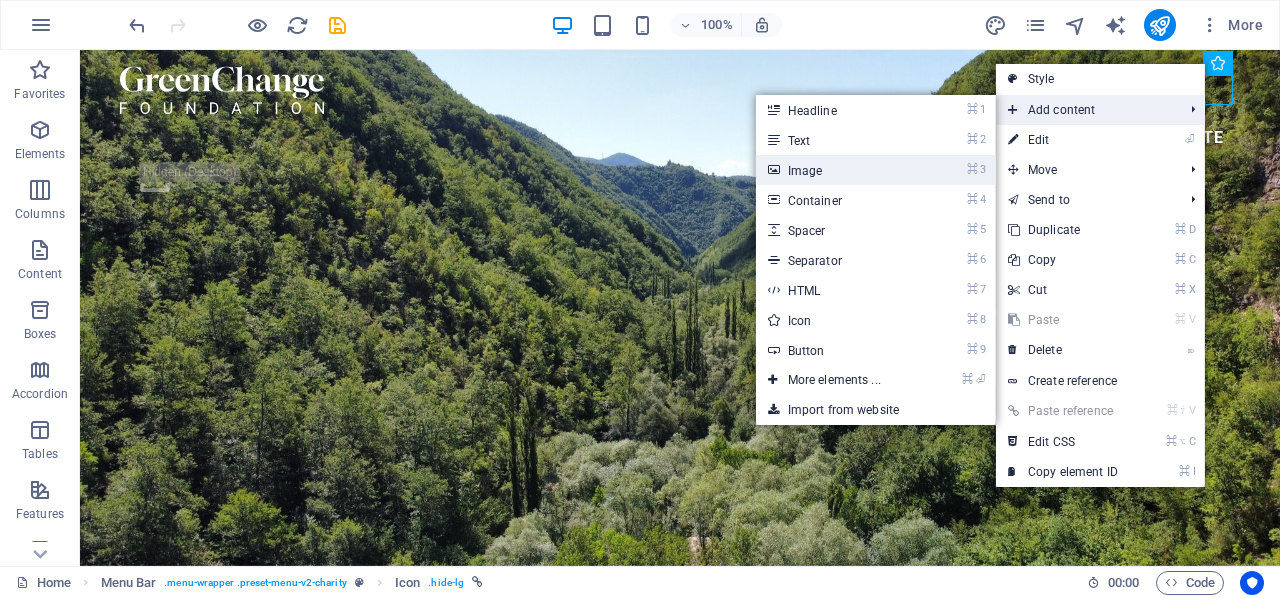click on "⌘ 3  Image" at bounding box center [838, 170] 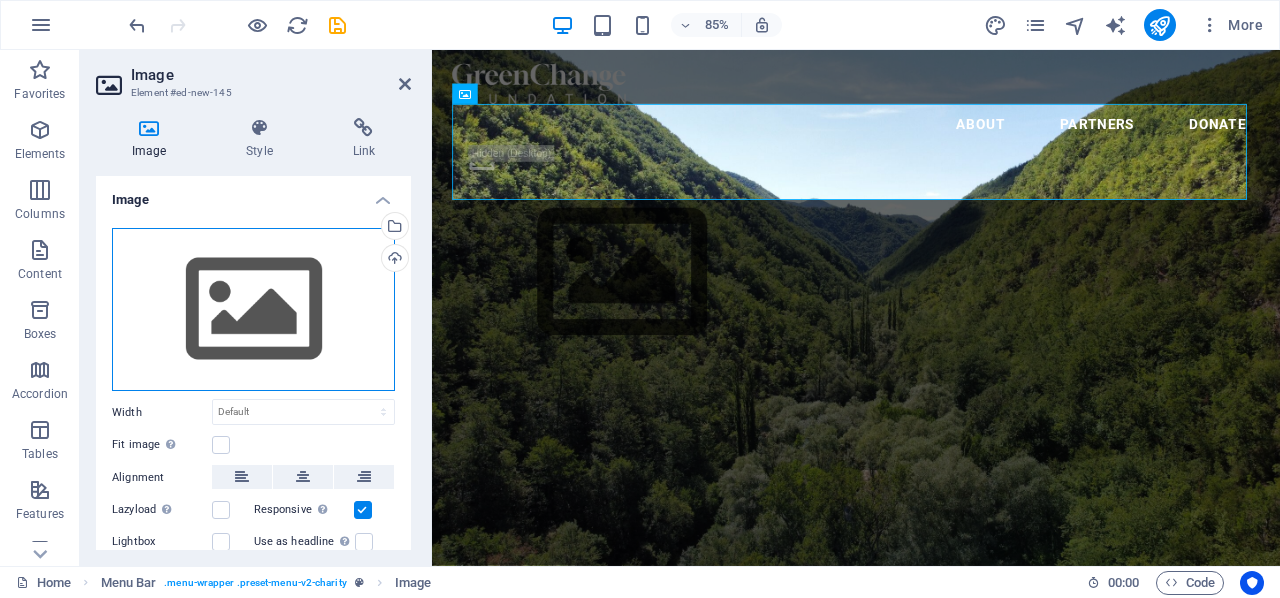 click on "Drag files here, click to choose files or select files from Files or our free stock photos & videos" at bounding box center (253, 310) 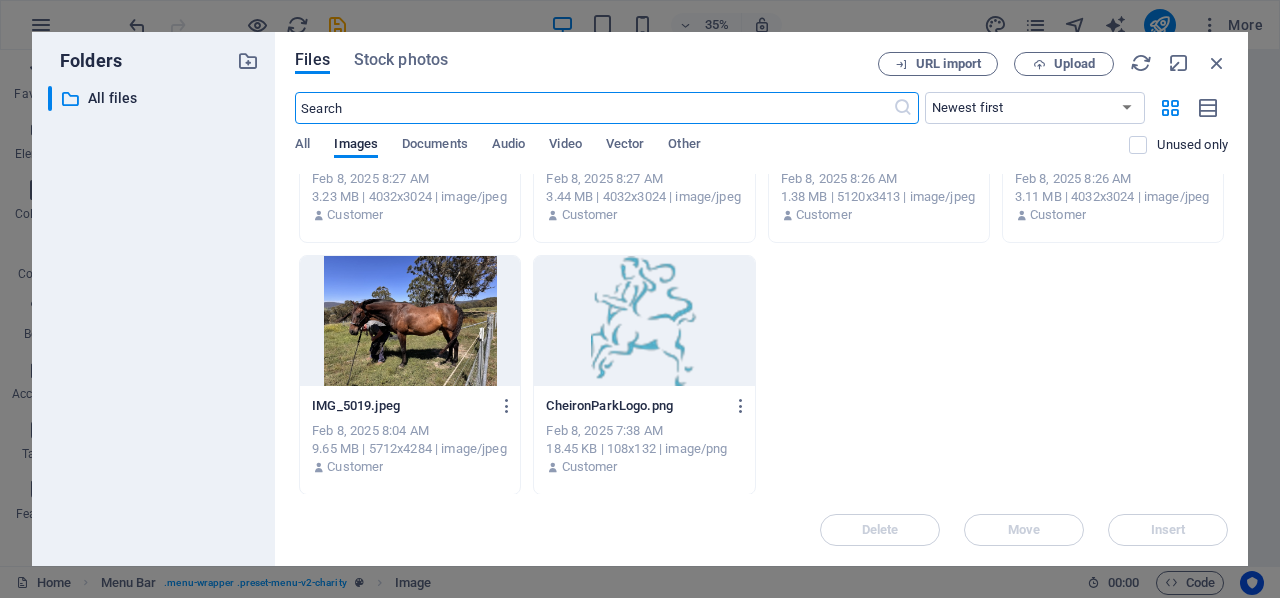 scroll, scrollTop: 928, scrollLeft: 0, axis: vertical 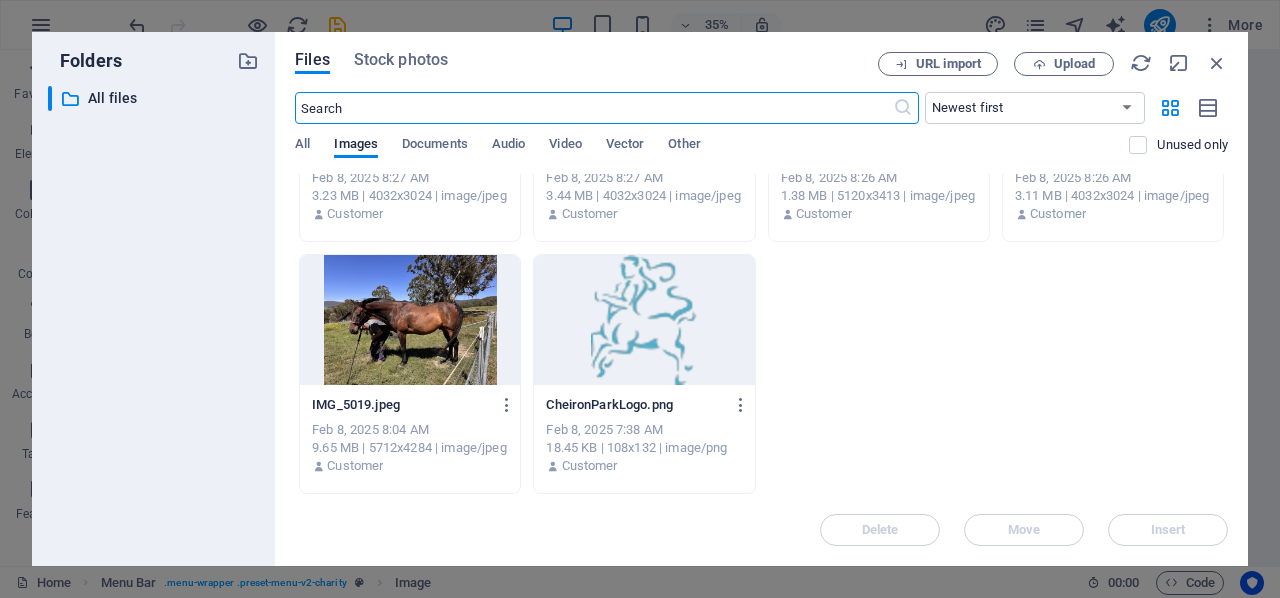 click at bounding box center (644, 320) 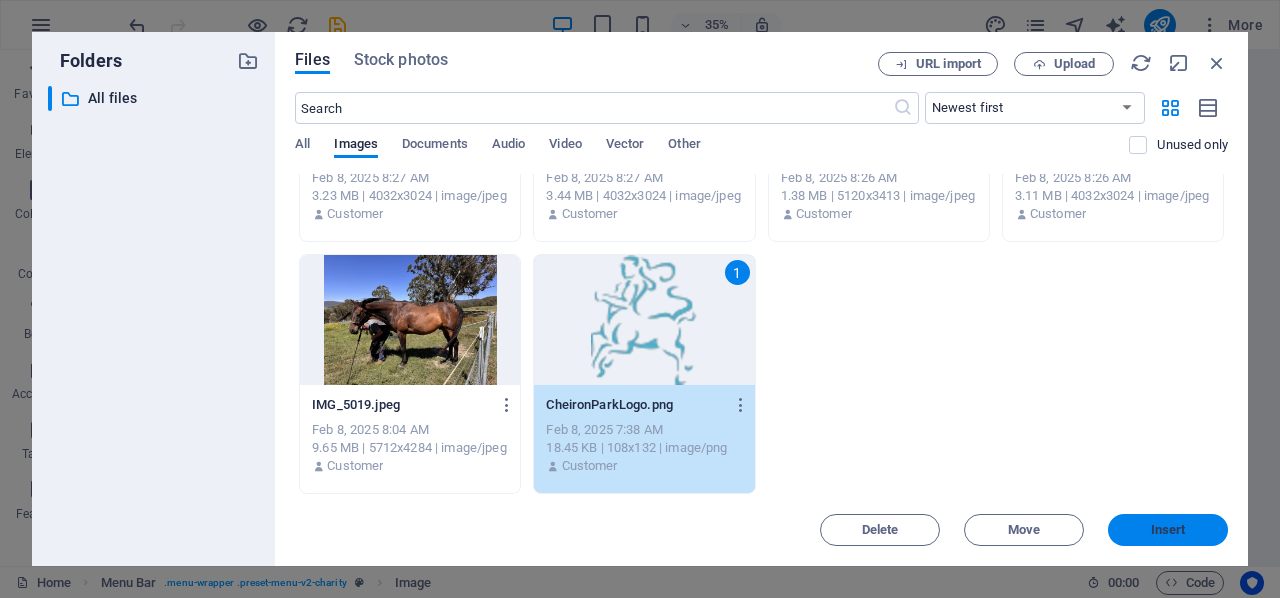 click on "Insert" at bounding box center (1168, 530) 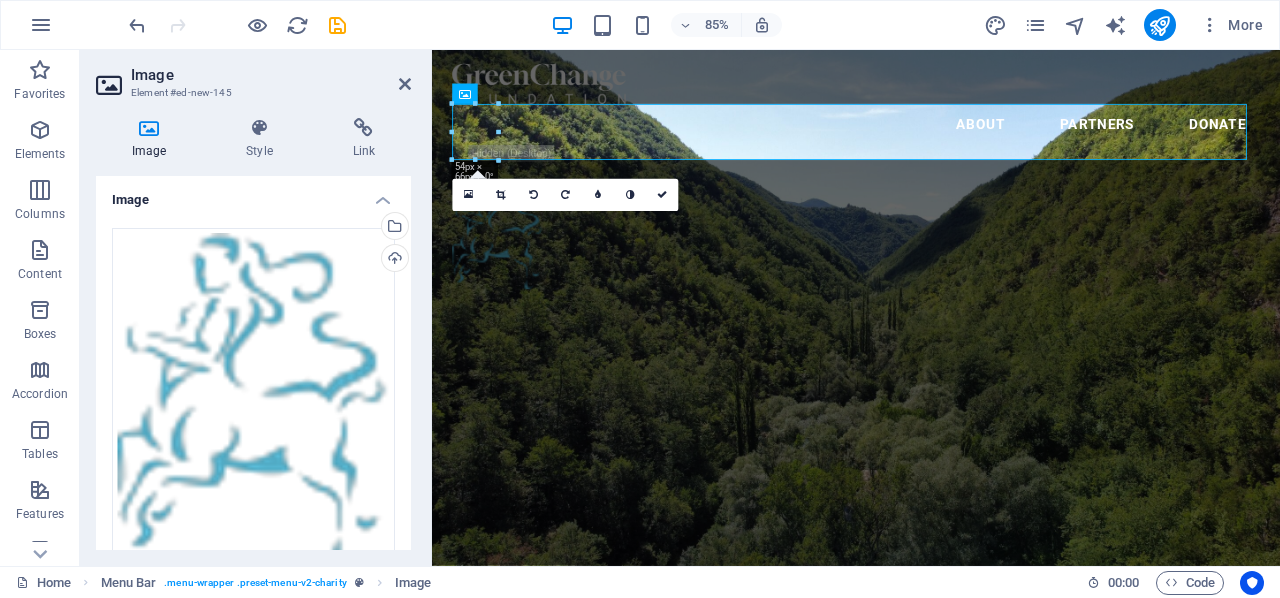 click at bounding box center [149, 128] 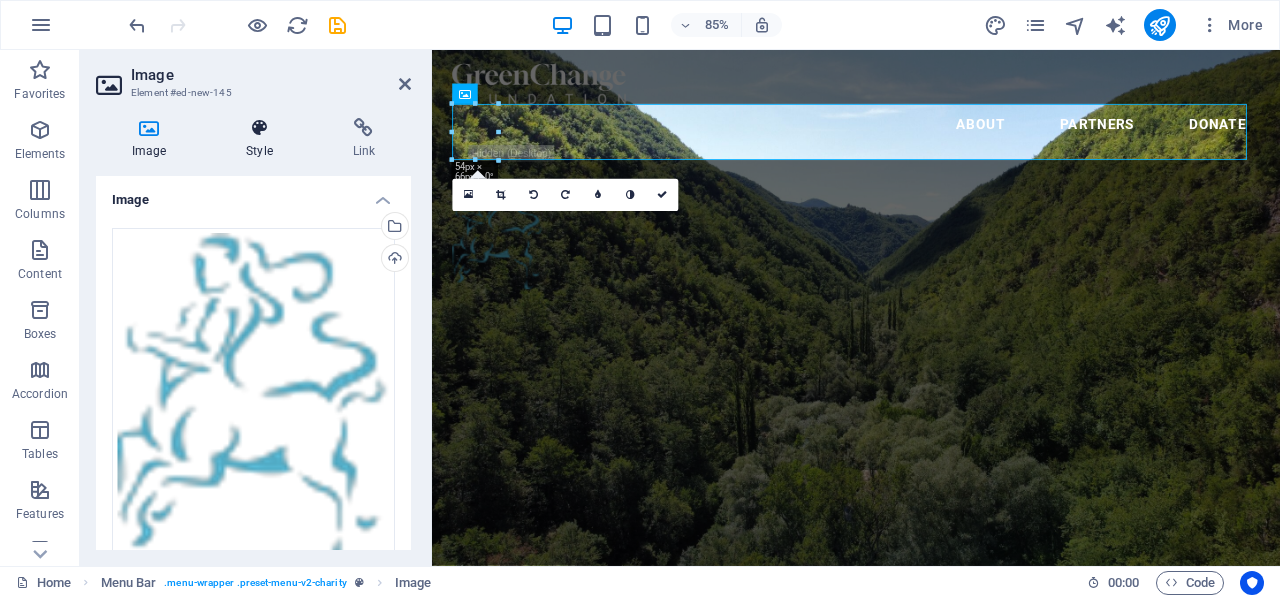 click at bounding box center (259, 128) 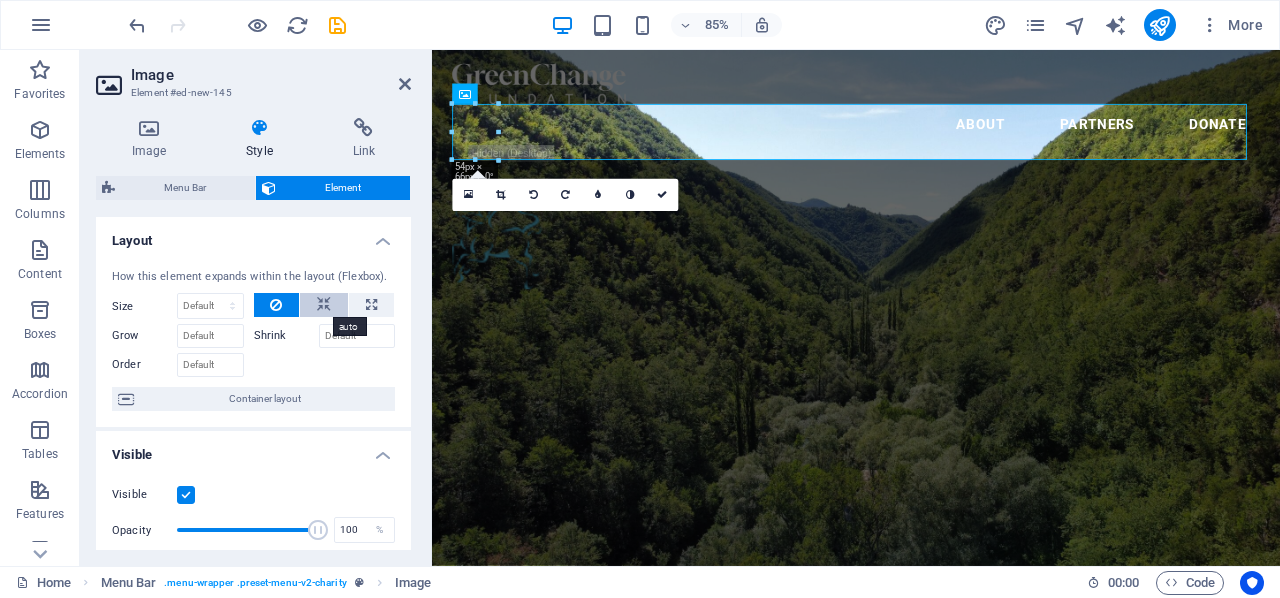 click at bounding box center (324, 305) 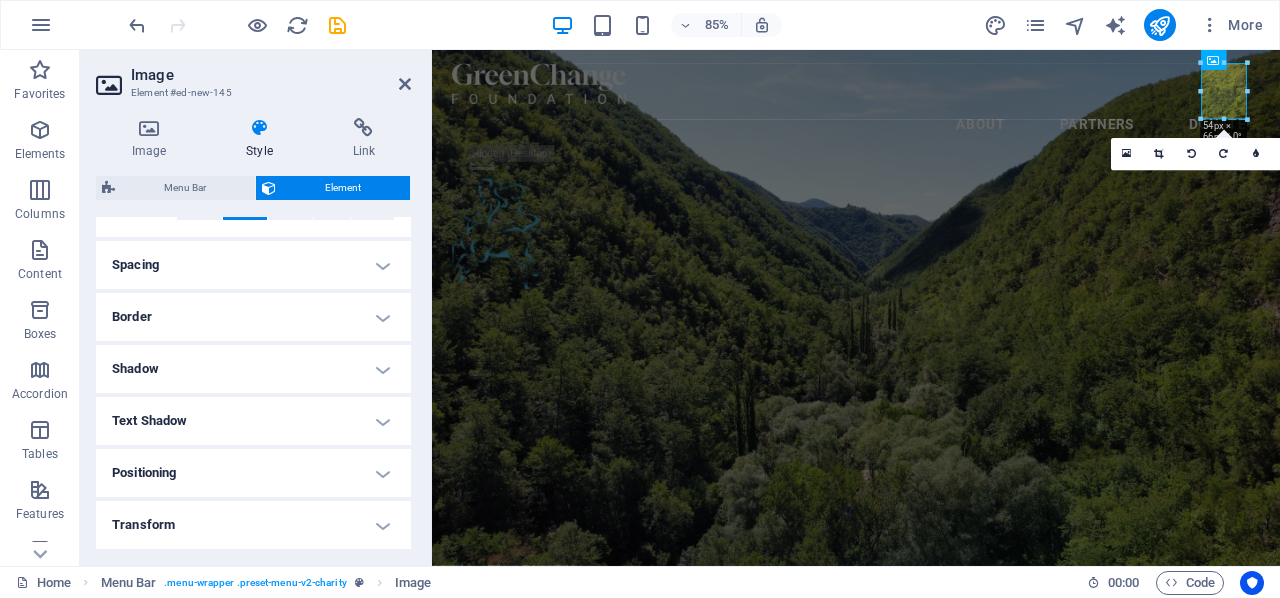 scroll, scrollTop: 512, scrollLeft: 0, axis: vertical 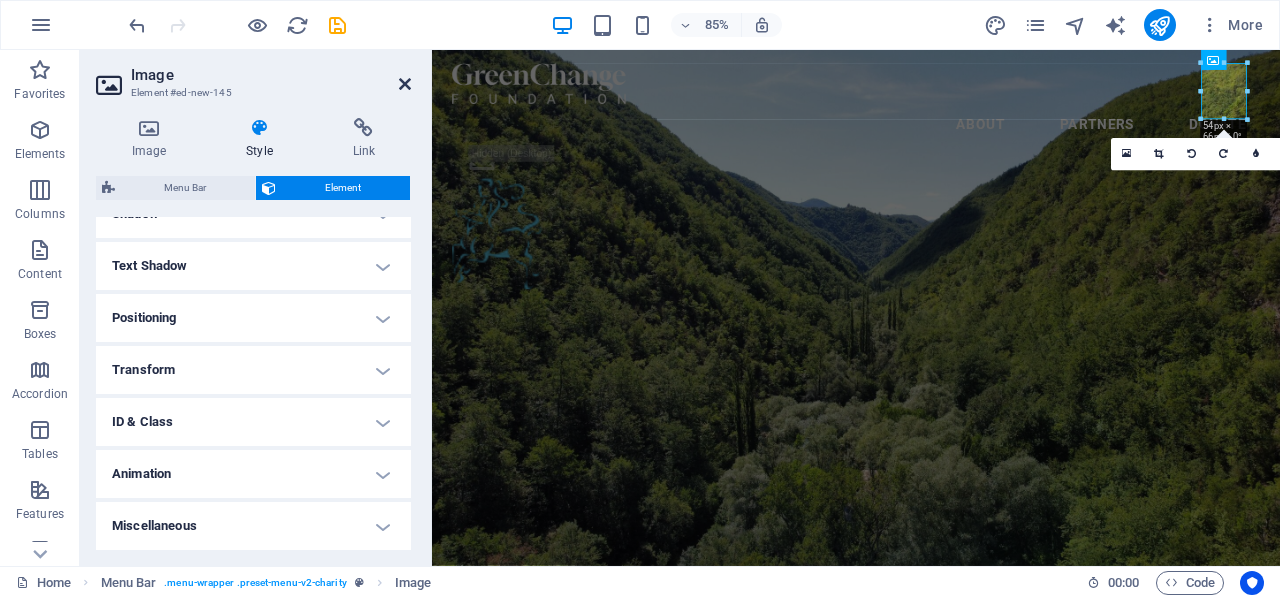click at bounding box center (405, 84) 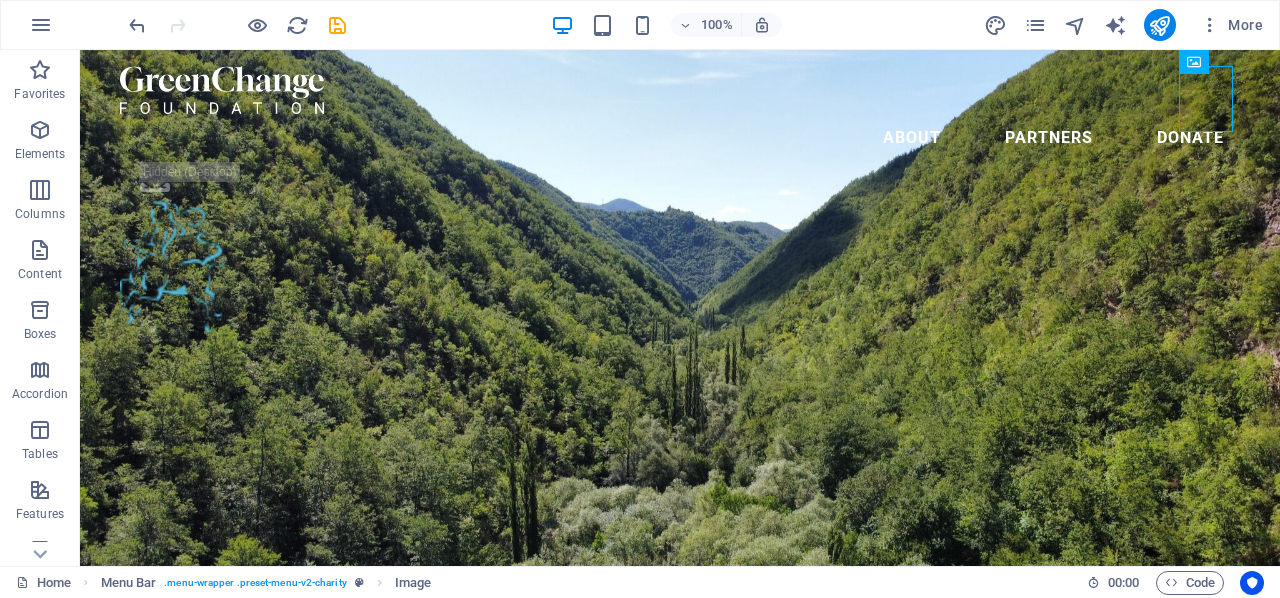 click at bounding box center (680, 266) 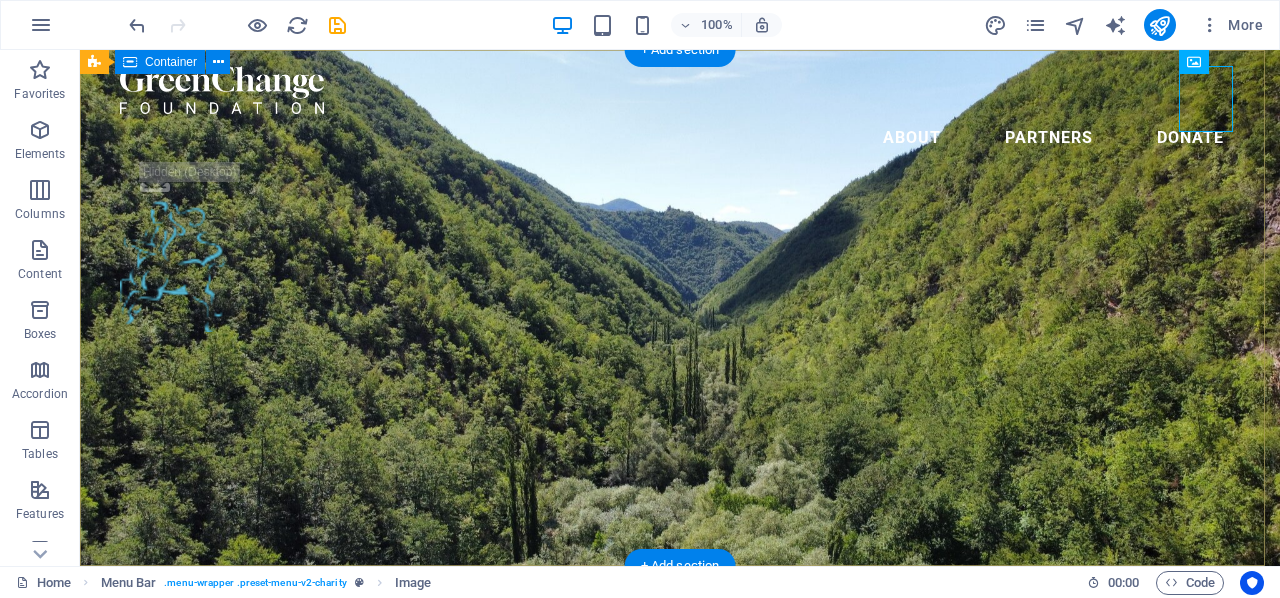 click on "A beautiful property for your retired horse Lorem ipsum dolor sit amet consectetur. Bibendum adipiscing morbi orci nibh eget posuere arcu volutpat nulla. Tortor cras suscipit augue sodales risus auctor. Fusce nunc vitae non dui ornare tellus nibh purus lectus." at bounding box center (680, 858) 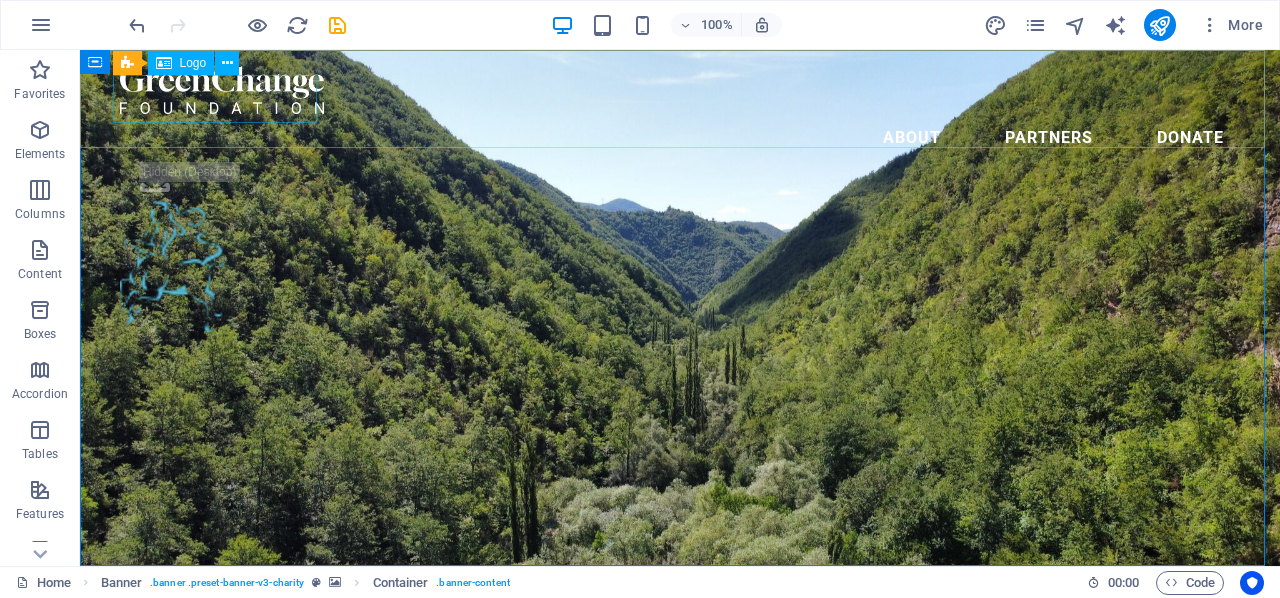 click at bounding box center (680, 90) 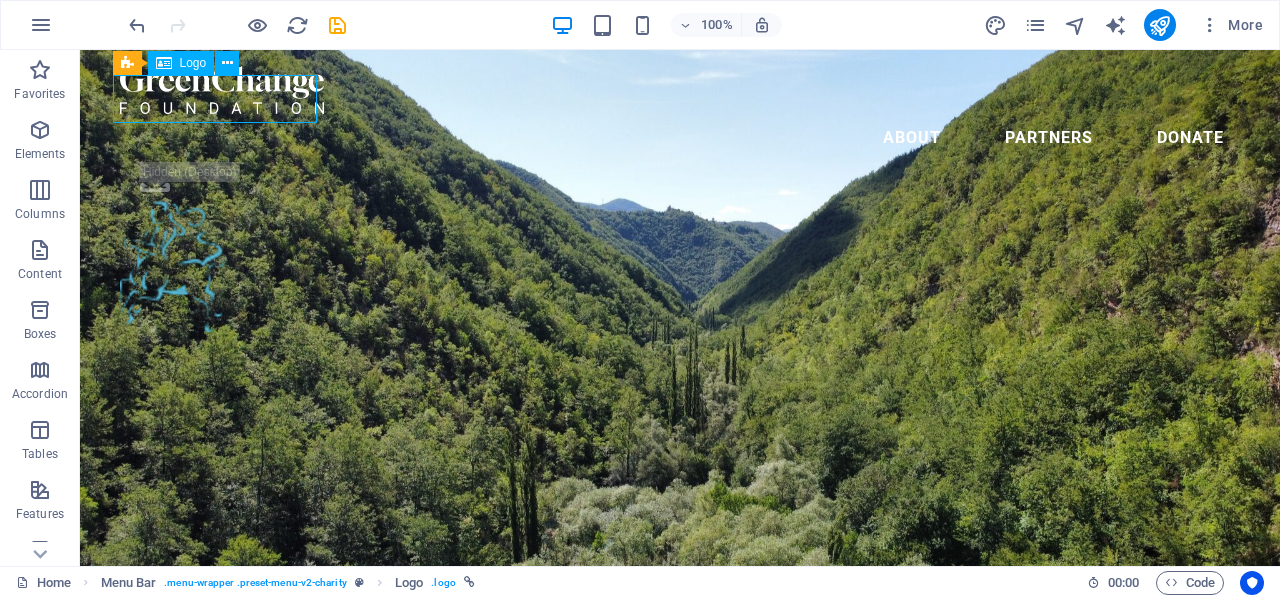 click at bounding box center [680, 90] 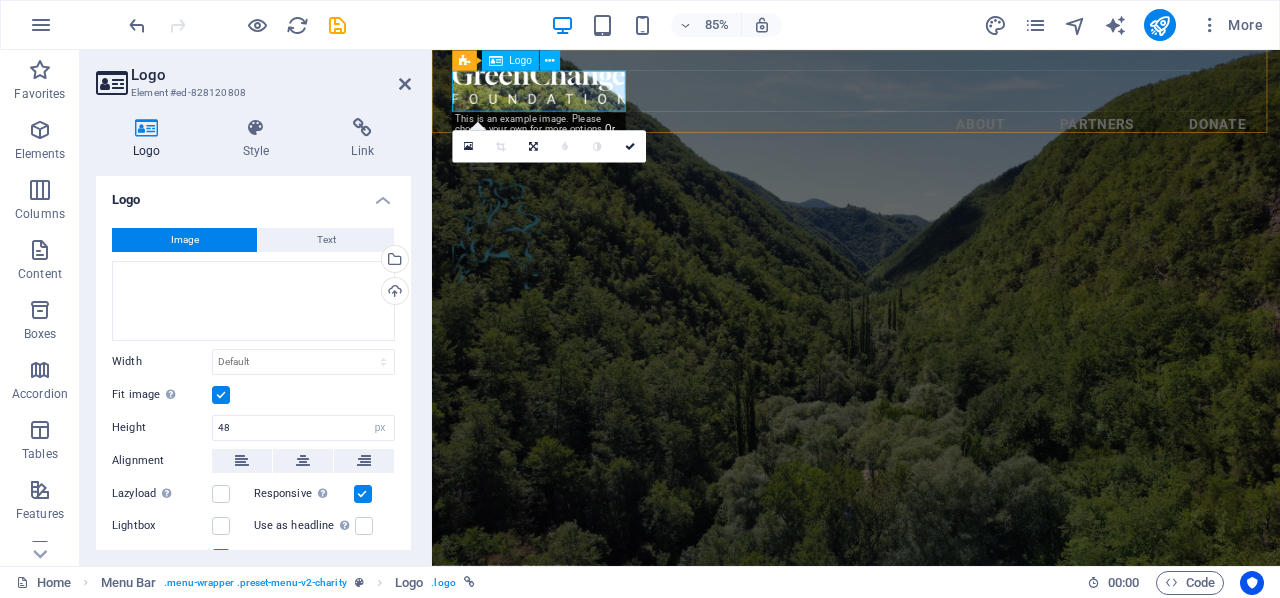 click at bounding box center (931, 90) 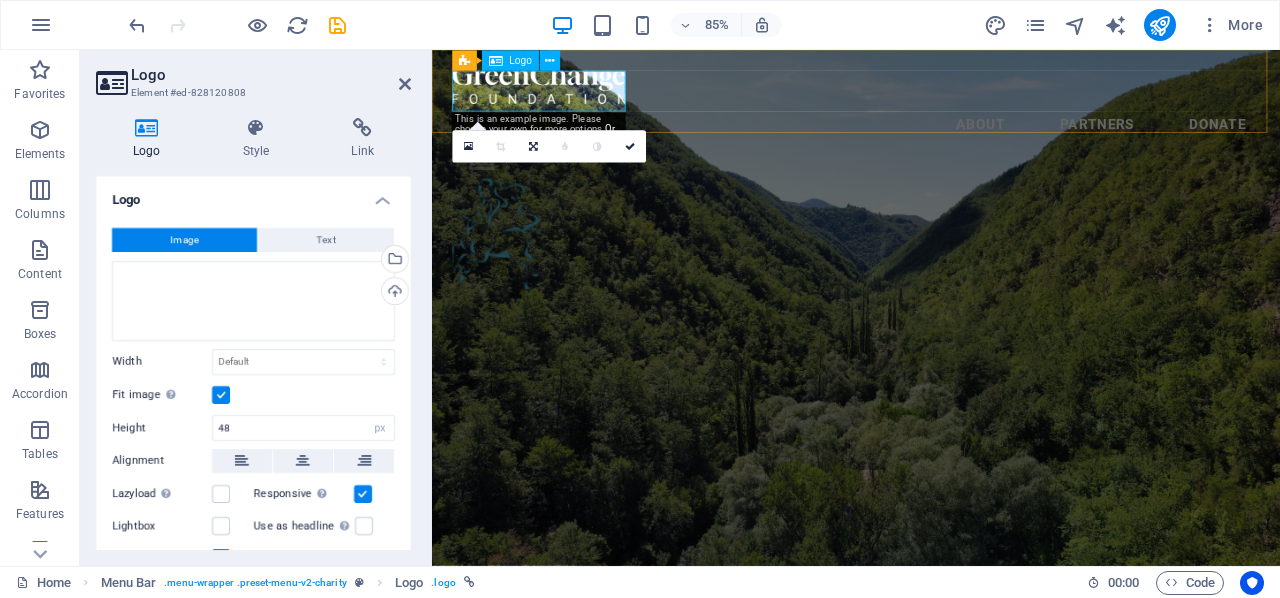 click at bounding box center [931, 90] 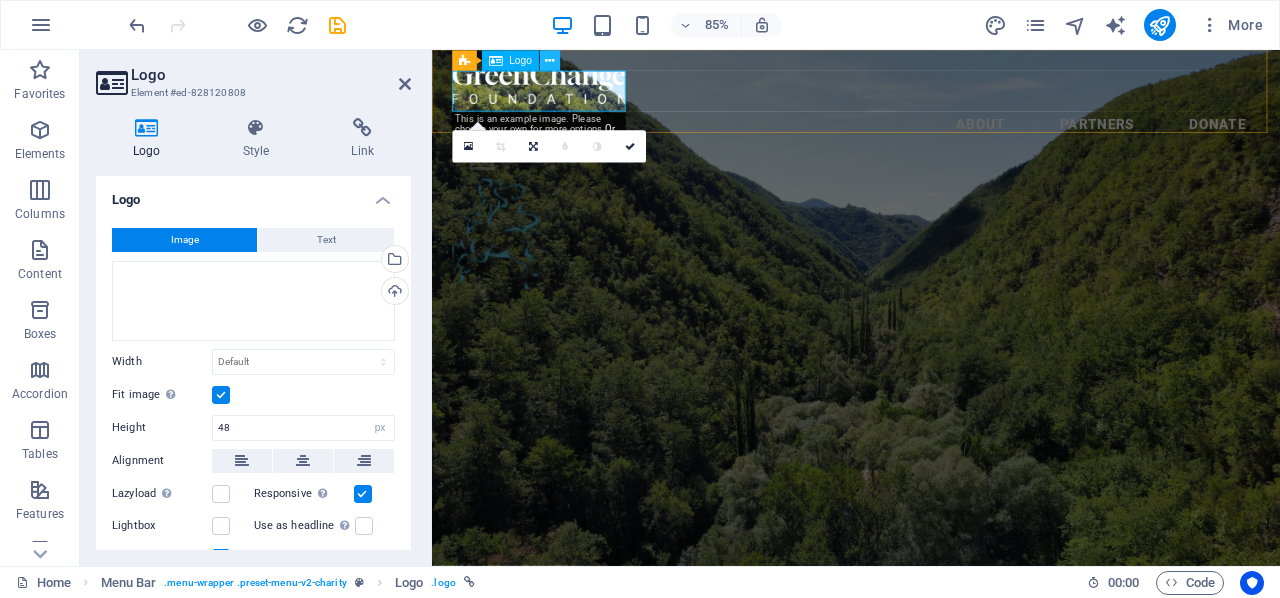click at bounding box center (549, 61) 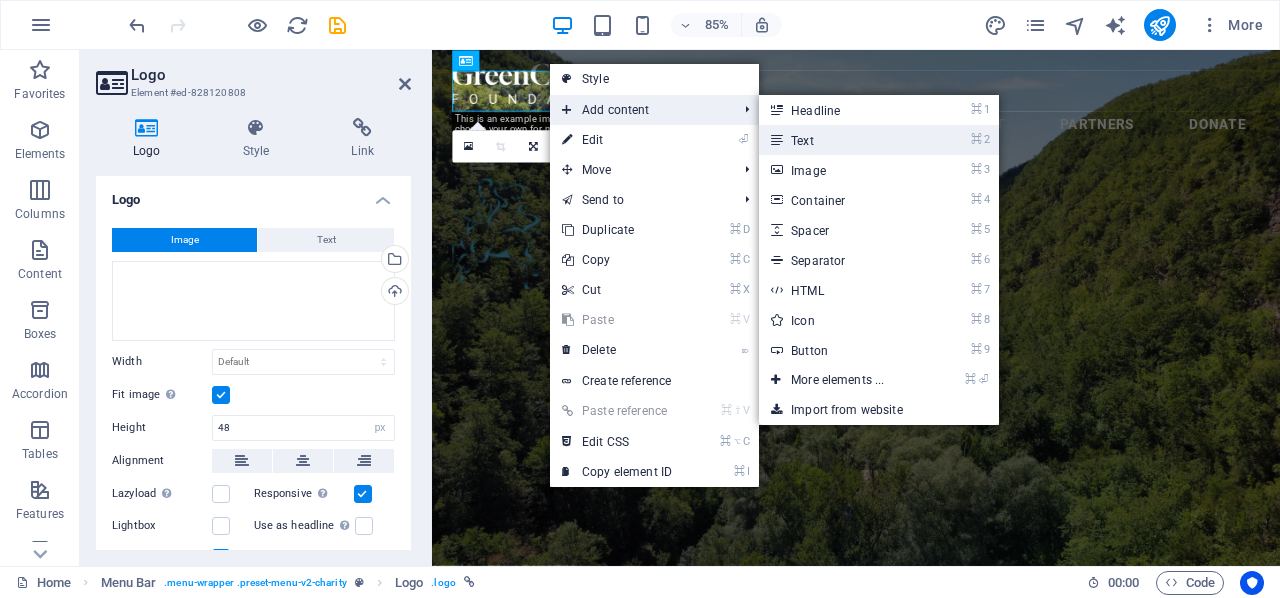 click on "⌘ 2  Text" at bounding box center (841, 140) 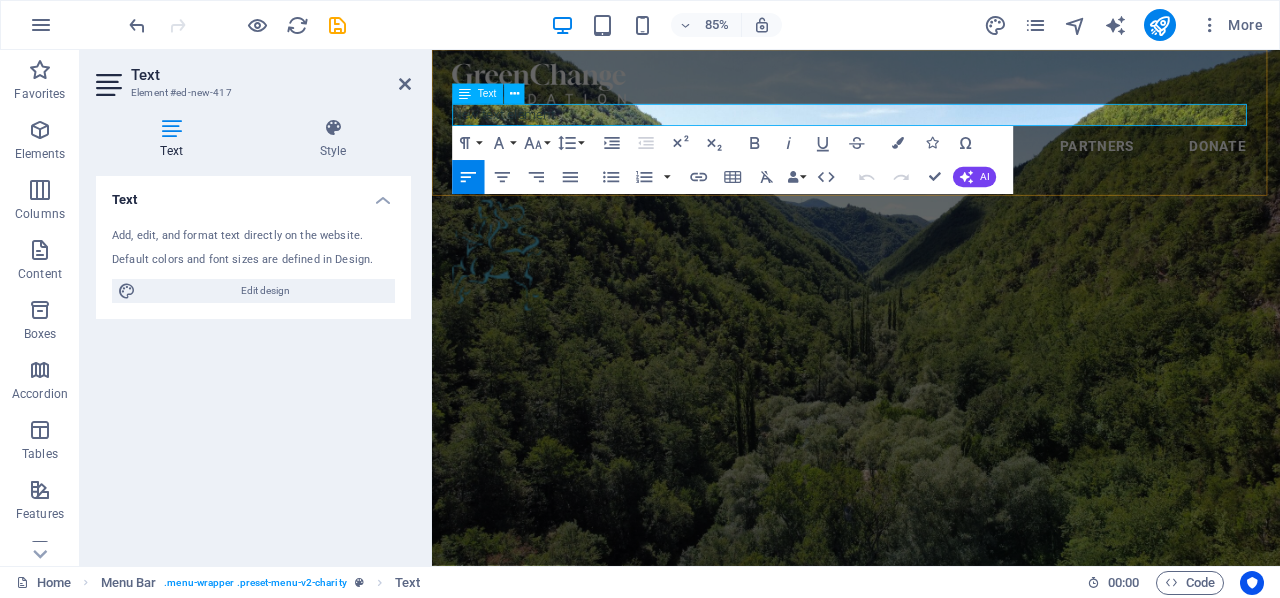 click on "New text element" at bounding box center [931, 127] 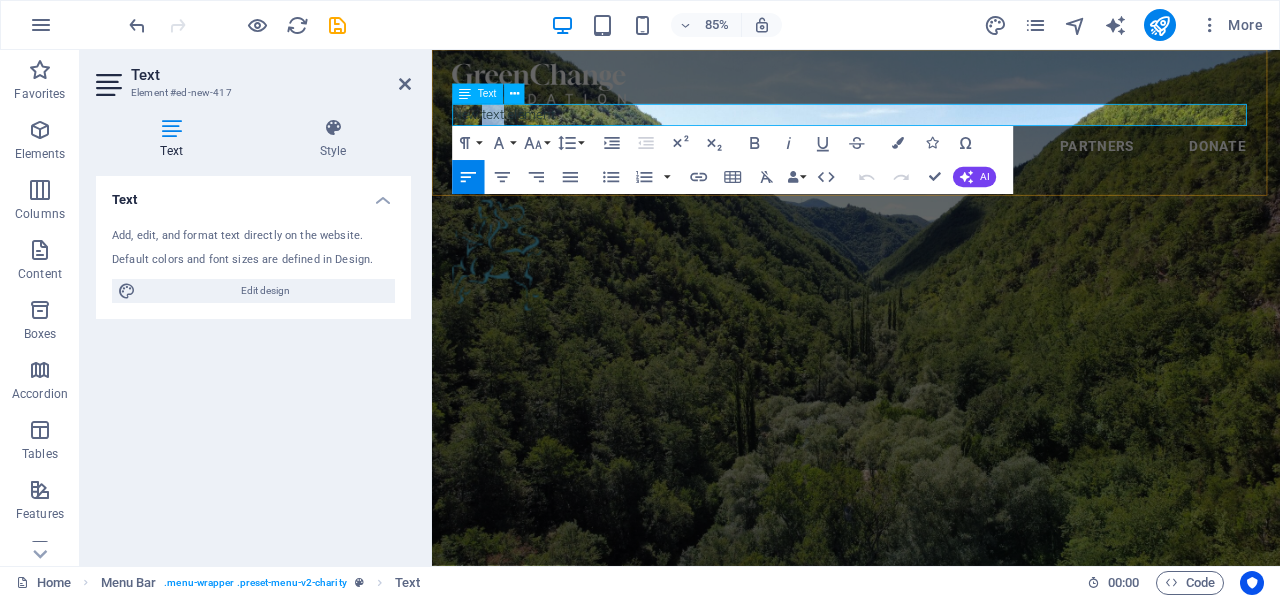 click on "New text element" at bounding box center (931, 127) 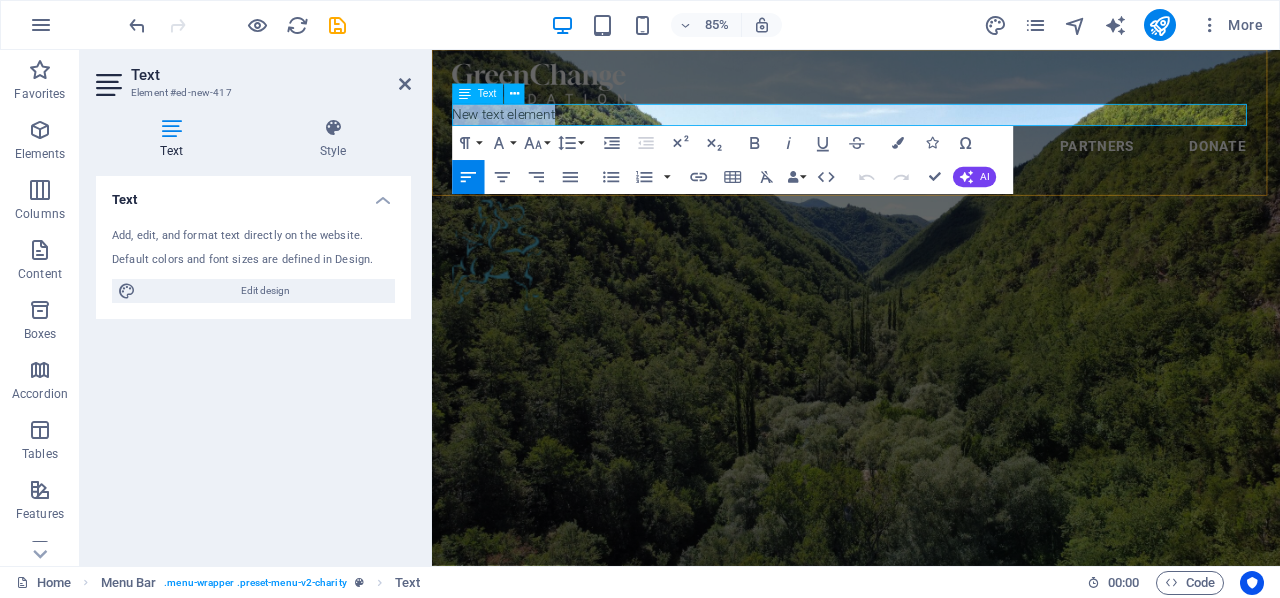 click on "New text element" at bounding box center (931, 127) 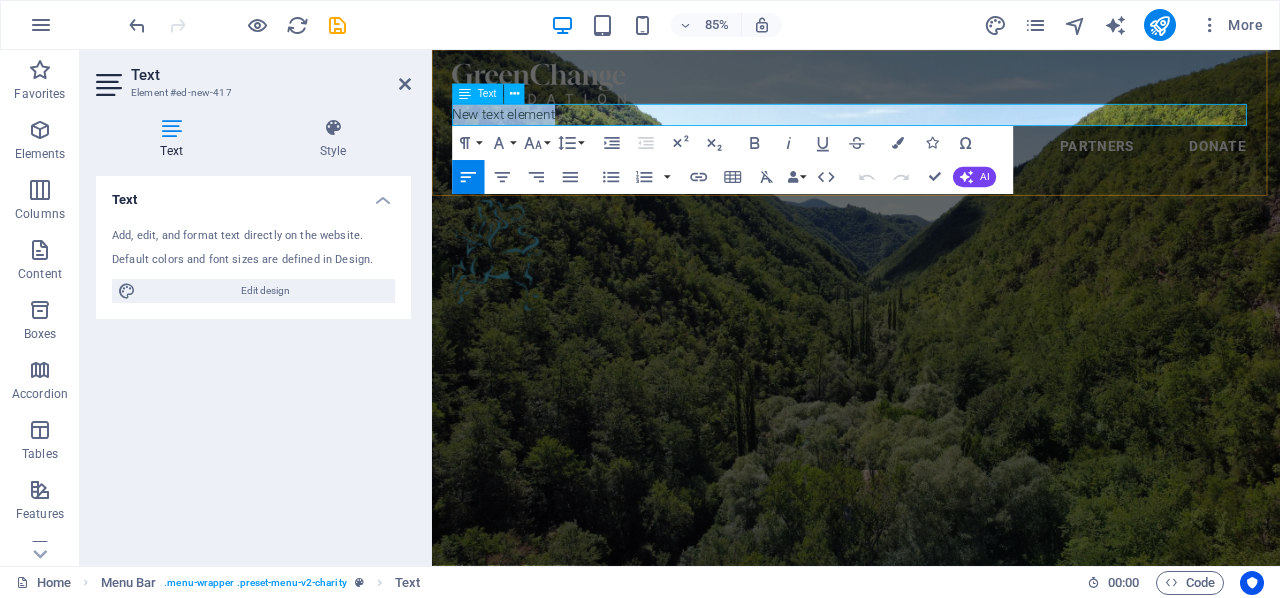 type 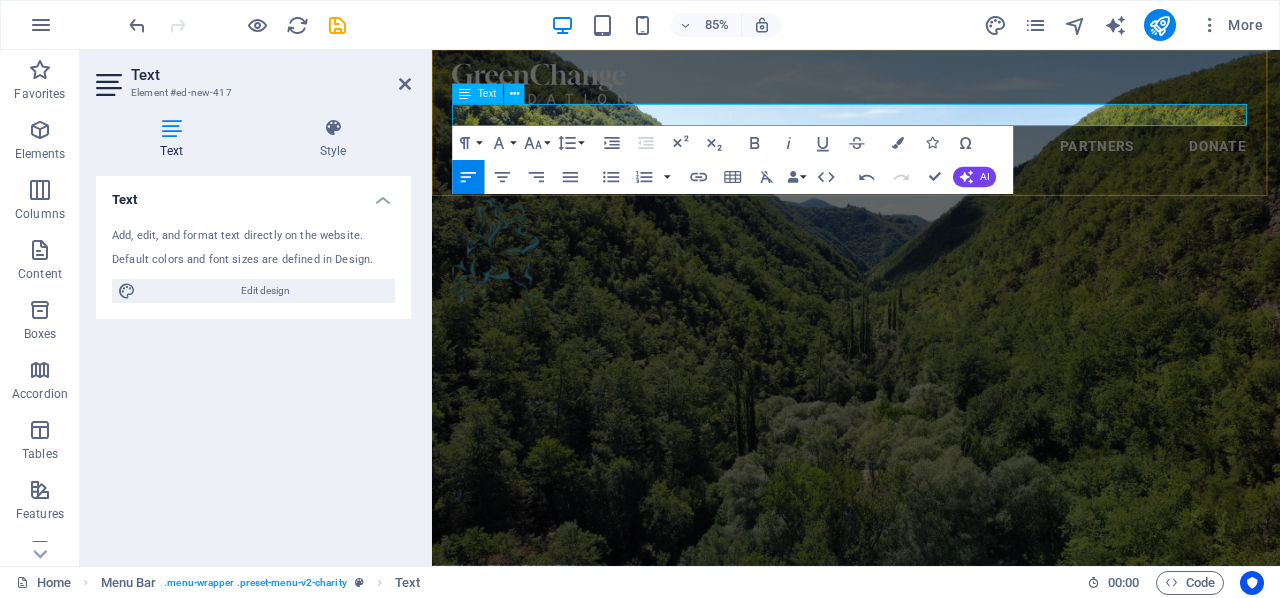 scroll, scrollTop: 4, scrollLeft: 0, axis: vertical 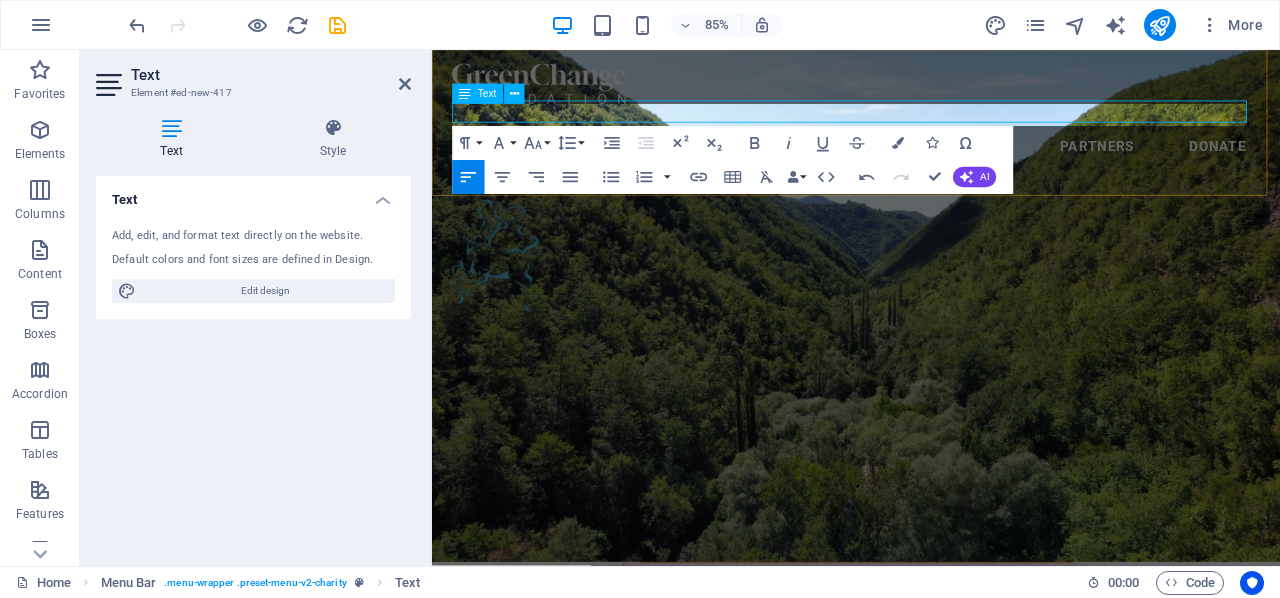 click on "Ch" at bounding box center [931, 127] 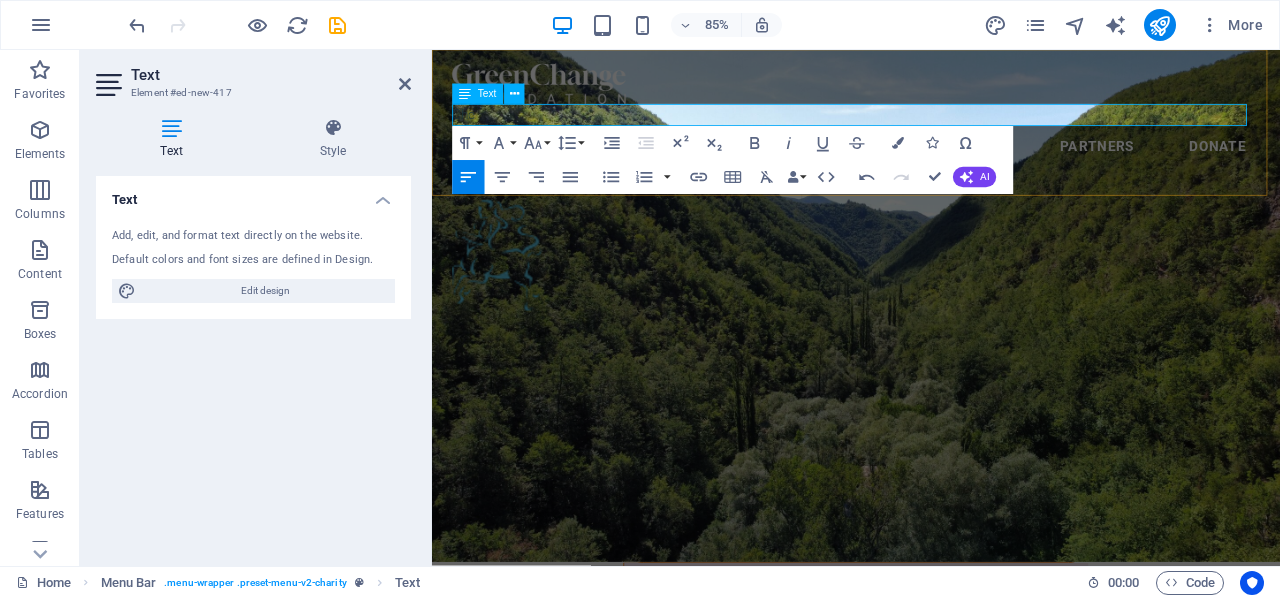 click on "Chc" at bounding box center (931, 127) 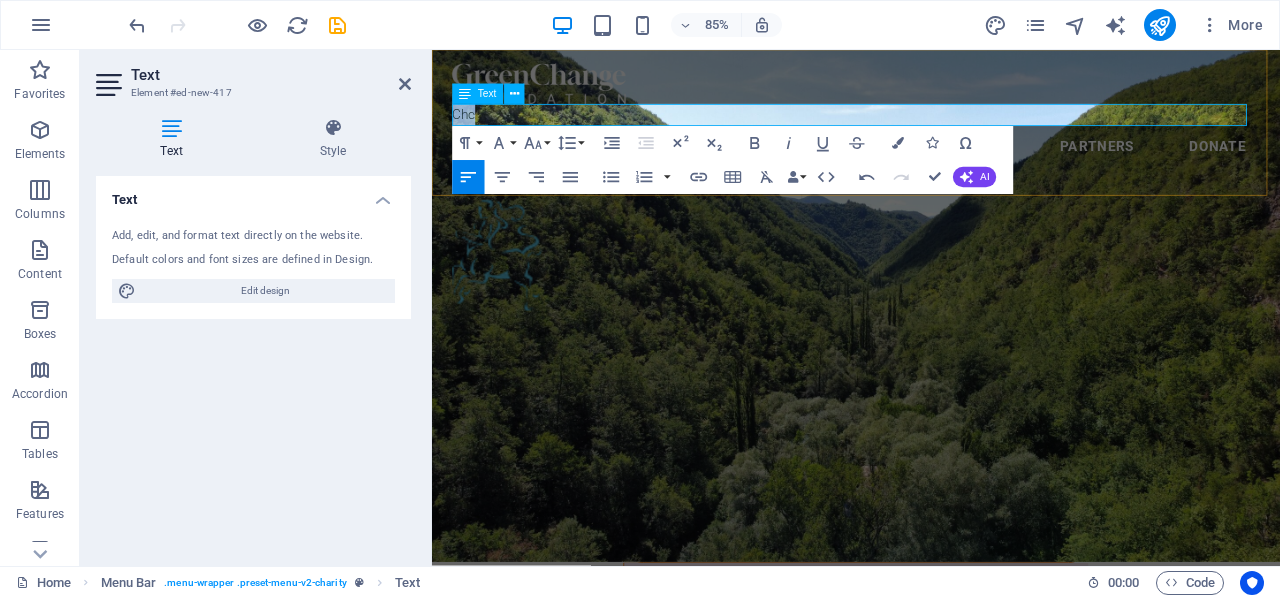 click on "Chc" at bounding box center [931, 127] 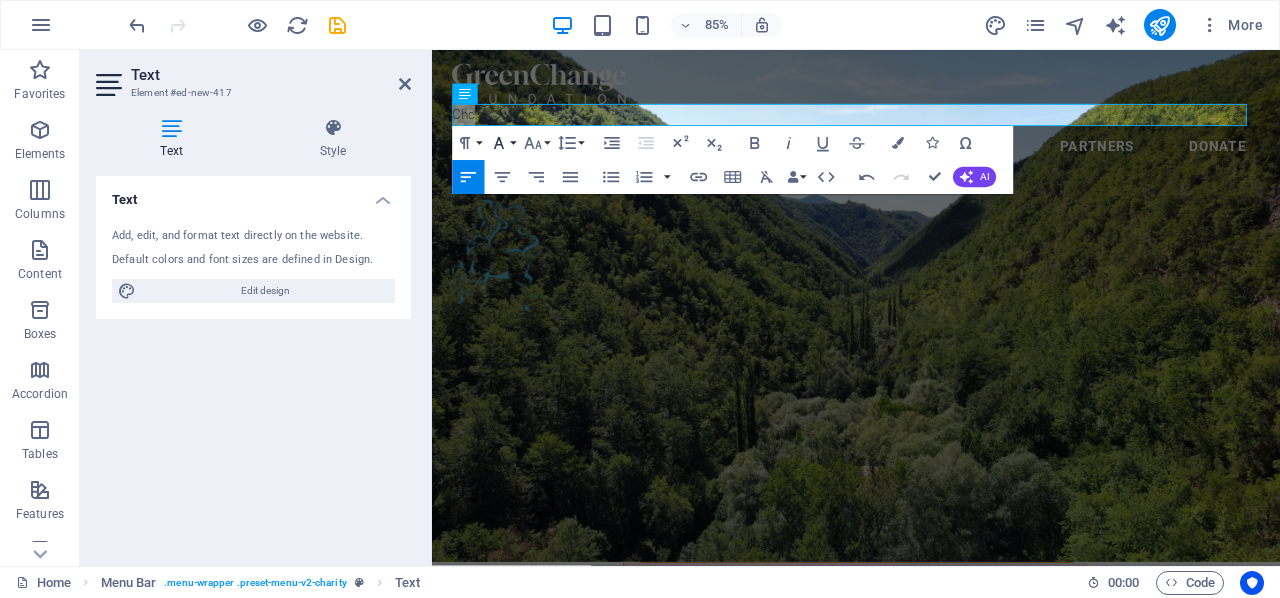click on "Font Family" at bounding box center (502, 144) 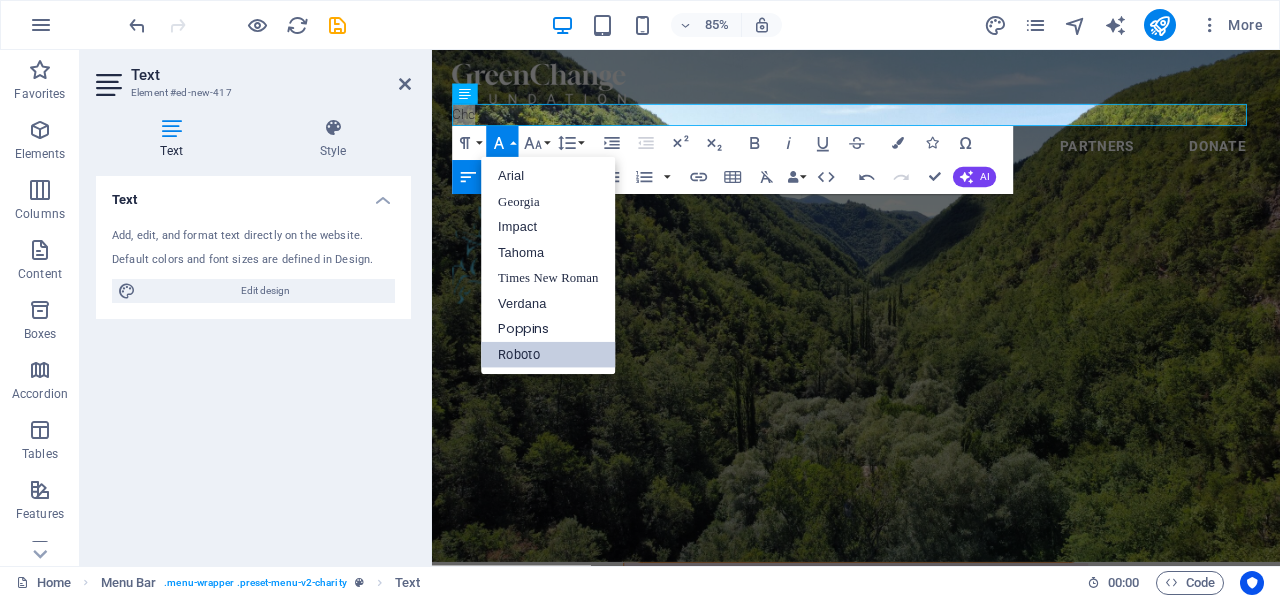 scroll, scrollTop: 0, scrollLeft: 0, axis: both 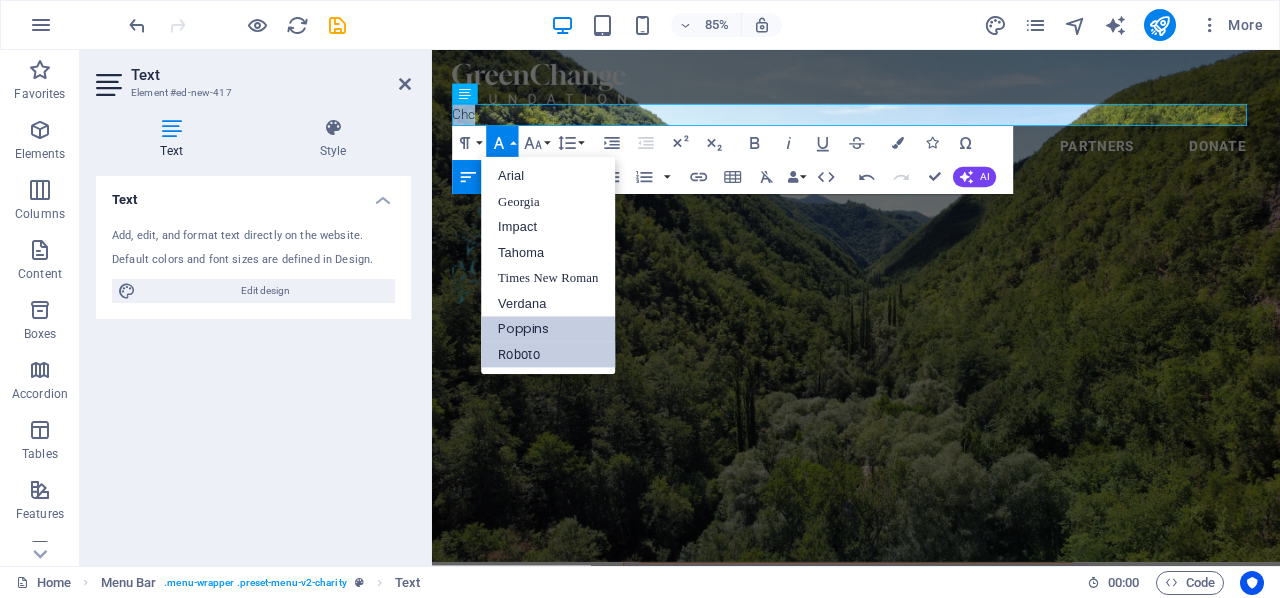 click on "Poppins" at bounding box center [548, 330] 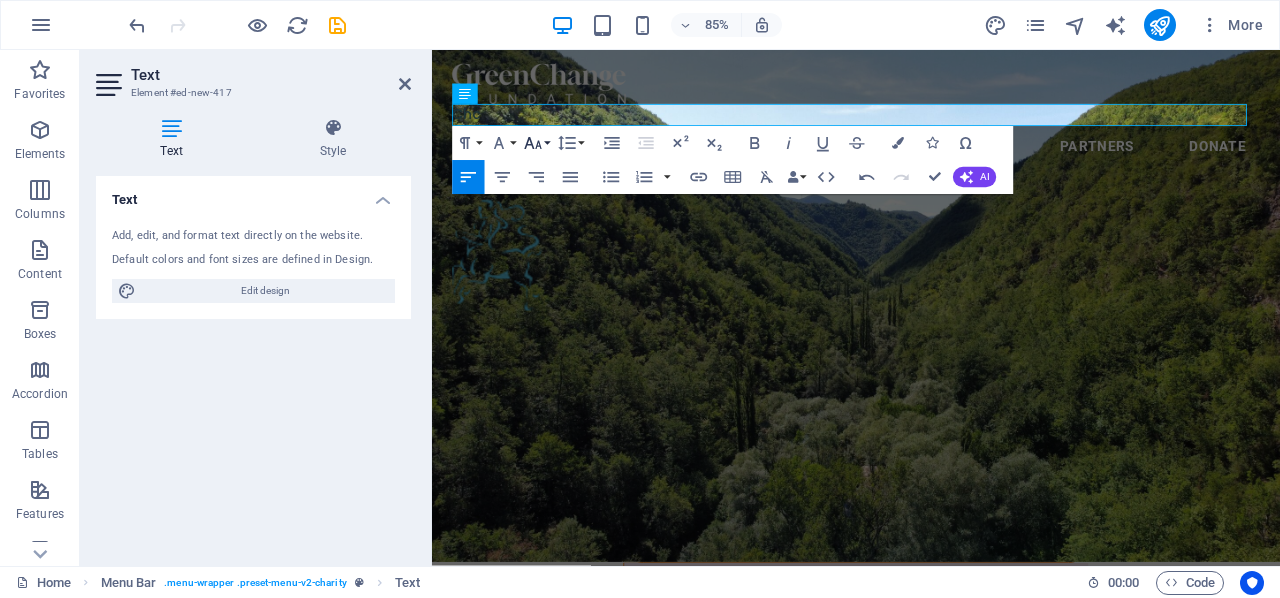 click on "Font Size" at bounding box center [536, 144] 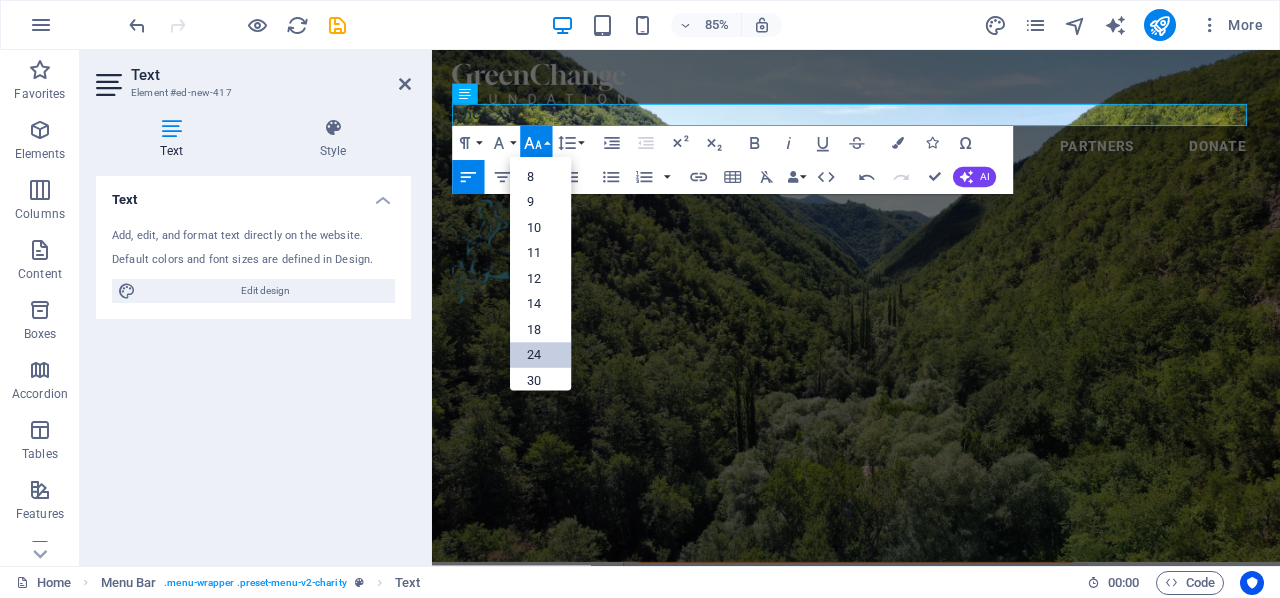 click on "24" at bounding box center [540, 355] 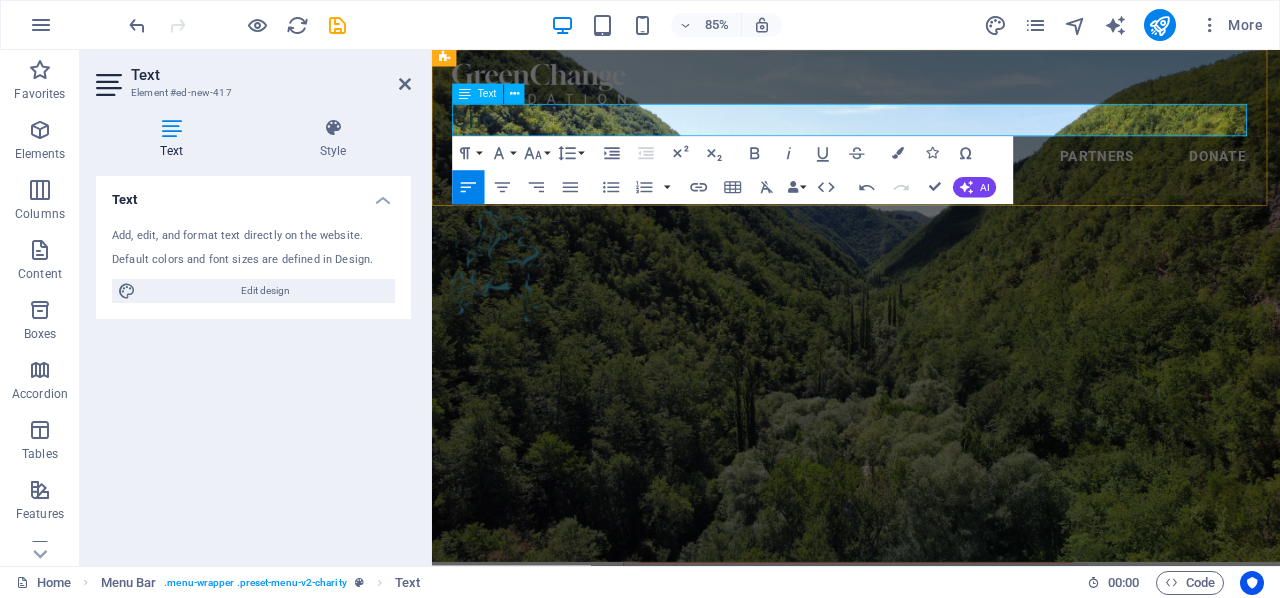 click on "Chc" at bounding box center (931, 133) 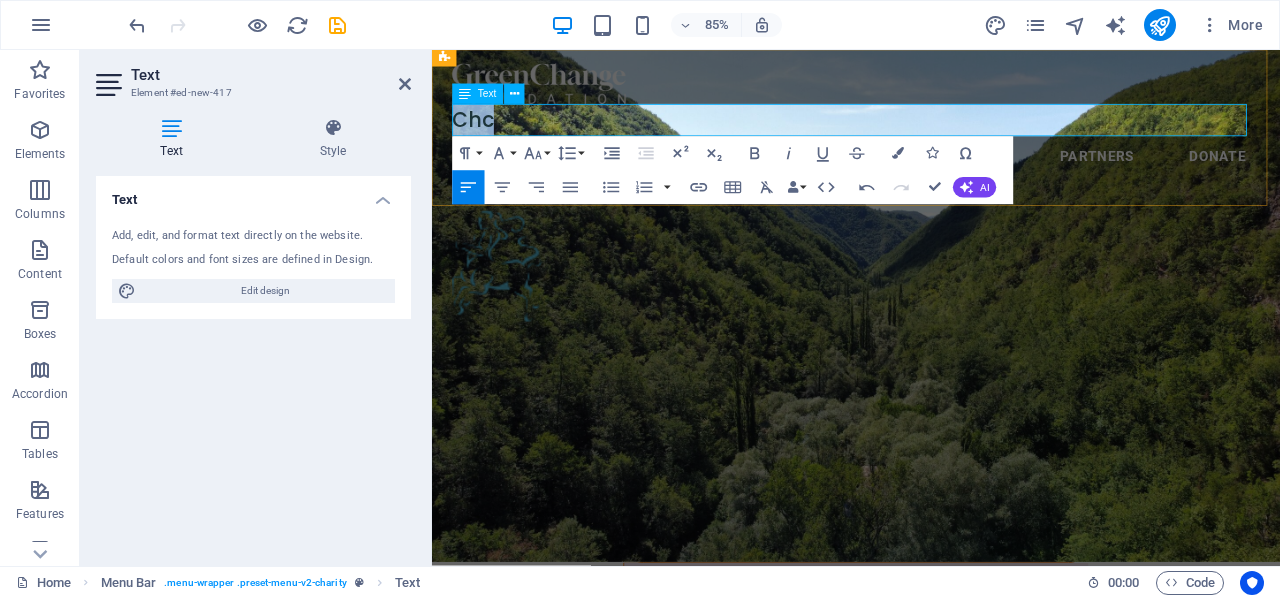 click on "Chc" at bounding box center [480, 132] 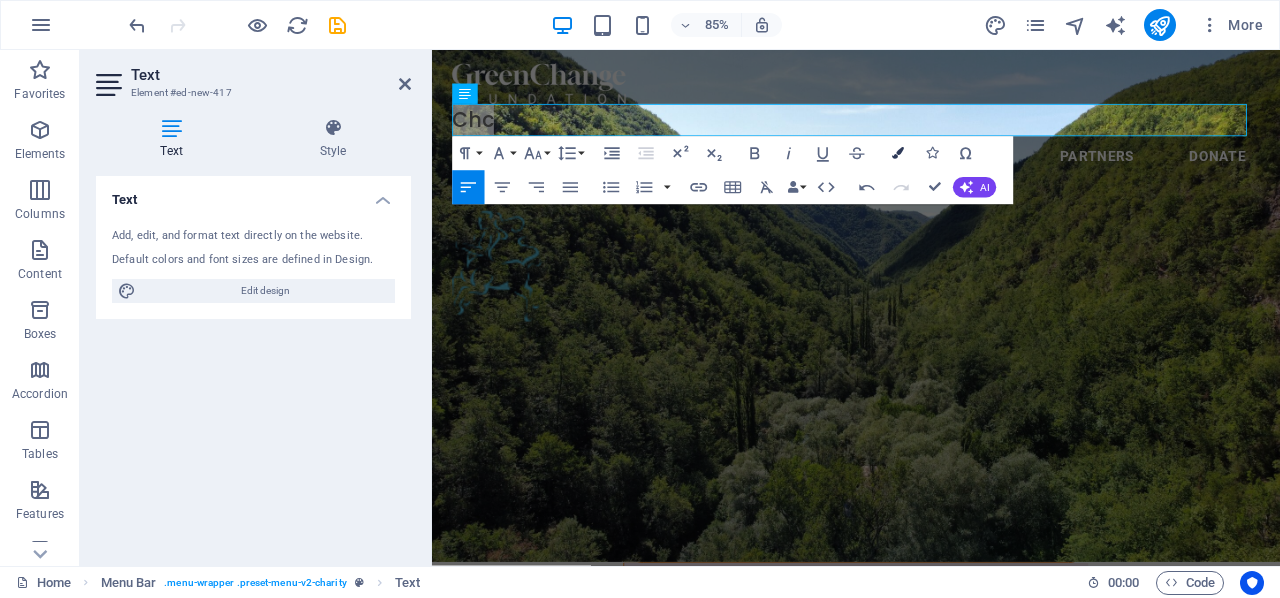 click at bounding box center [898, 154] 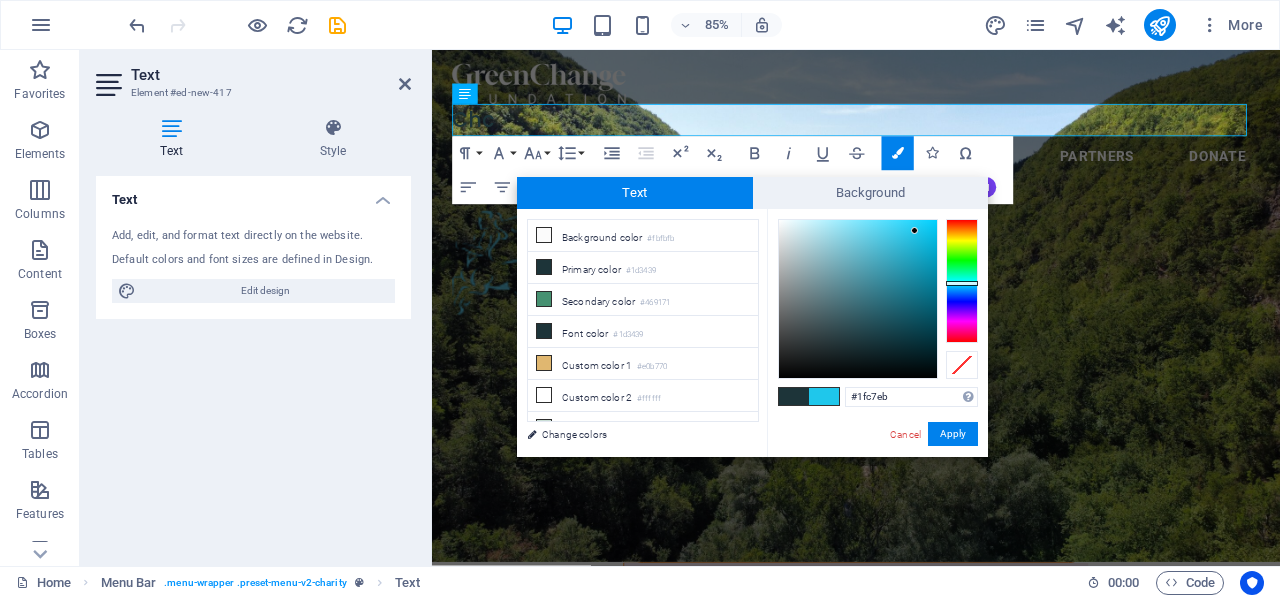click at bounding box center (858, 299) 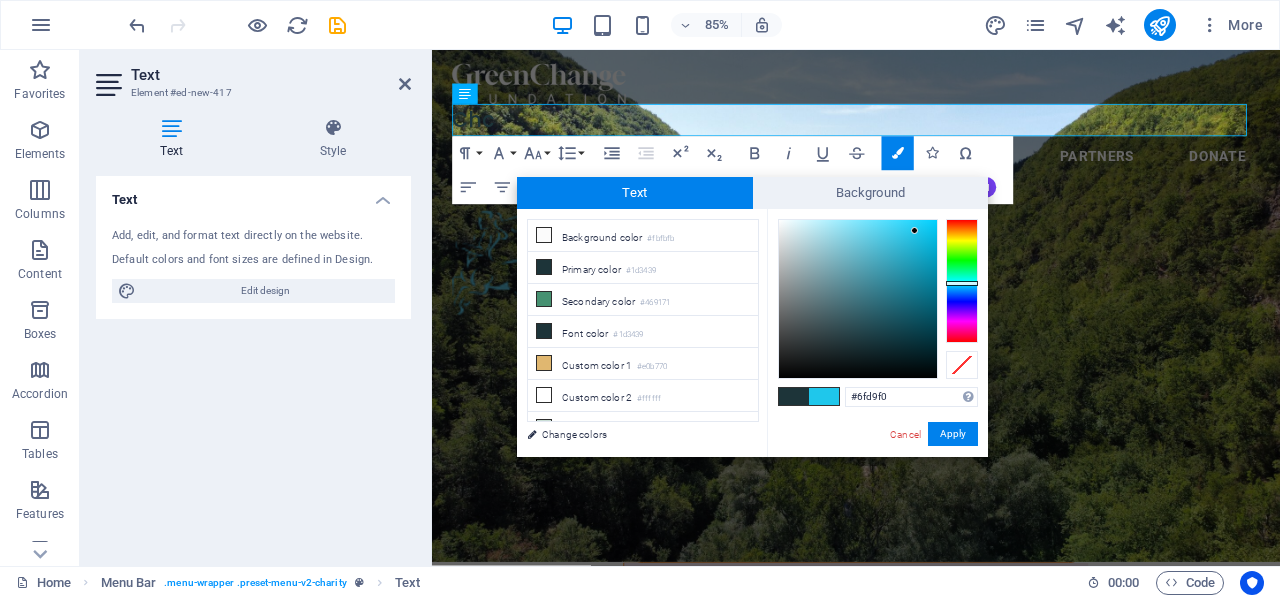 click at bounding box center (858, 299) 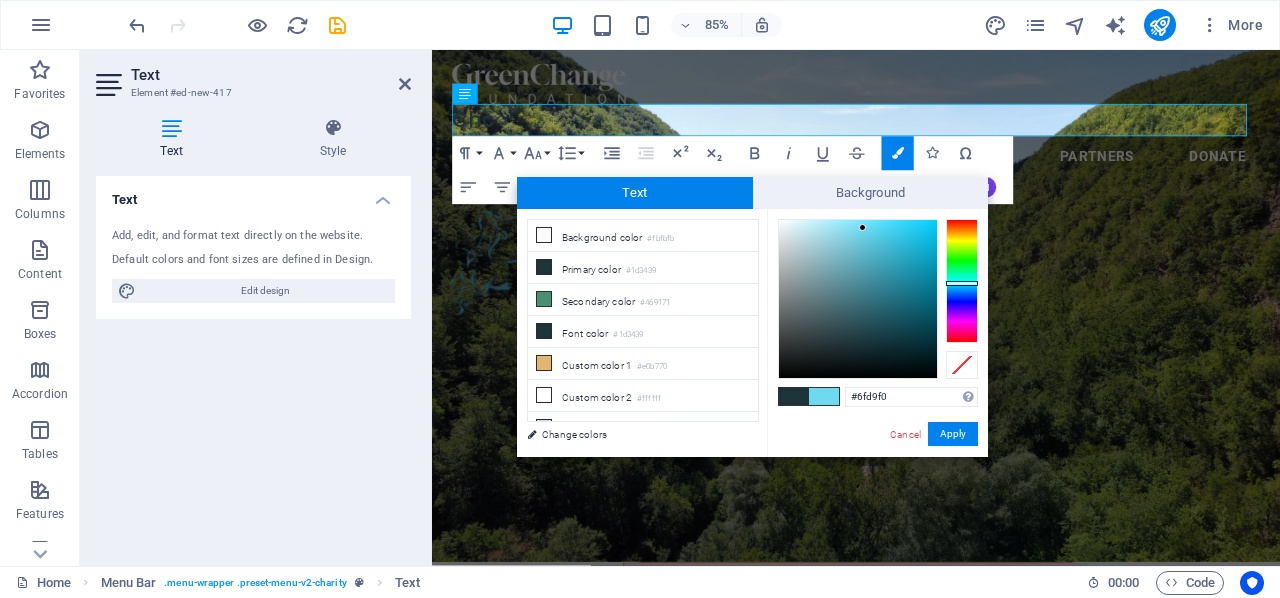 type on "#a6e5f3" 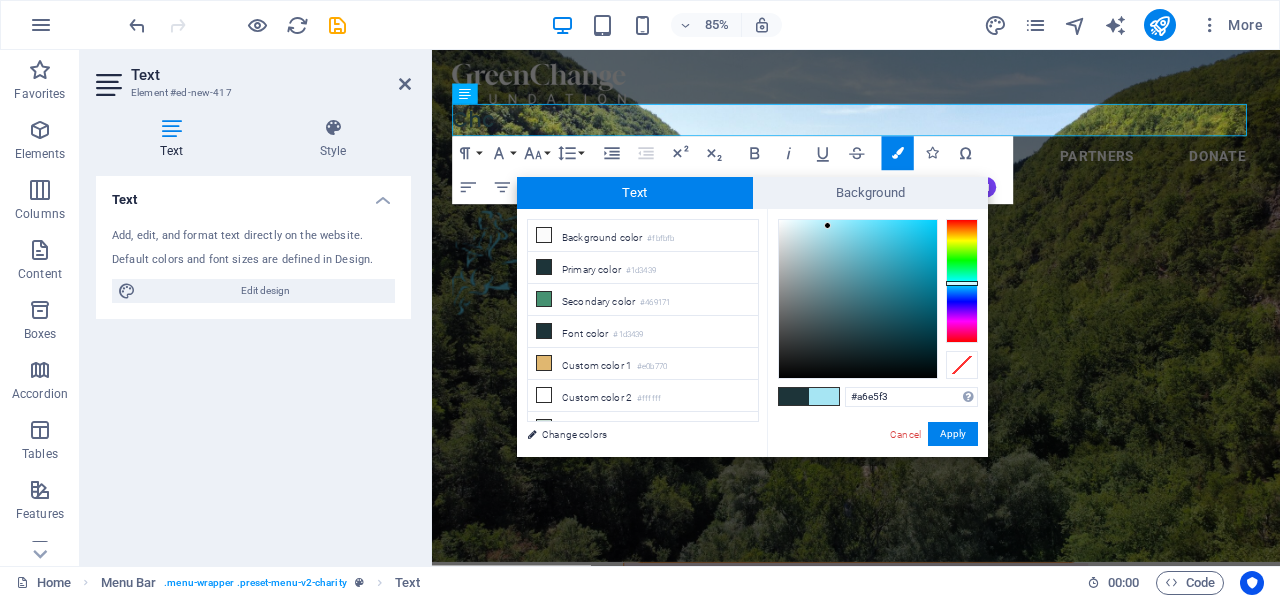 click at bounding box center [858, 299] 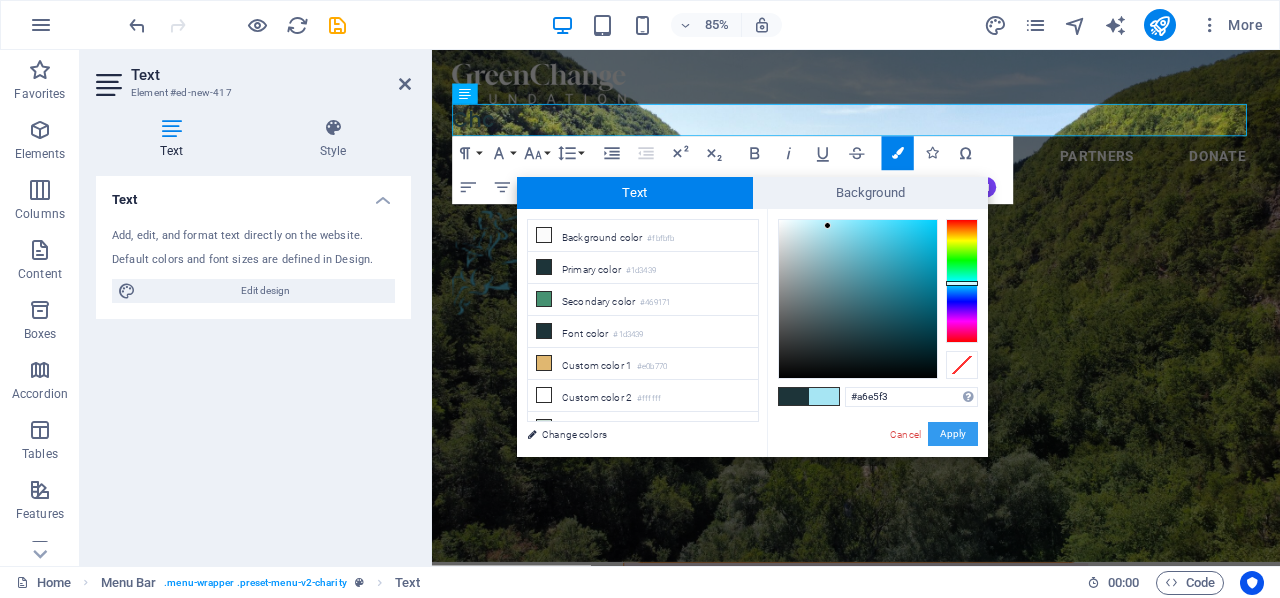click on "Apply" at bounding box center [953, 434] 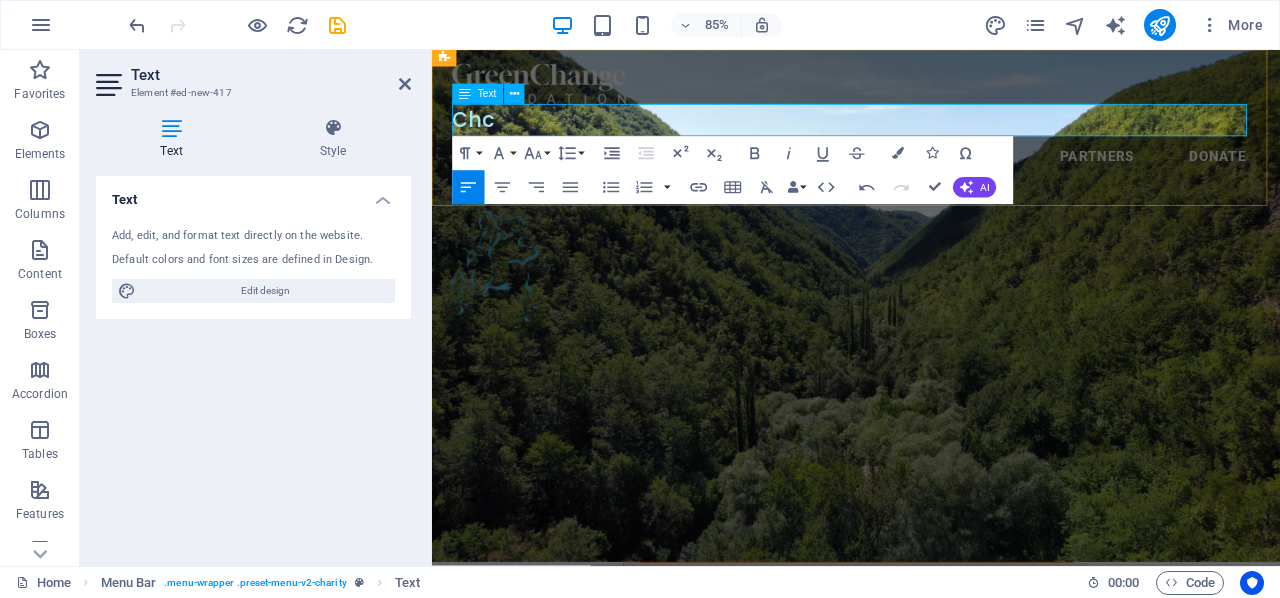 click on "Chc" at bounding box center (931, 133) 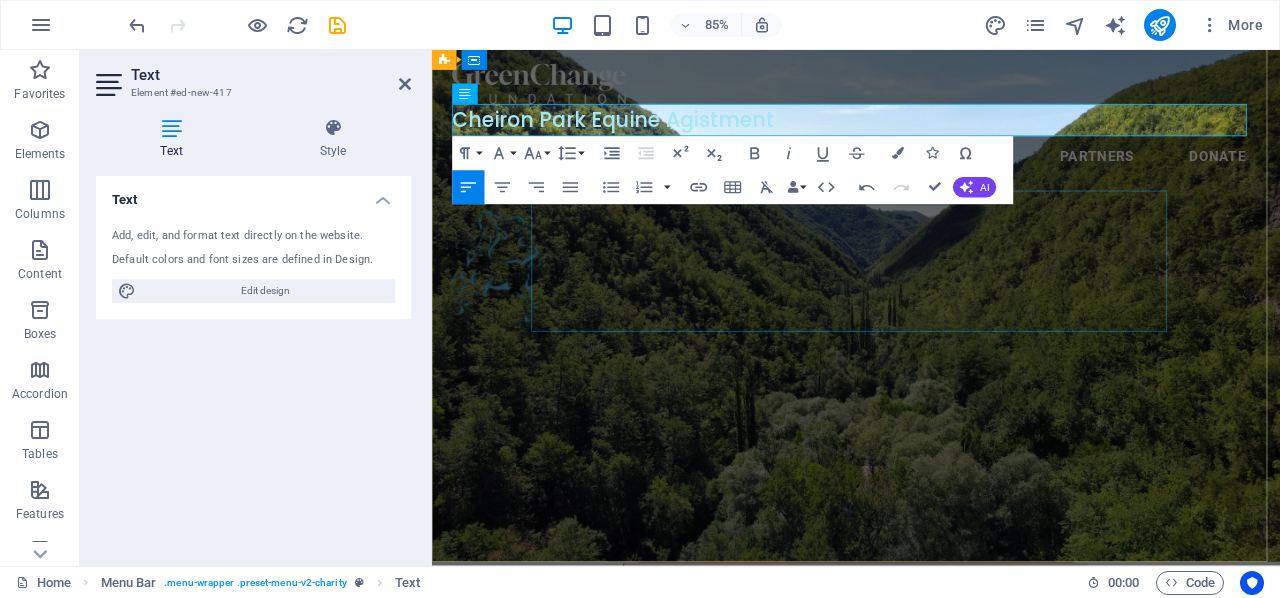 click on "A beautiful property for your retired horse" at bounding box center [931, 816] 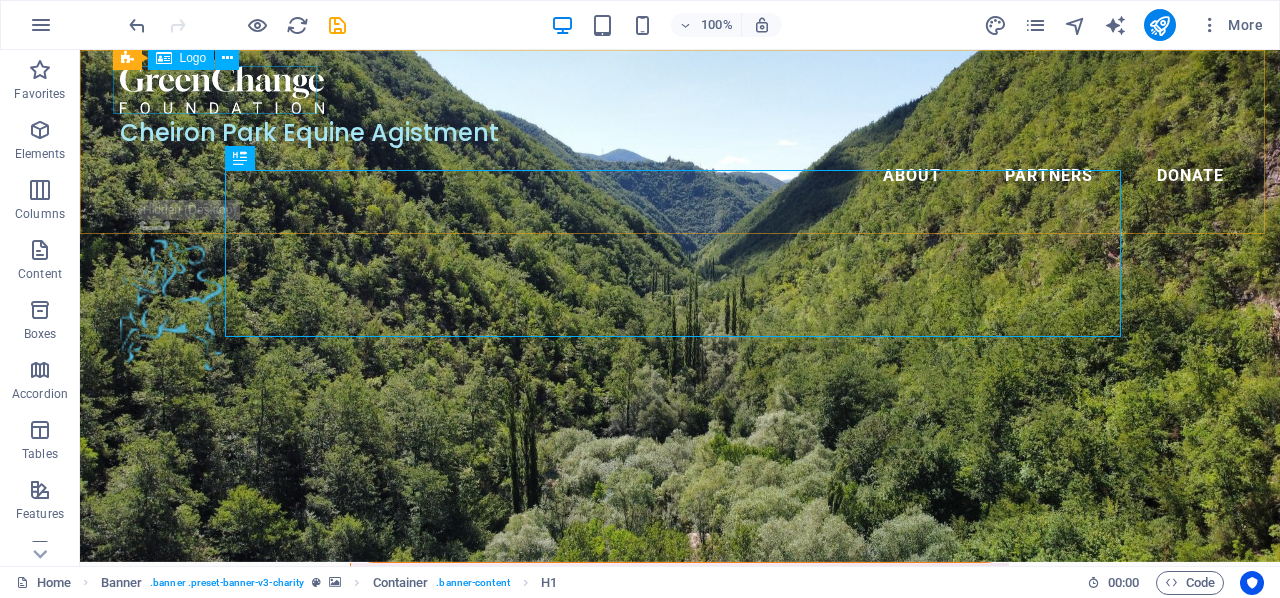 click at bounding box center (680, 90) 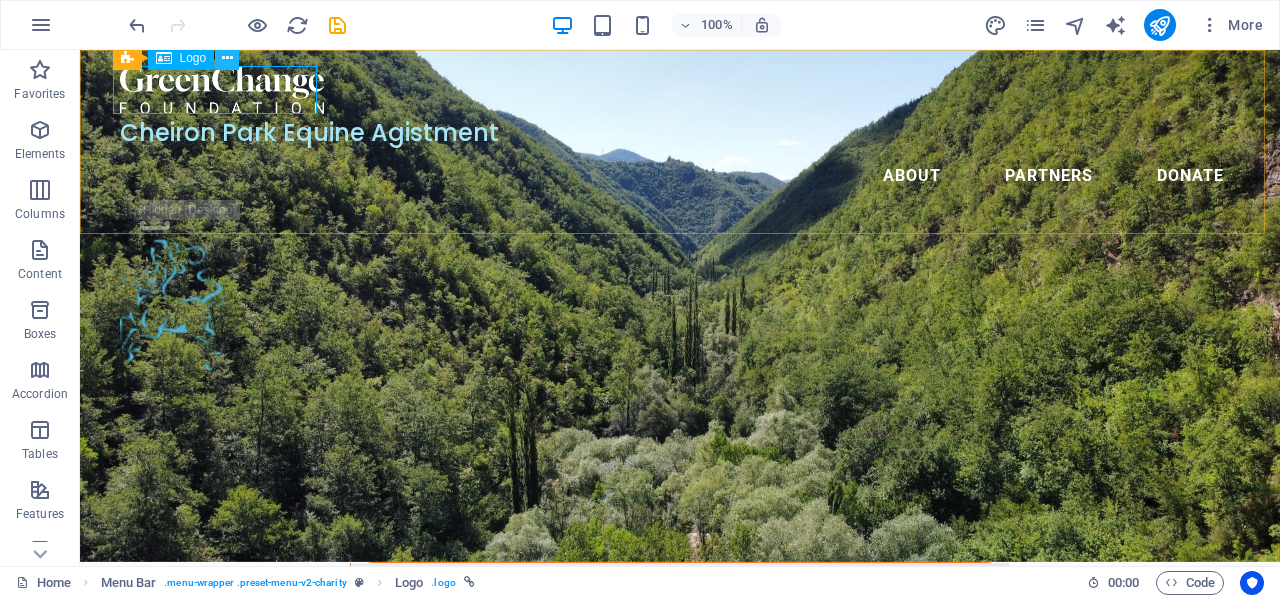 click at bounding box center [227, 58] 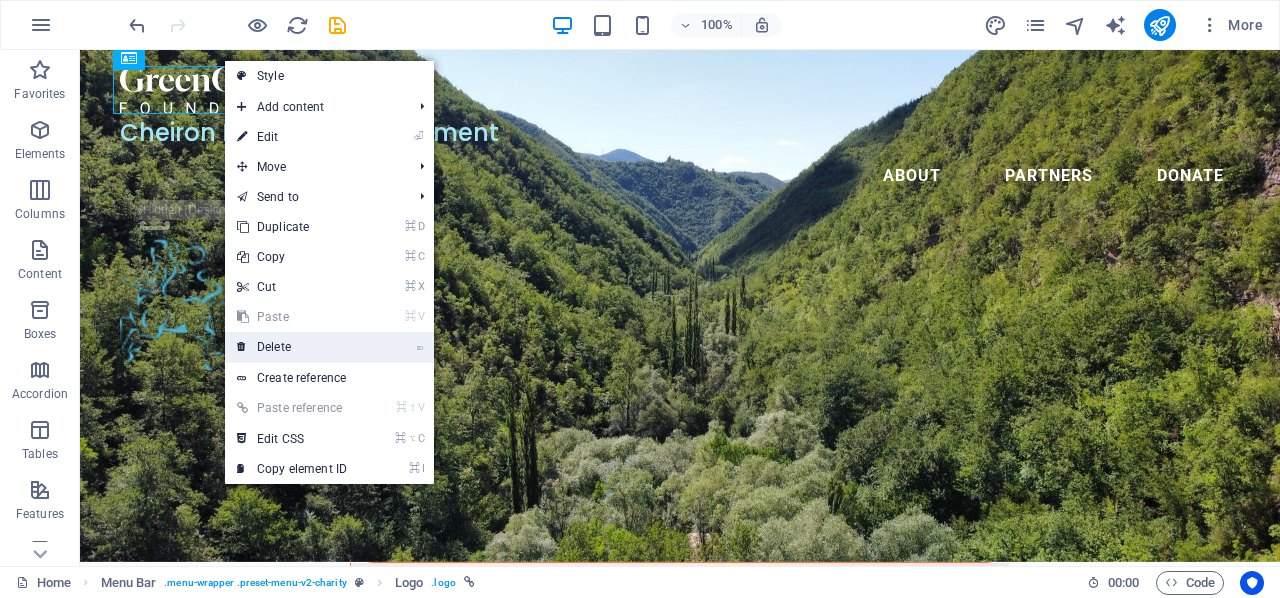 click on "⌦  Delete" at bounding box center [292, 347] 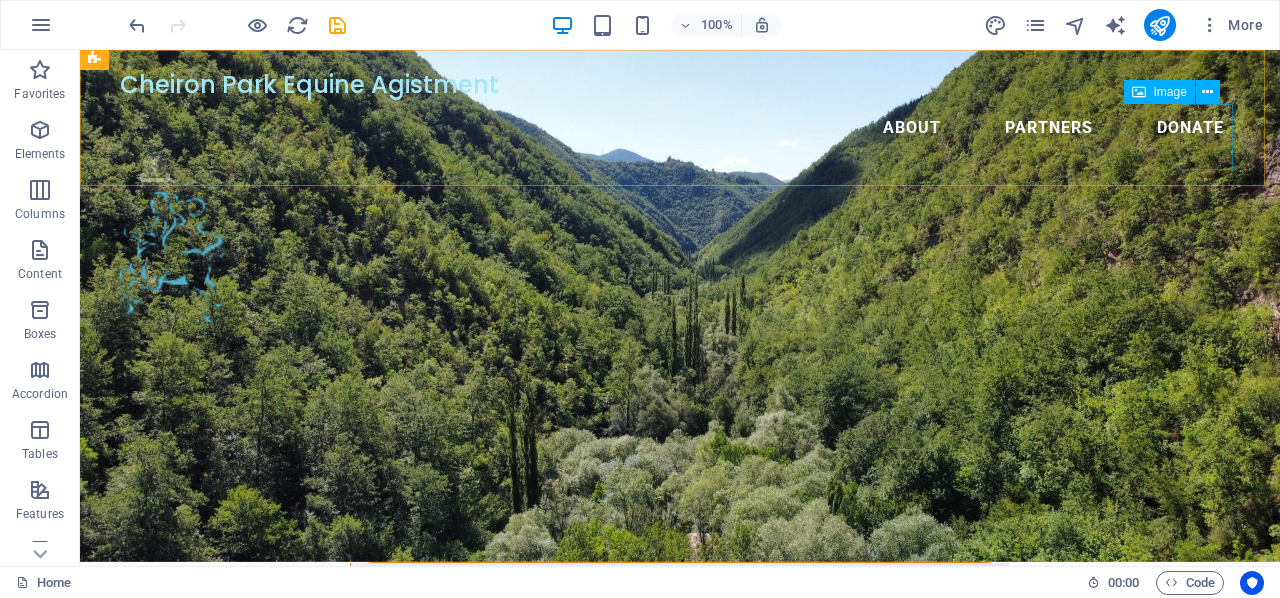click on "Cheiron Park Equine Agistment
About Partners Donate .fa-secondary{opacity:.4}" at bounding box center [680, 194] 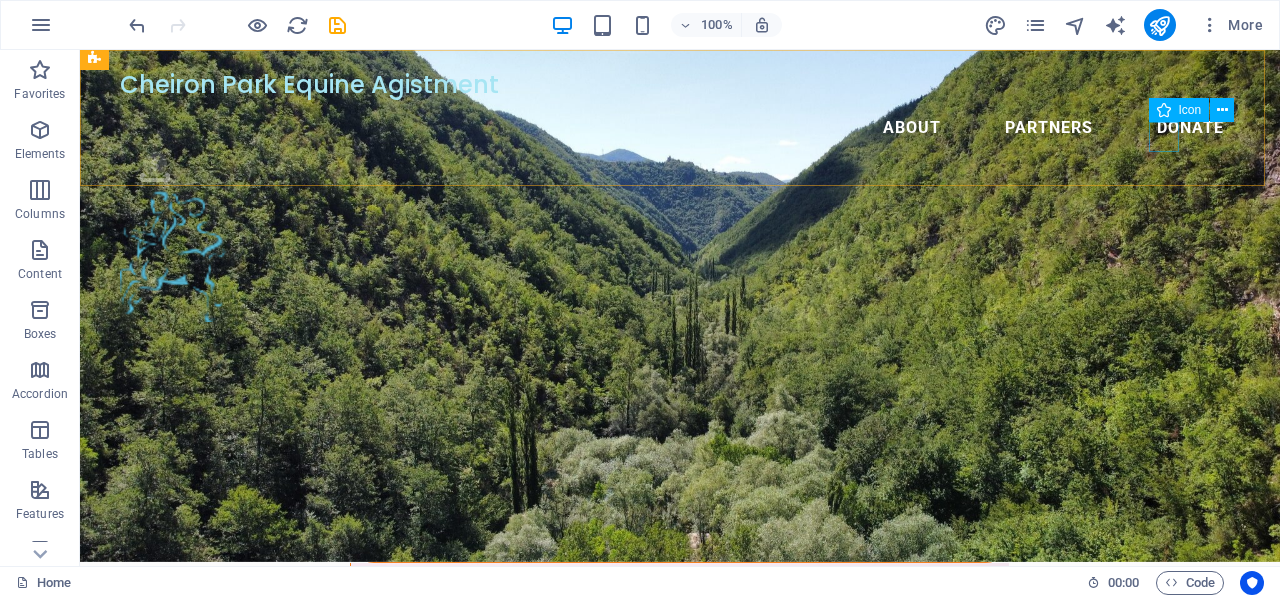 click on ".fa-secondary{opacity:.4}" at bounding box center [690, 171] 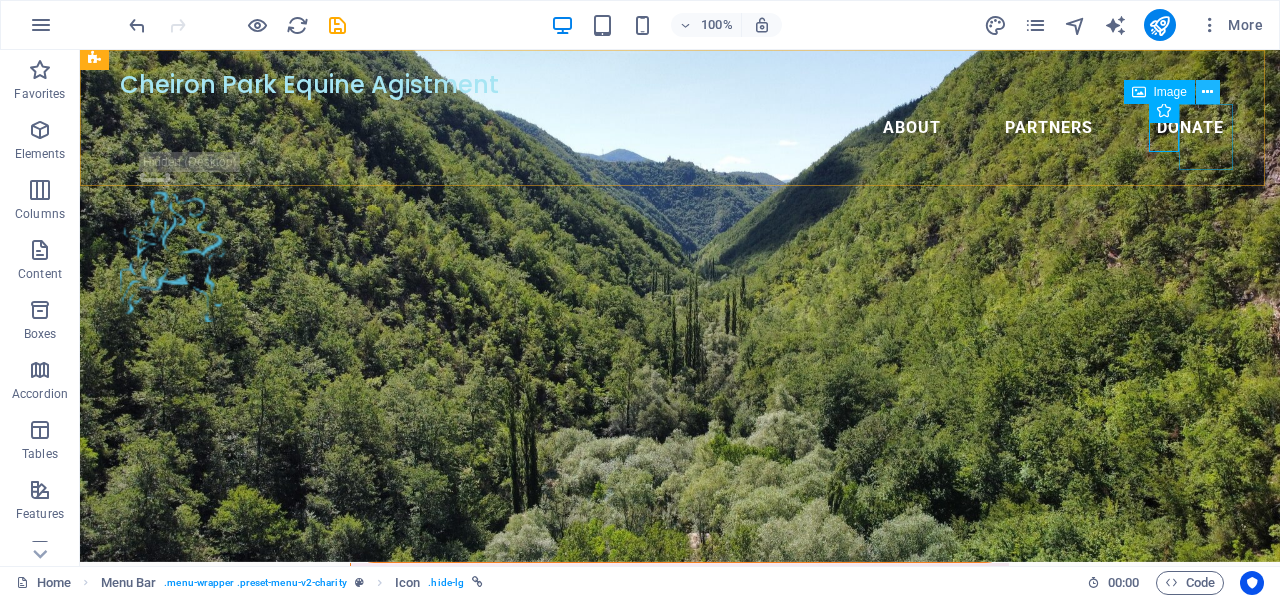 click at bounding box center (1207, 92) 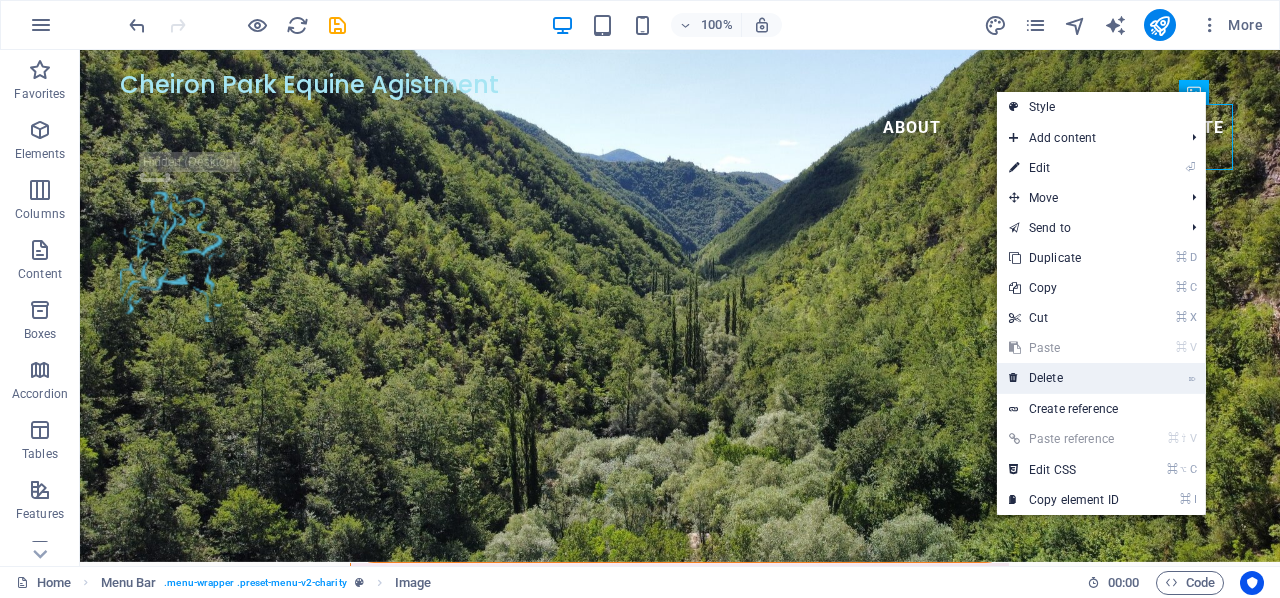 click on "⌦  Delete" at bounding box center (1064, 378) 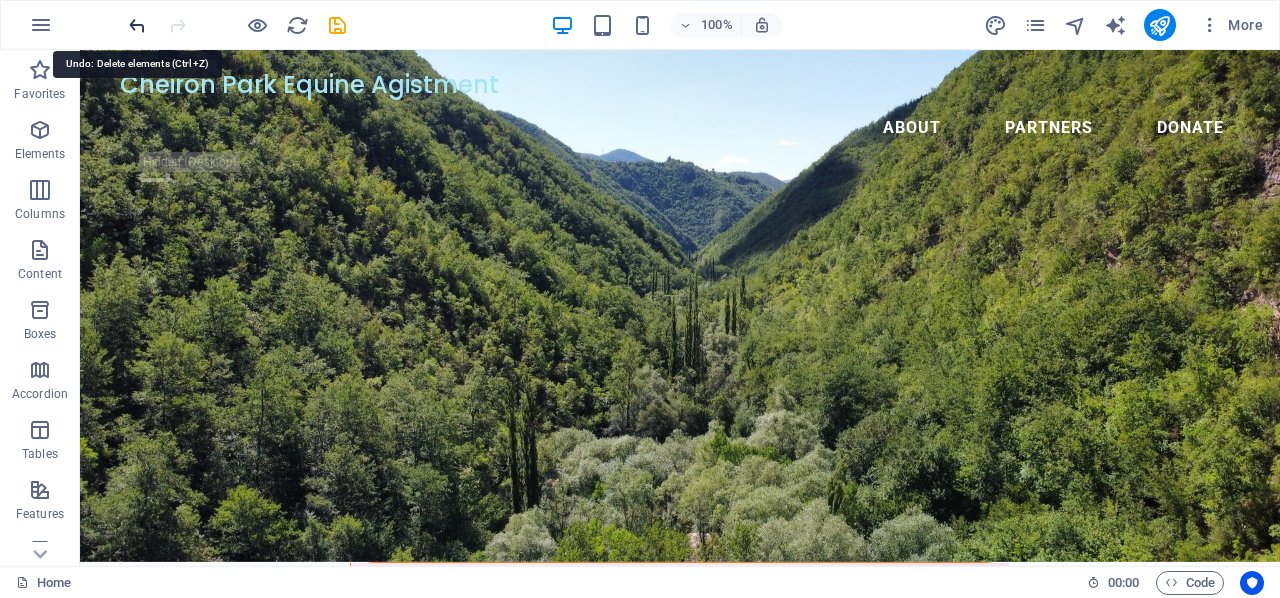 click at bounding box center (137, 25) 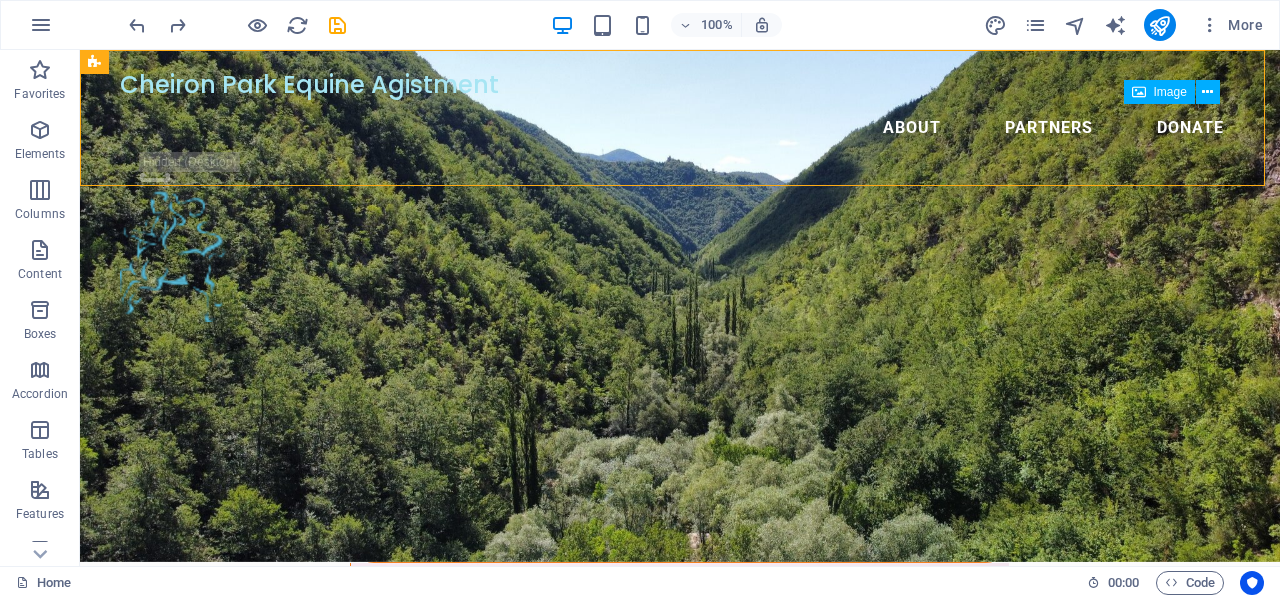 scroll, scrollTop: 0, scrollLeft: 0, axis: both 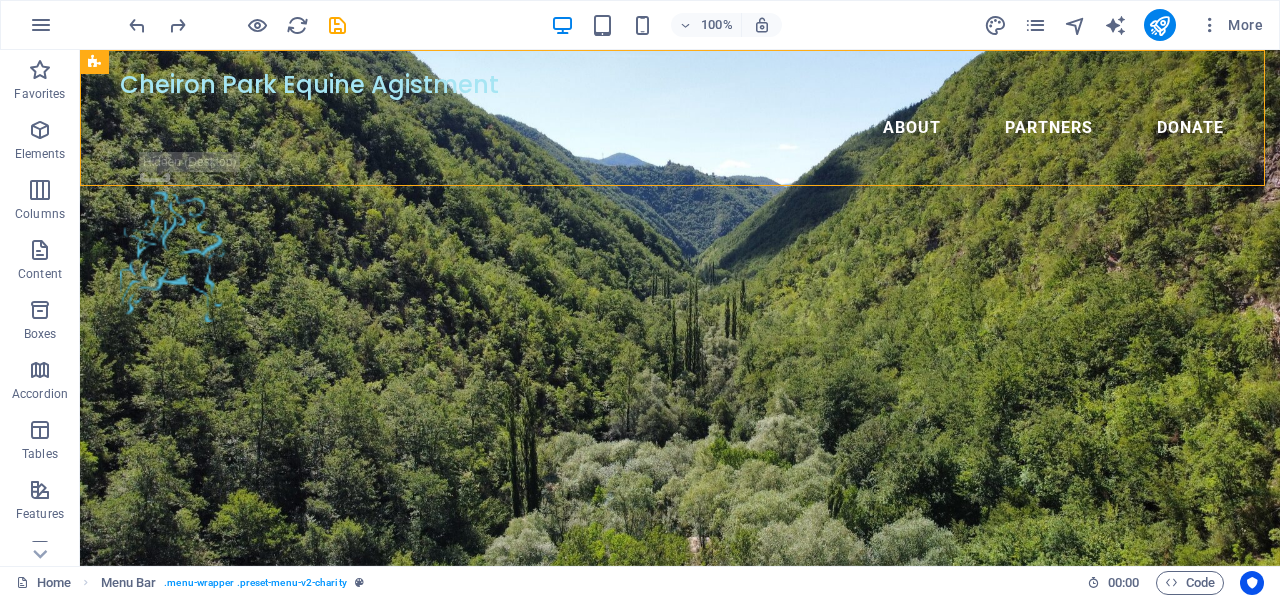 drag, startPoint x: 1212, startPoint y: 117, endPoint x: 1226, endPoint y: 101, distance: 21.260292 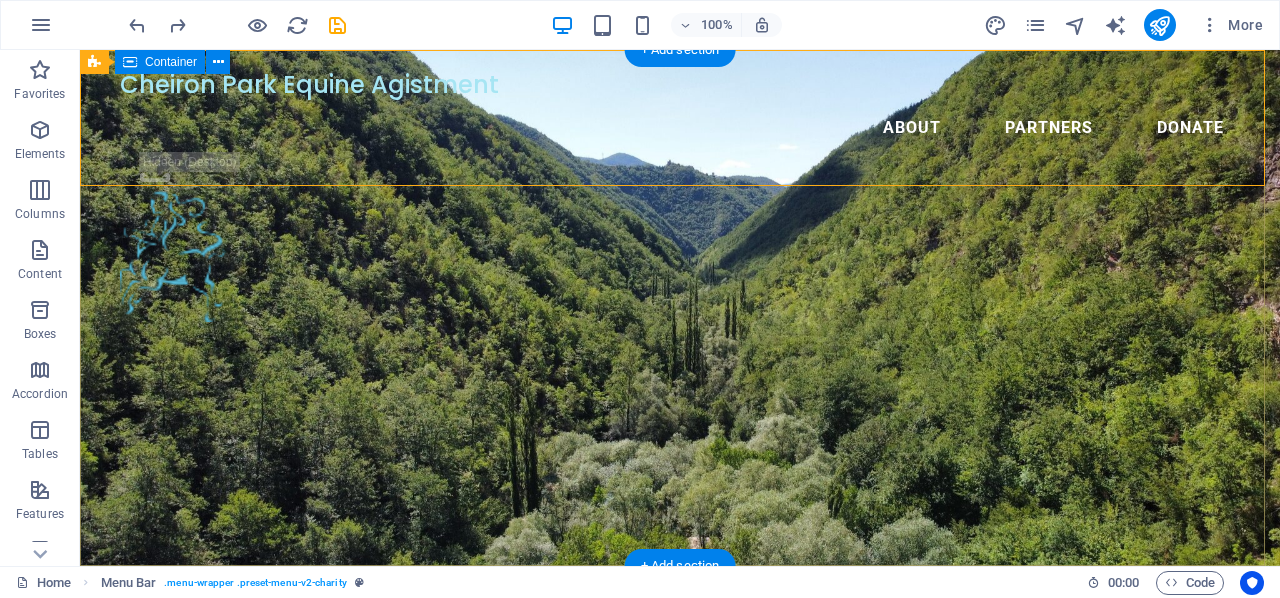 click on "A beautiful property for your retired horse Lorem ipsum dolor sit amet consectetur. Bibendum adipiscing morbi orci nibh eget posuere arcu volutpat nulla. Tortor cras suscipit augue sodales risus auctor. Fusce nunc vitae non dui ornare tellus nibh purus lectus." at bounding box center [680, 767] 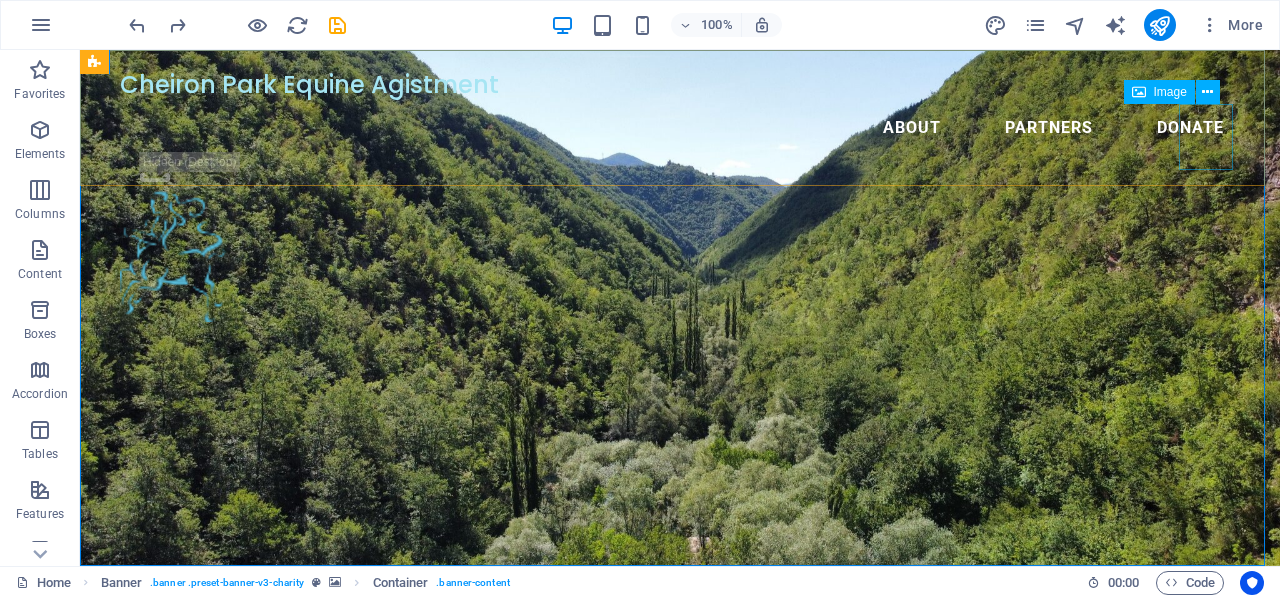 scroll, scrollTop: 14, scrollLeft: 0, axis: vertical 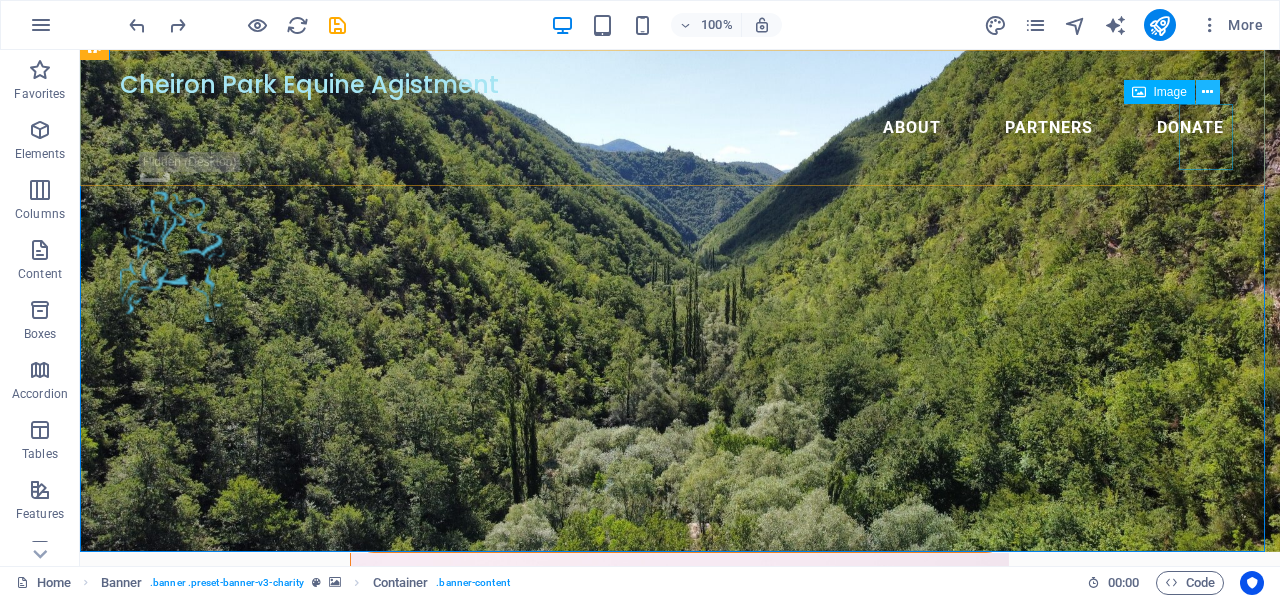 click at bounding box center [1207, 92] 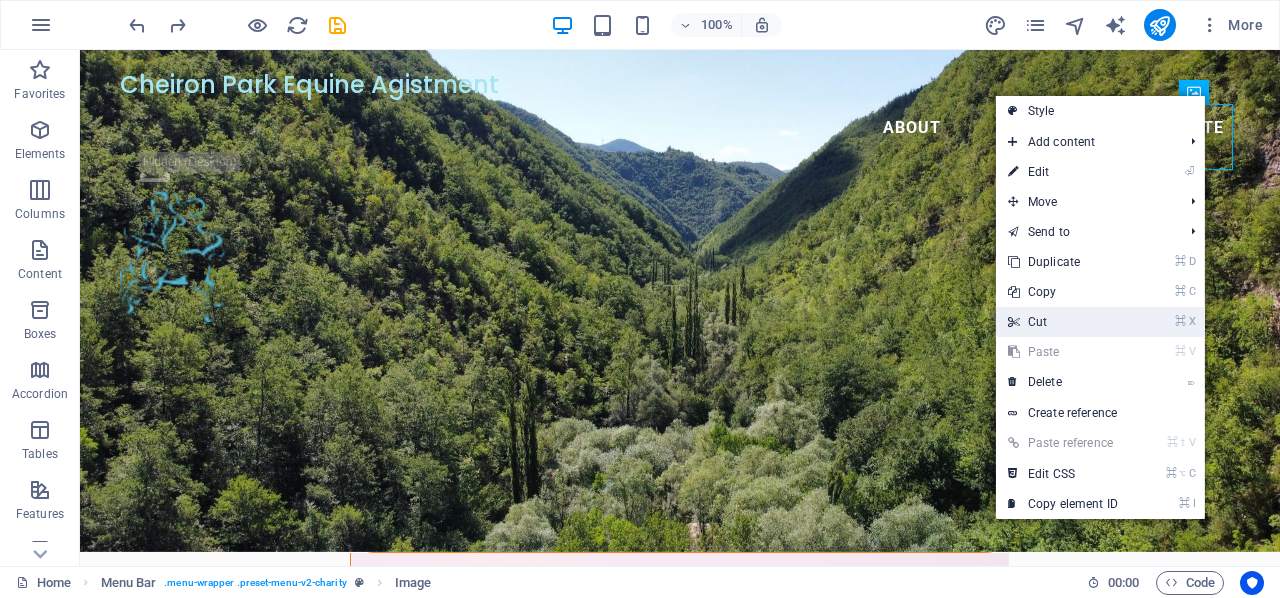 click on "⌘ X  Cut" at bounding box center [1063, 322] 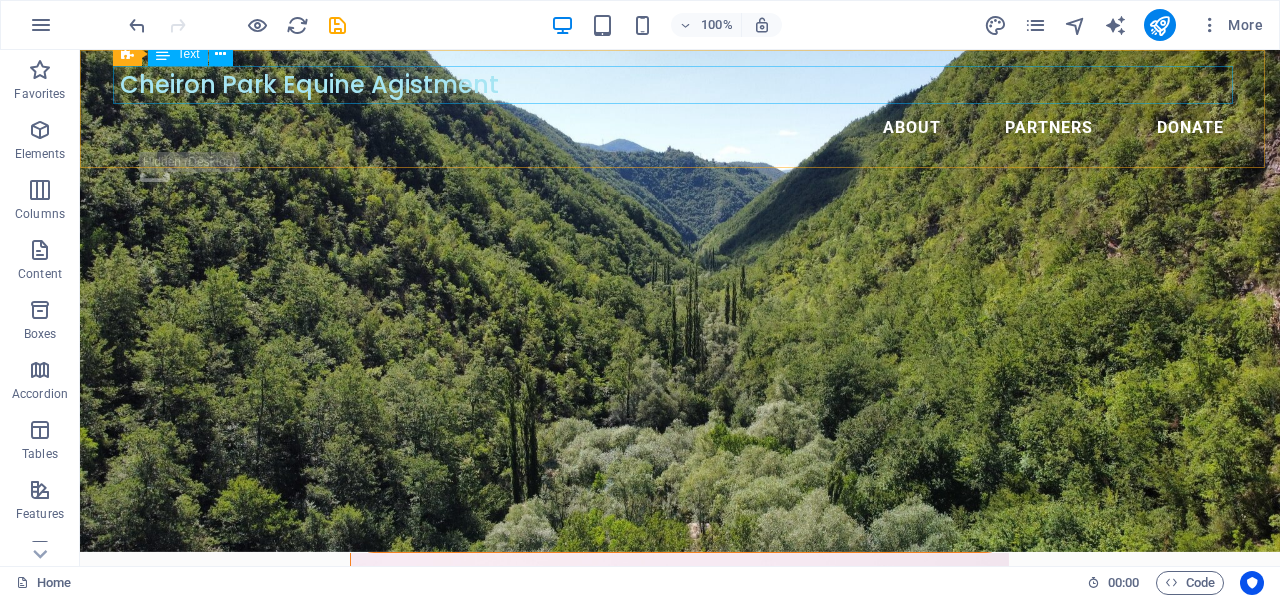 click on "Cheiron Park Equine Agistment" at bounding box center (680, 85) 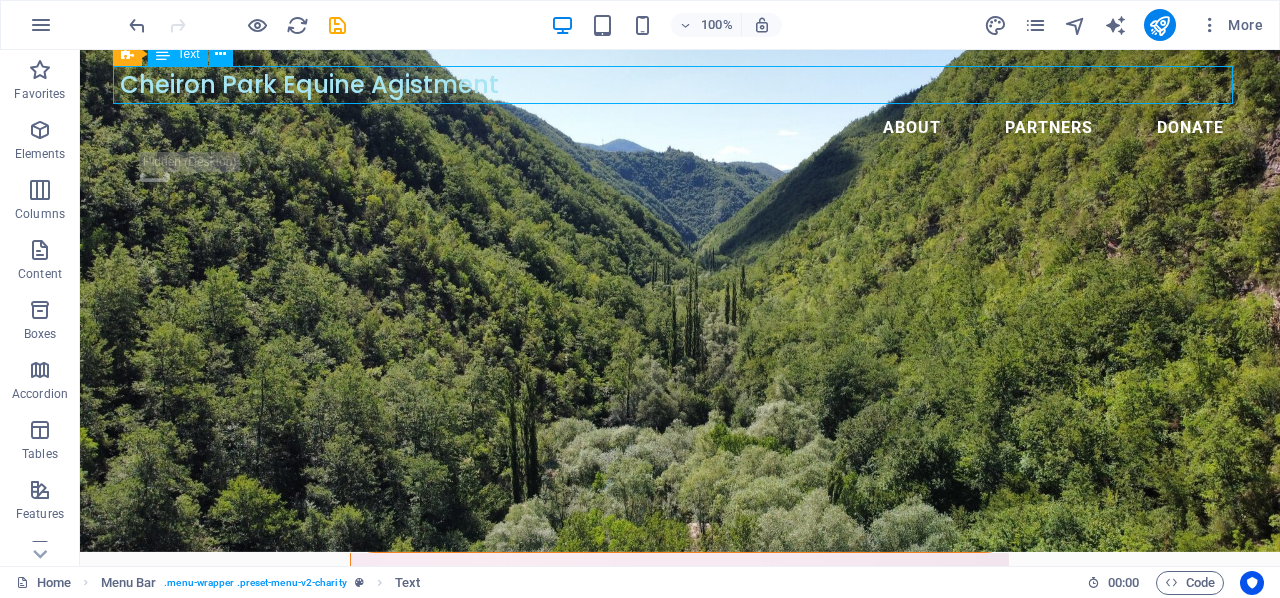 click on "Cheiron Park Equine Agistment" at bounding box center (680, 85) 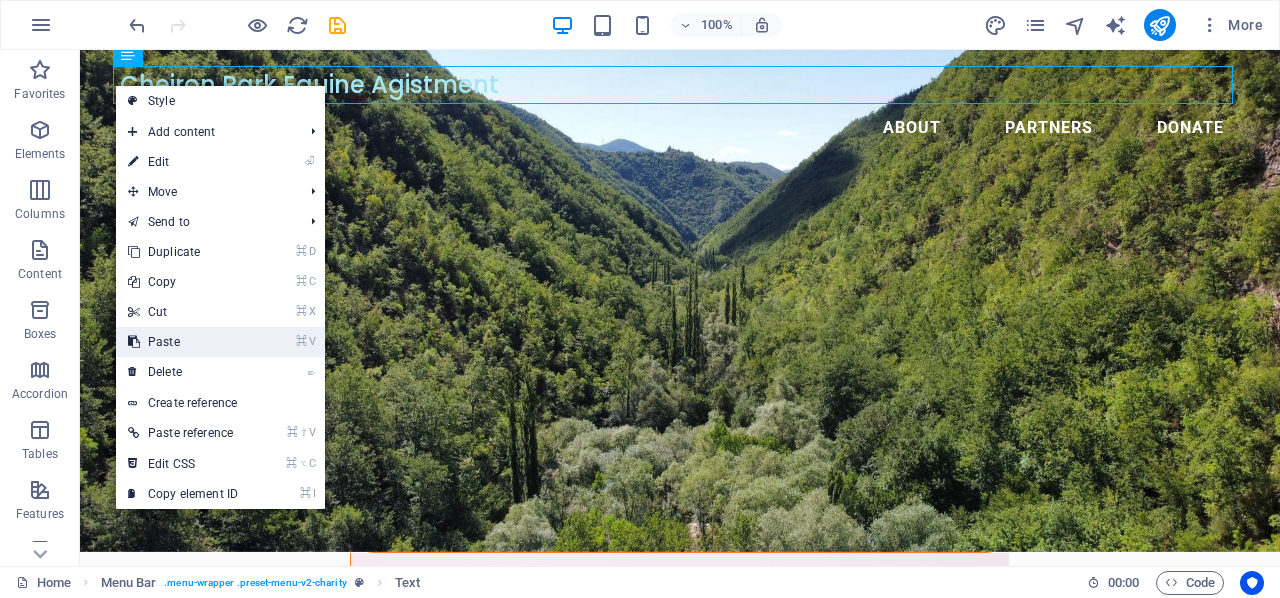 click on "⌘ V  Paste" at bounding box center (183, 342) 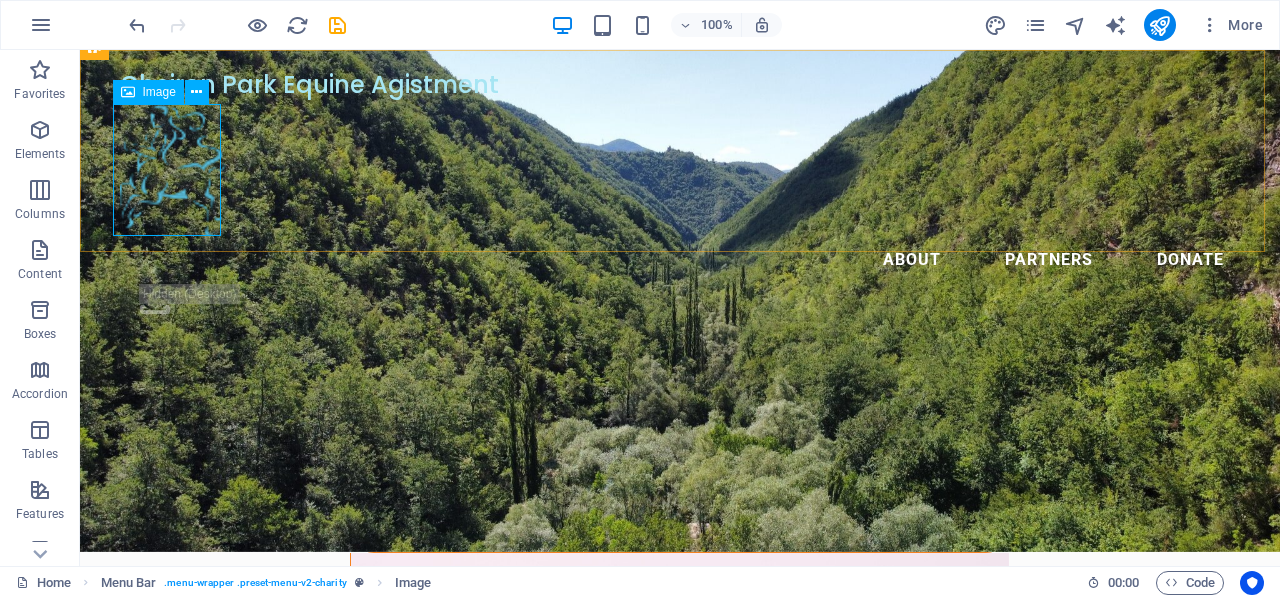 click at bounding box center [680, 170] 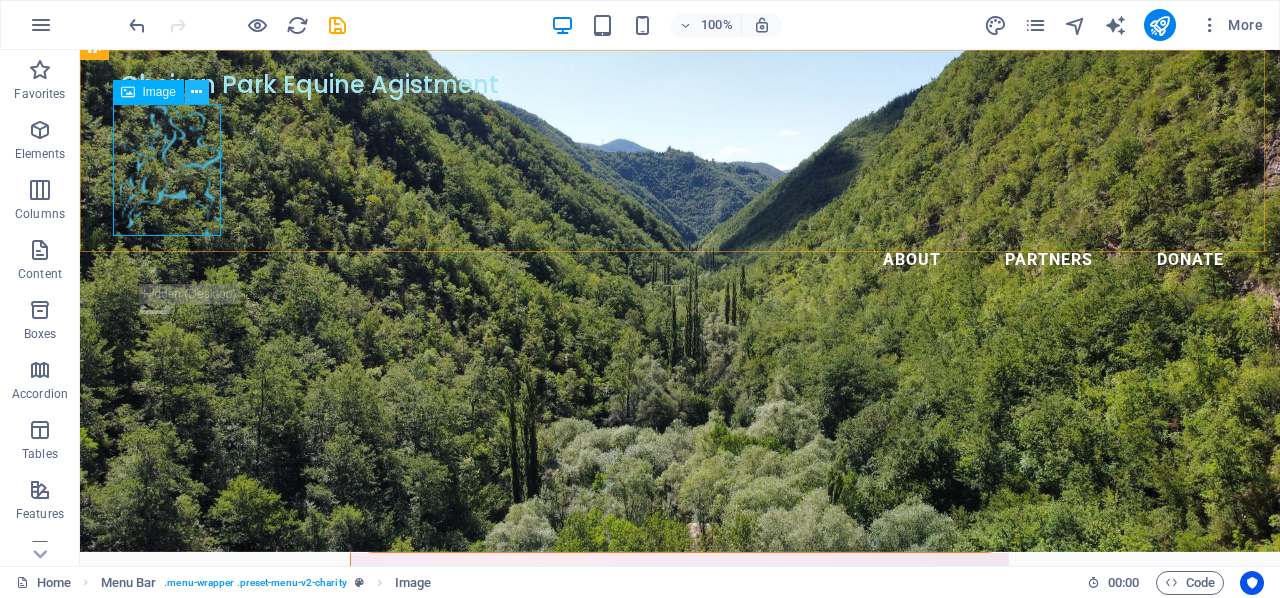 click at bounding box center [196, 92] 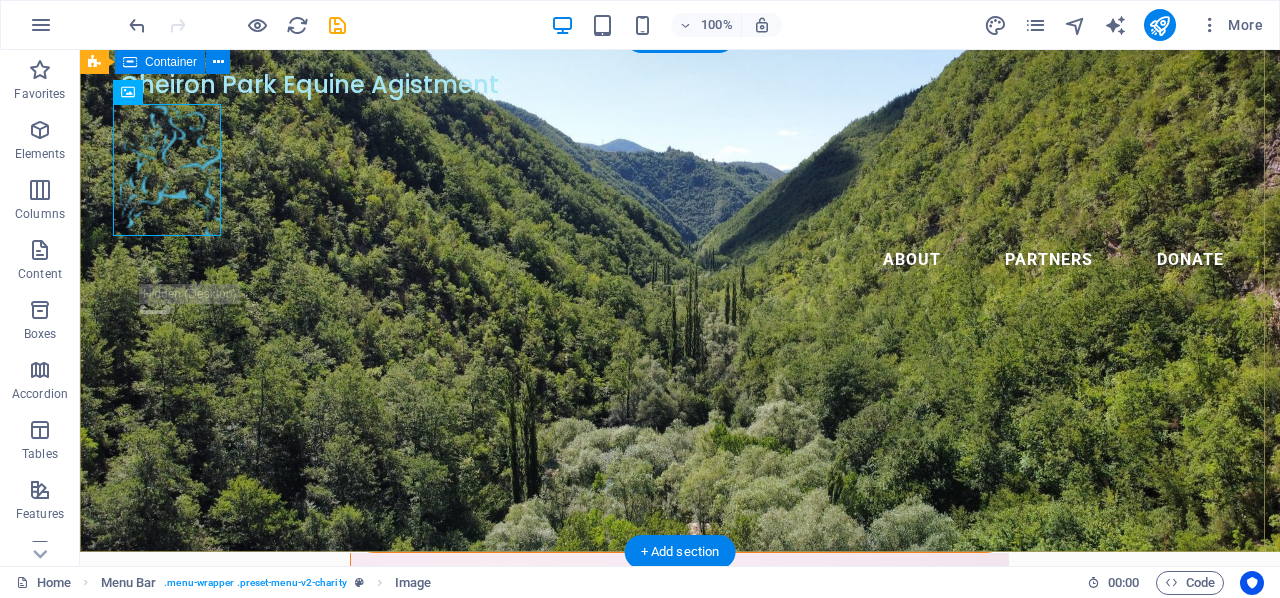 click on "A beautiful property for your retired horse Lorem ipsum dolor sit amet consectetur. Bibendum adipiscing morbi orci nibh eget posuere arcu volutpat nulla. Tortor cras suscipit augue sodales risus auctor. Fusce nunc vitae non dui ornare tellus nibh purus lectus." at bounding box center [680, 753] 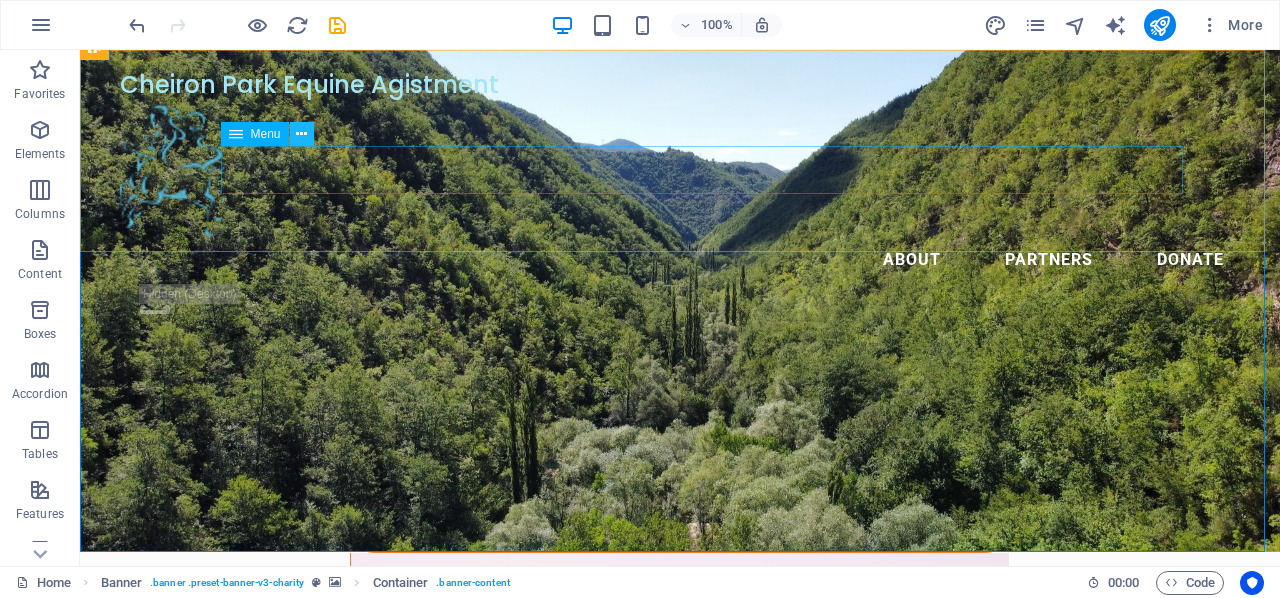 click at bounding box center [301, 134] 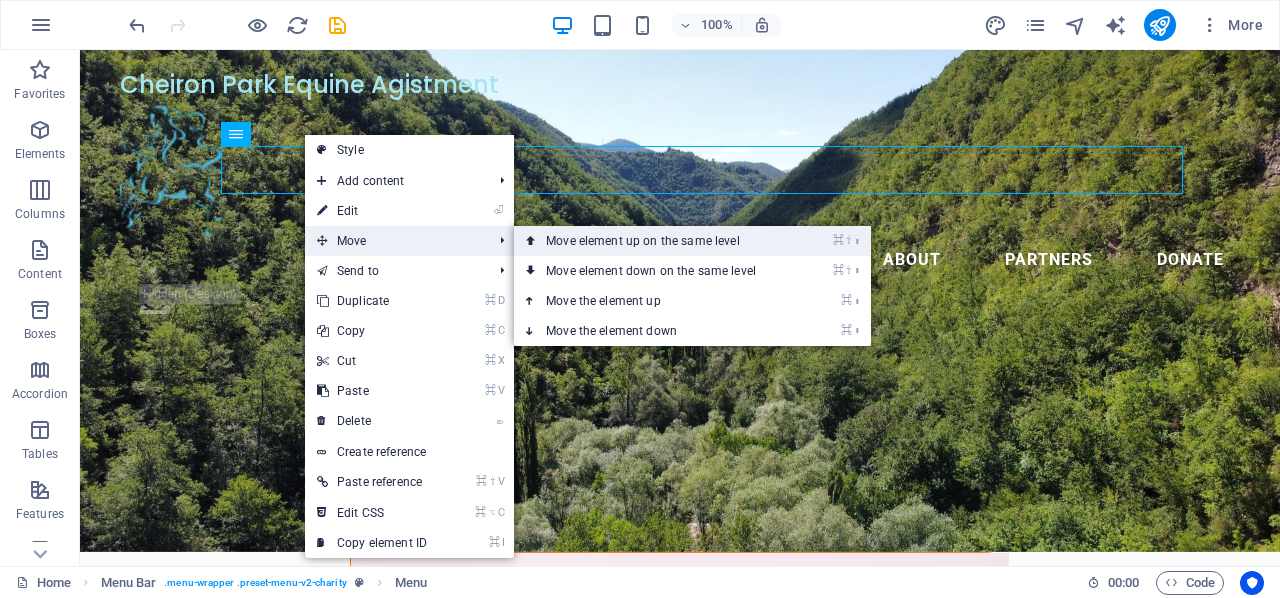 click on "⌘ ⇧ ⬆  Move element up on the same level" at bounding box center (655, 241) 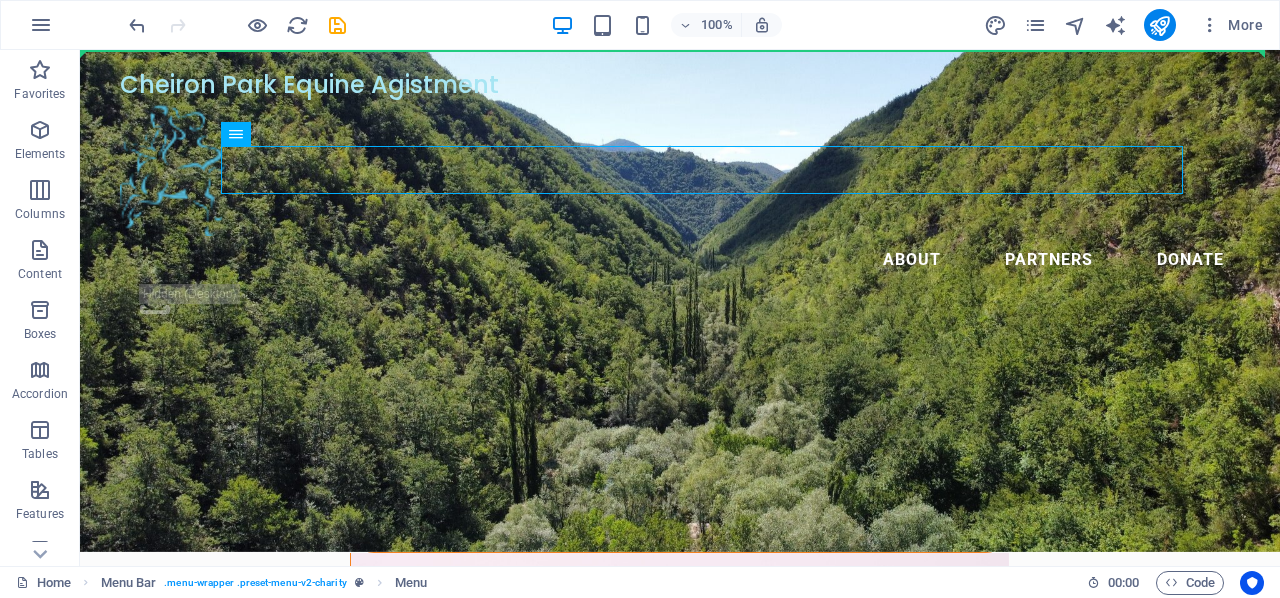 drag, startPoint x: 605, startPoint y: 148, endPoint x: 604, endPoint y: 137, distance: 11.045361 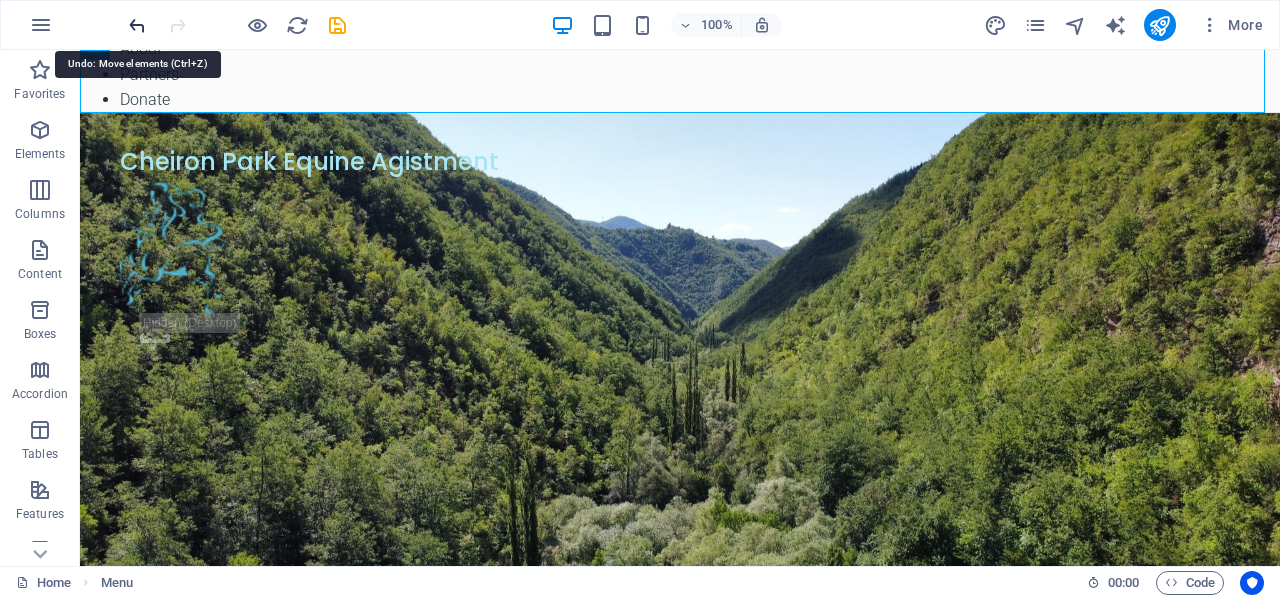 click at bounding box center (137, 25) 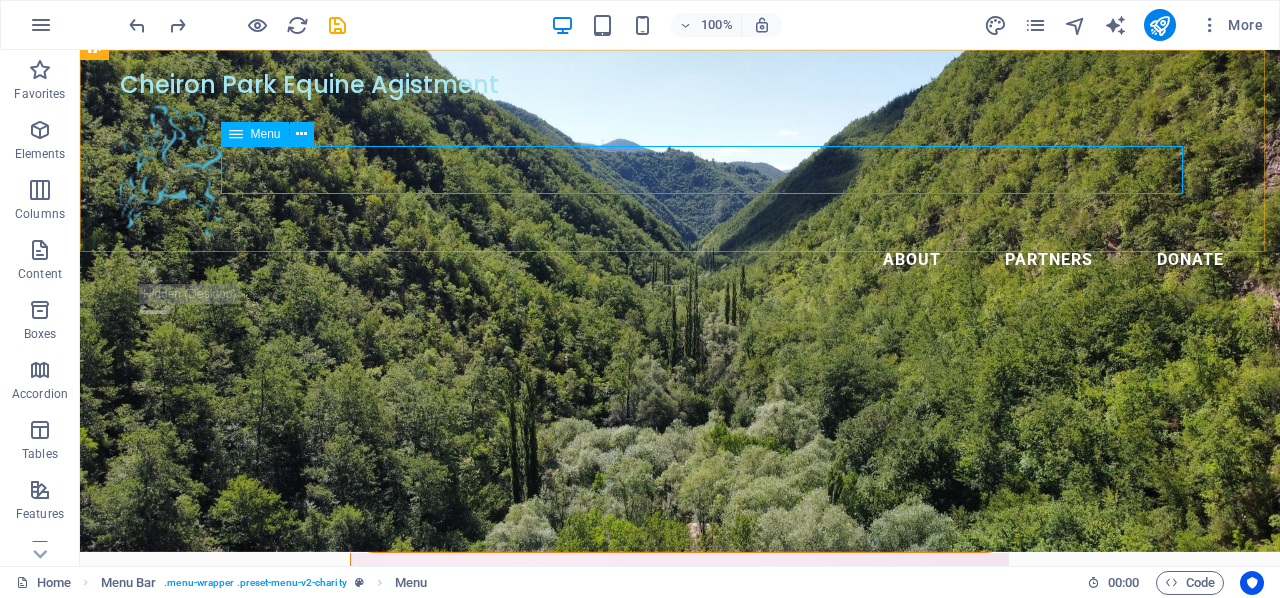 click at bounding box center (236, 134) 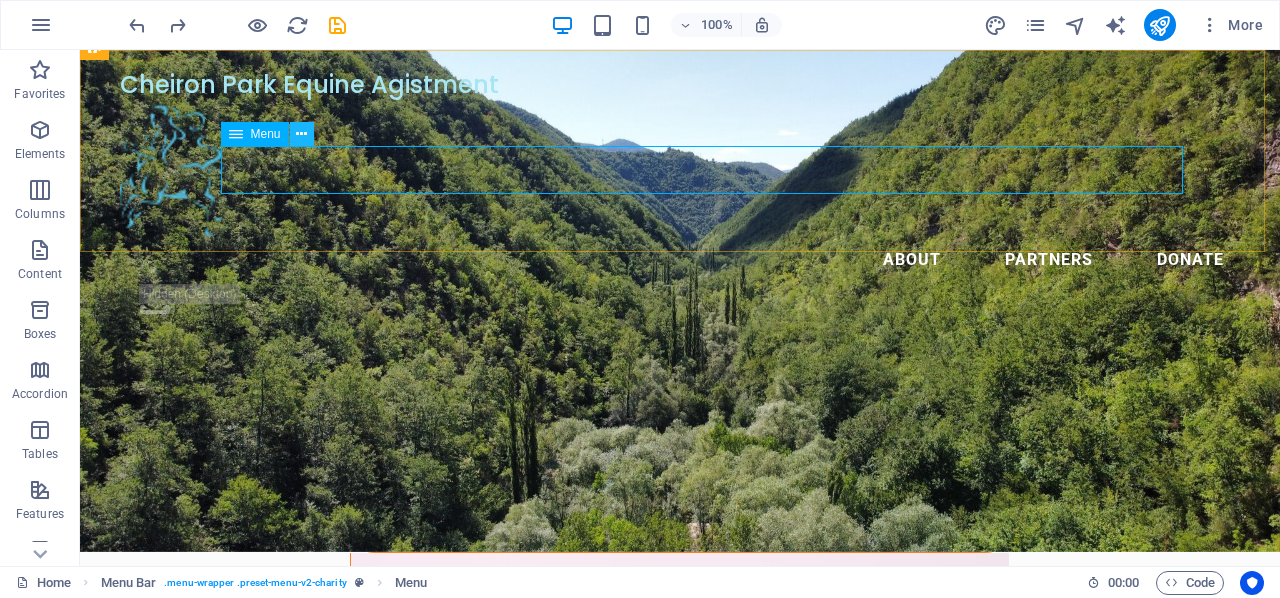 click at bounding box center (301, 134) 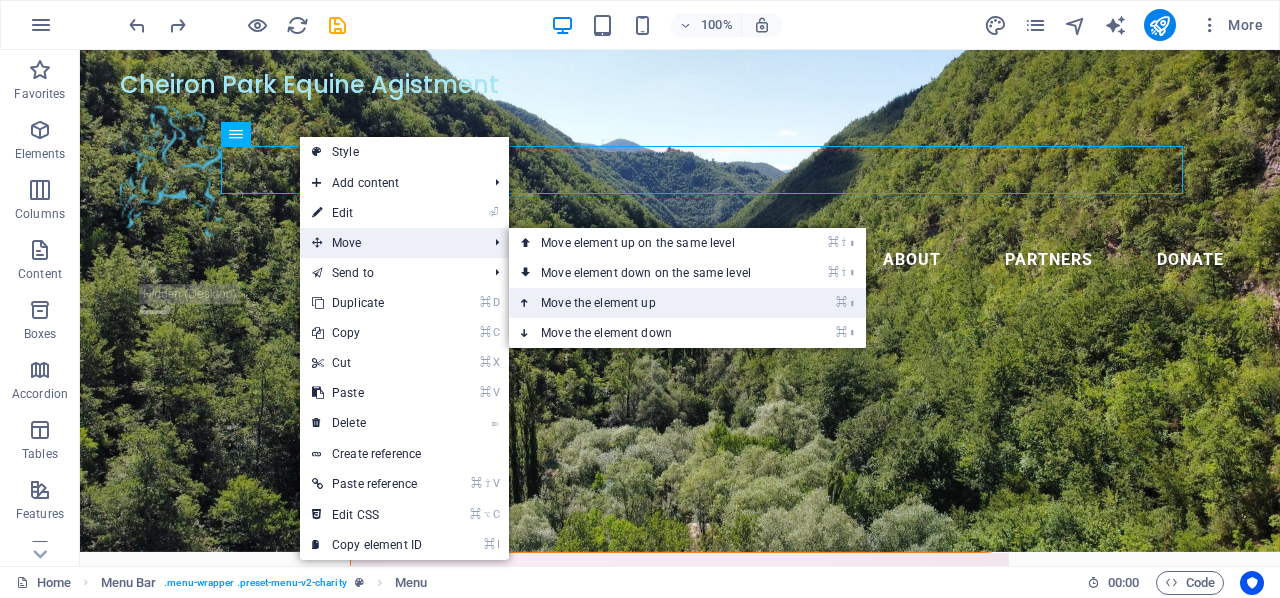 click on "⌘ ⬆  Move the element up" at bounding box center [650, 303] 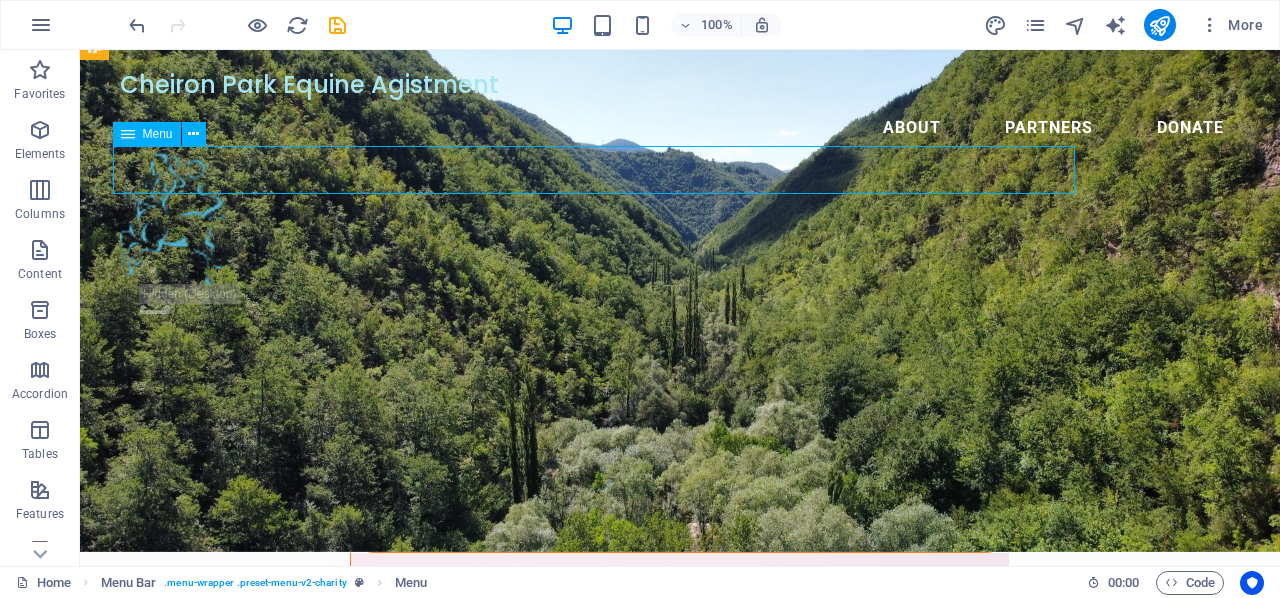 scroll, scrollTop: 0, scrollLeft: 0, axis: both 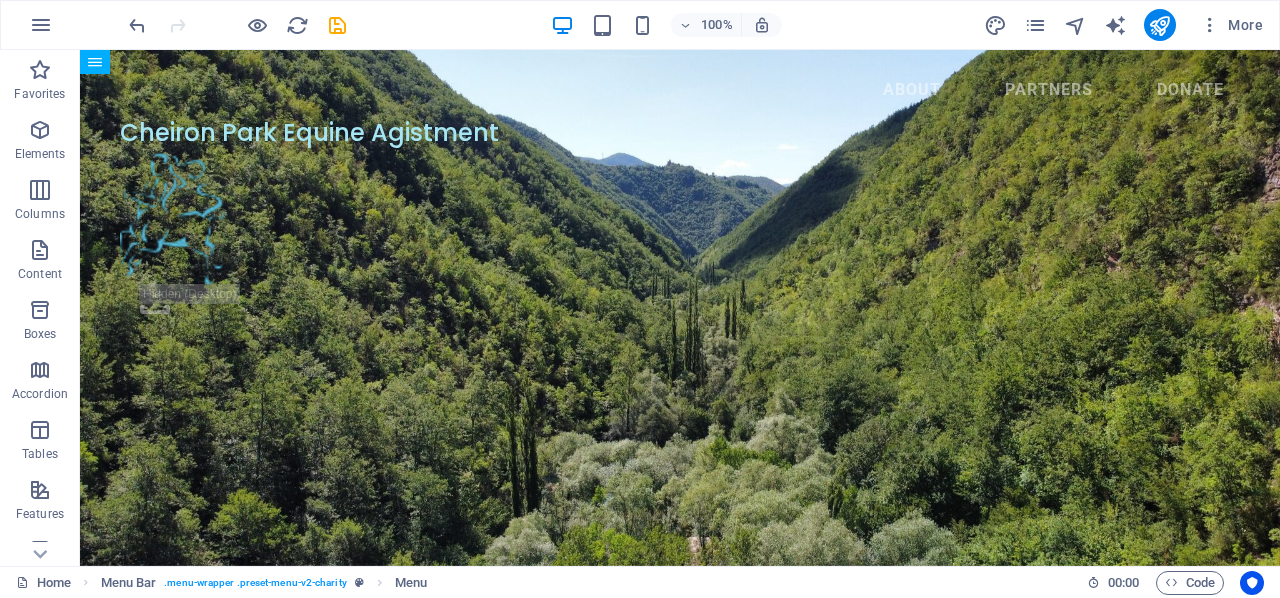 drag, startPoint x: 209, startPoint y: 188, endPoint x: 154, endPoint y: 99, distance: 104.62313 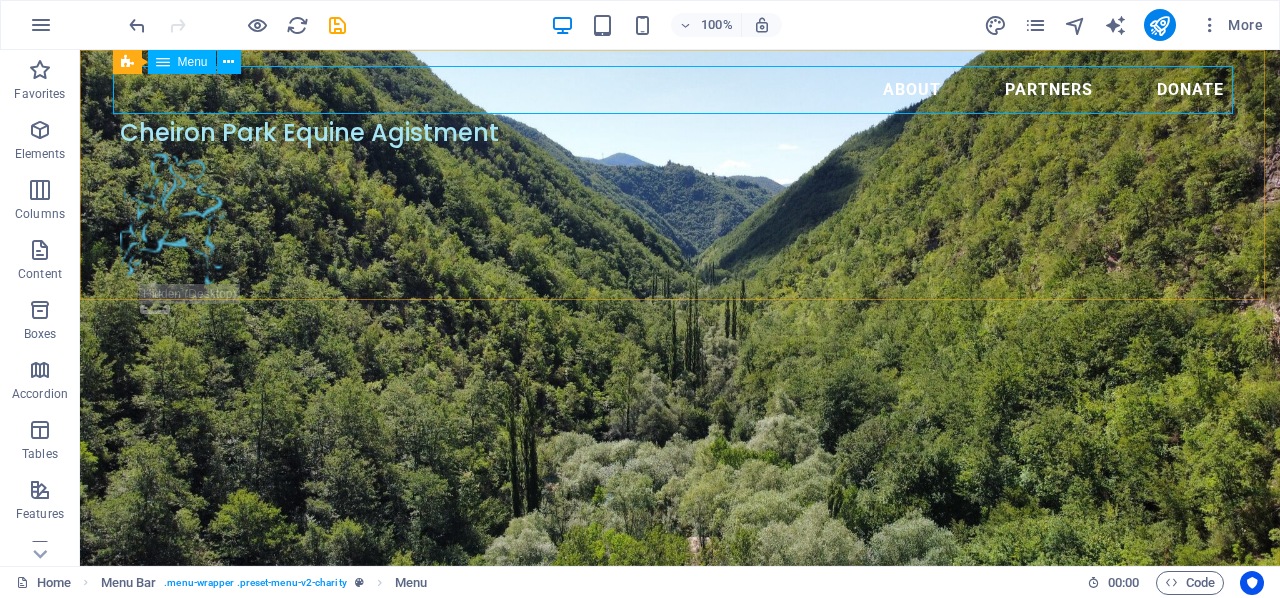 click on "About Partners Donate" at bounding box center [680, 90] 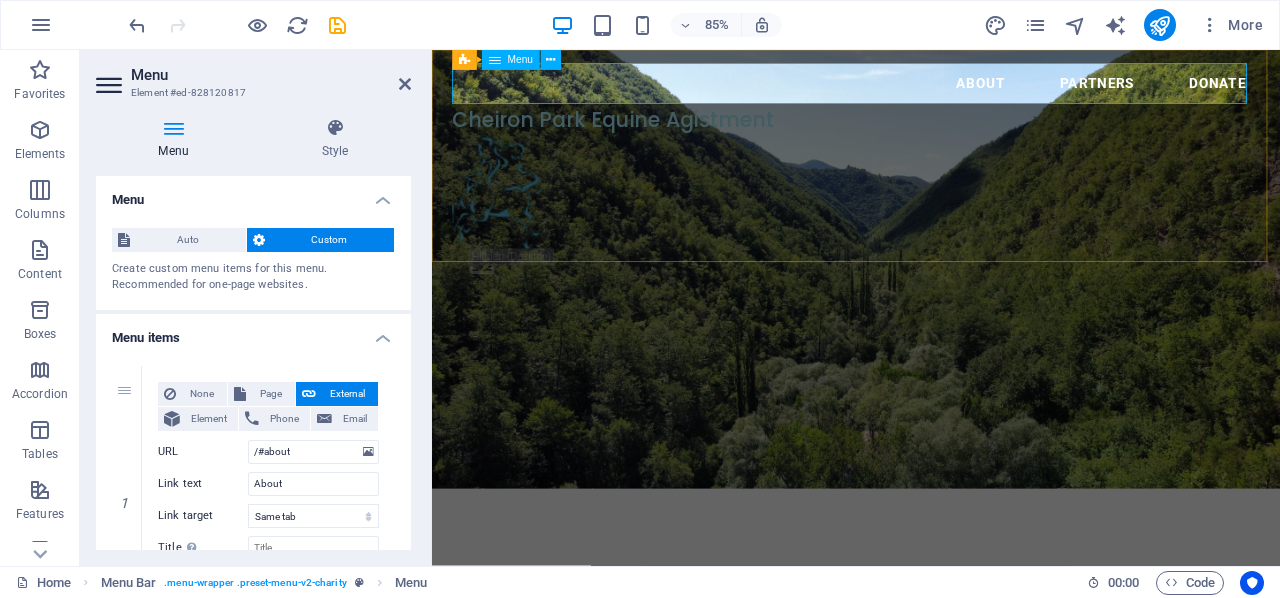 click on "About Partners Donate" at bounding box center (931, 90) 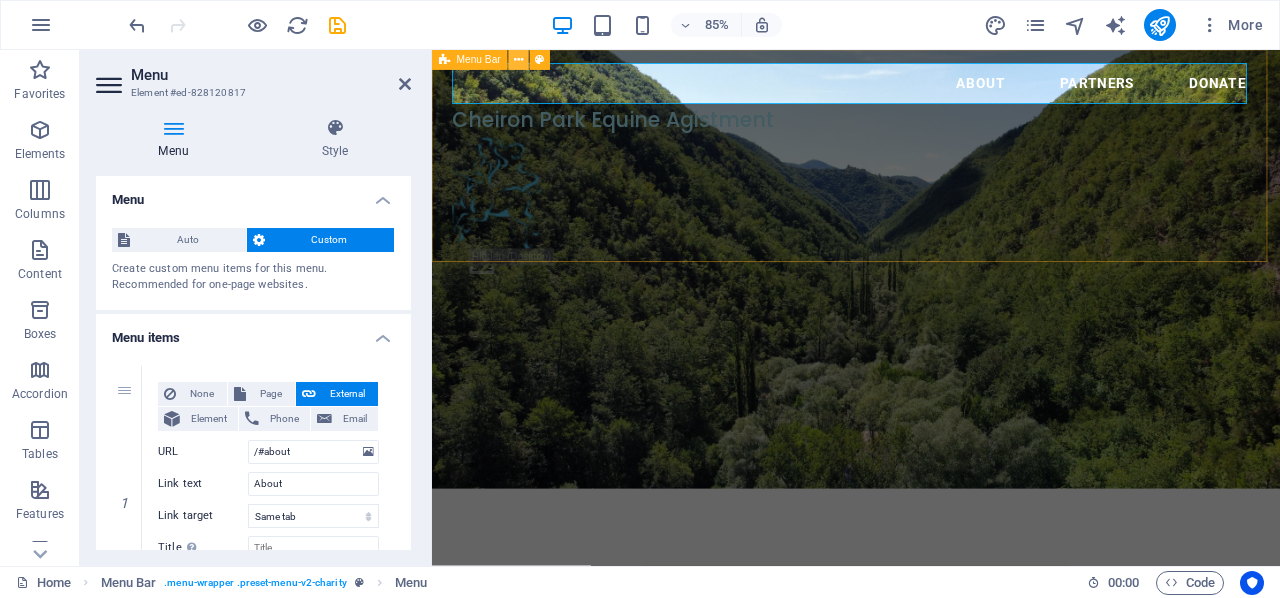 click at bounding box center (518, 60) 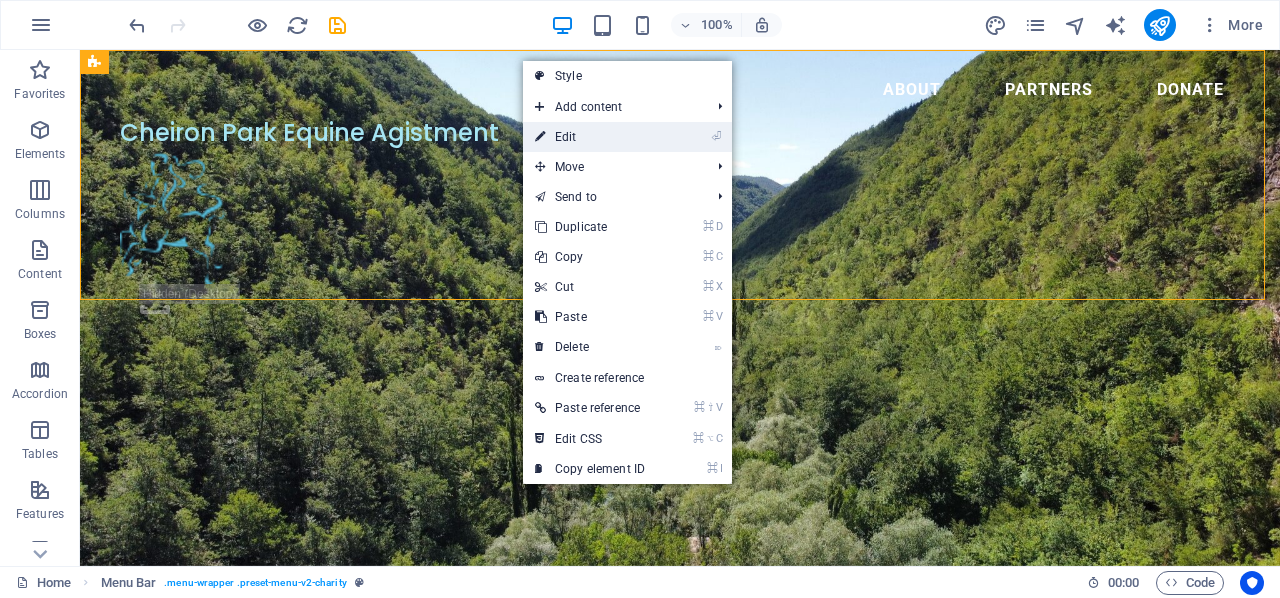 click on "⏎  Edit" at bounding box center [590, 137] 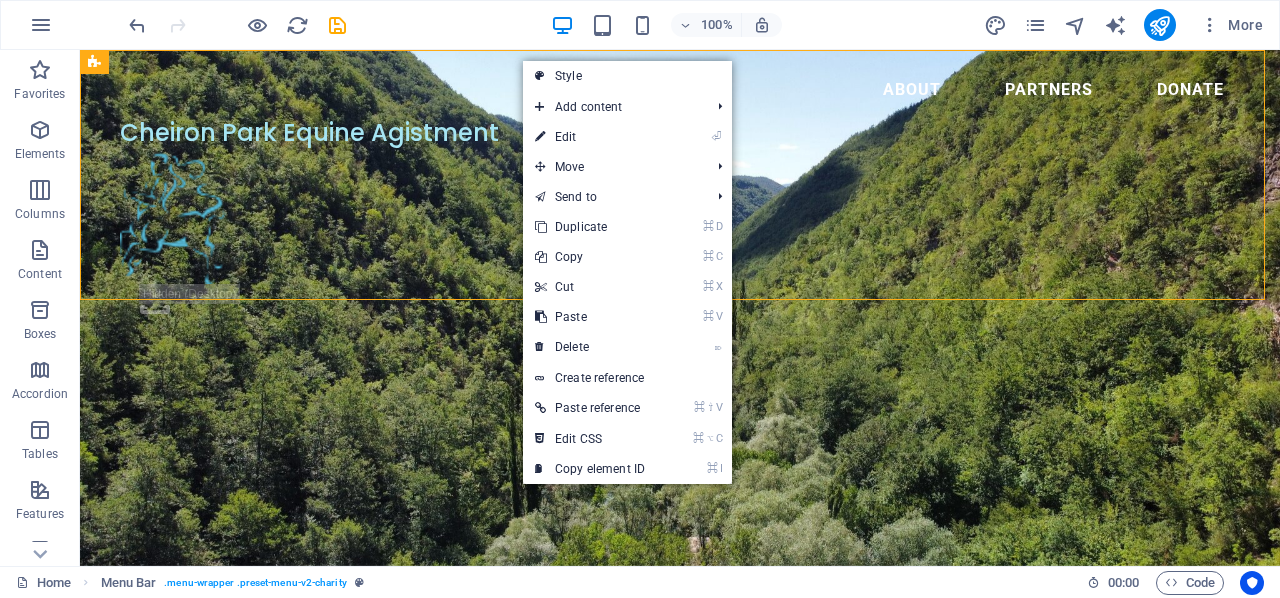 select on "header" 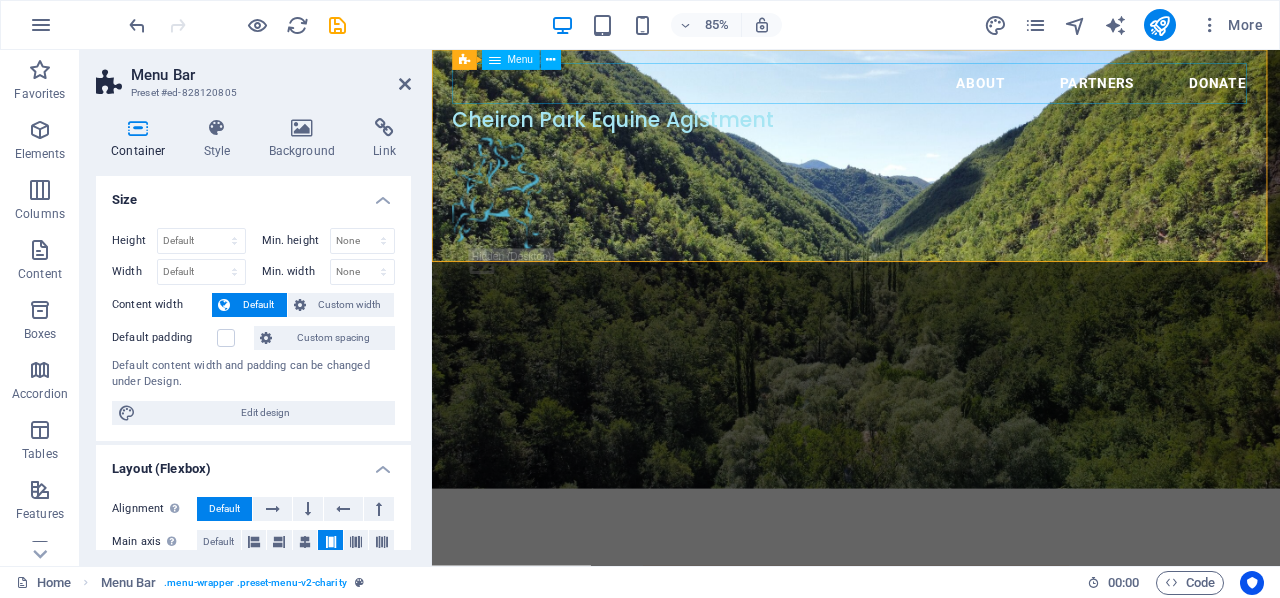 click on "About Partners Donate" at bounding box center [931, 90] 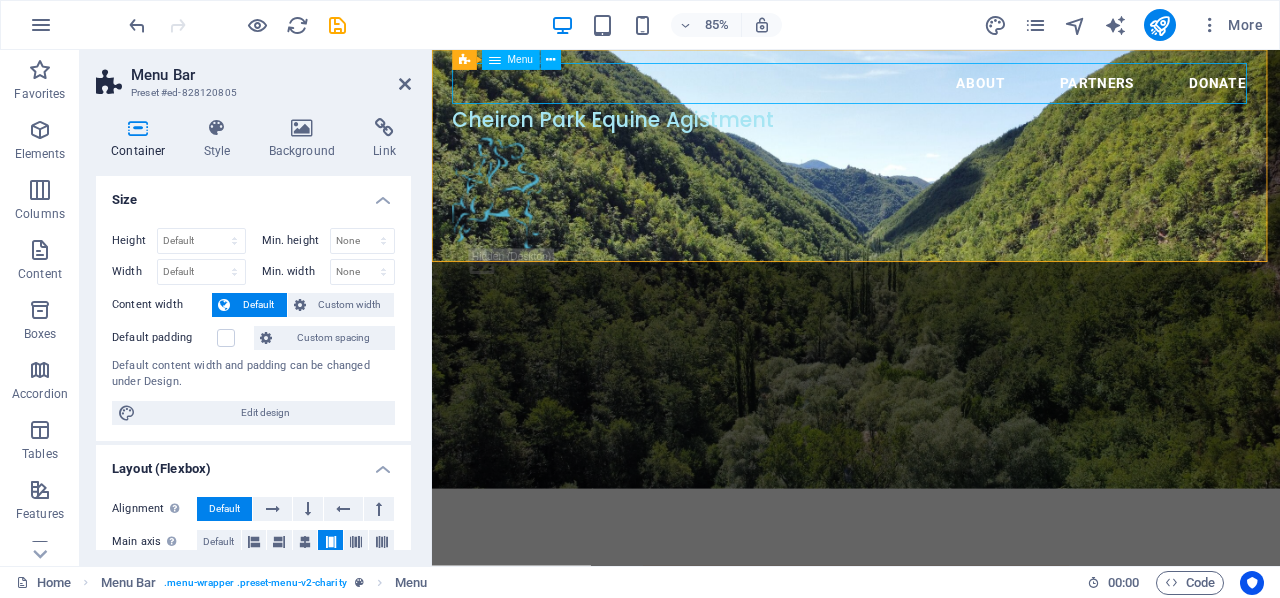 click on "About Partners Donate" at bounding box center [931, 90] 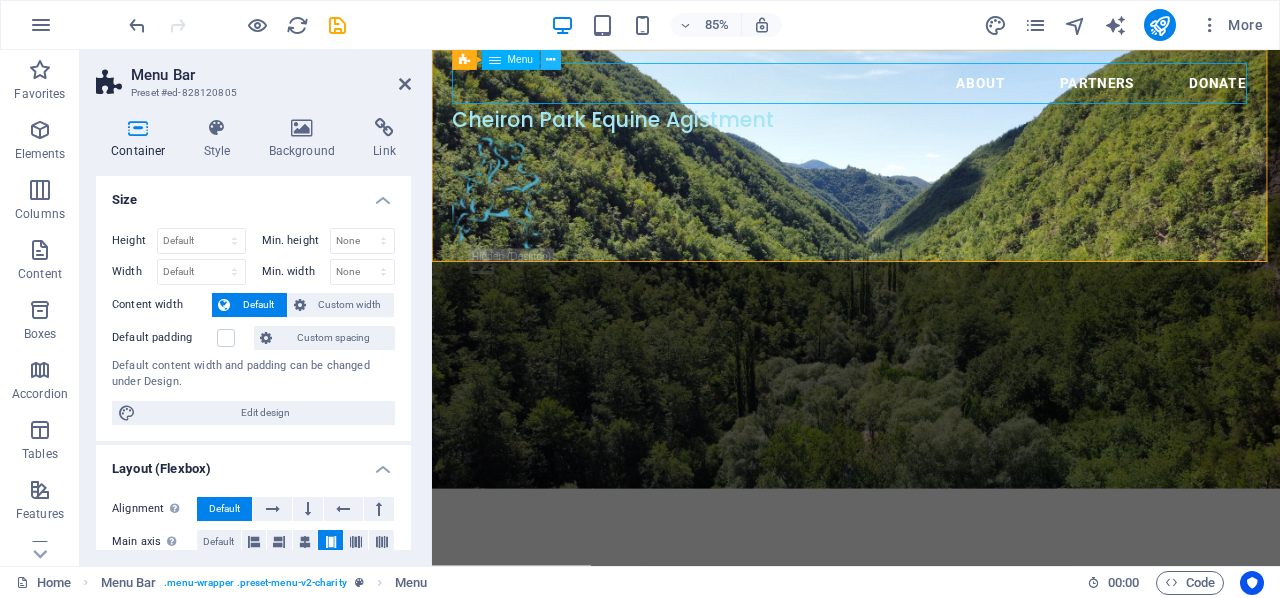 click at bounding box center (550, 60) 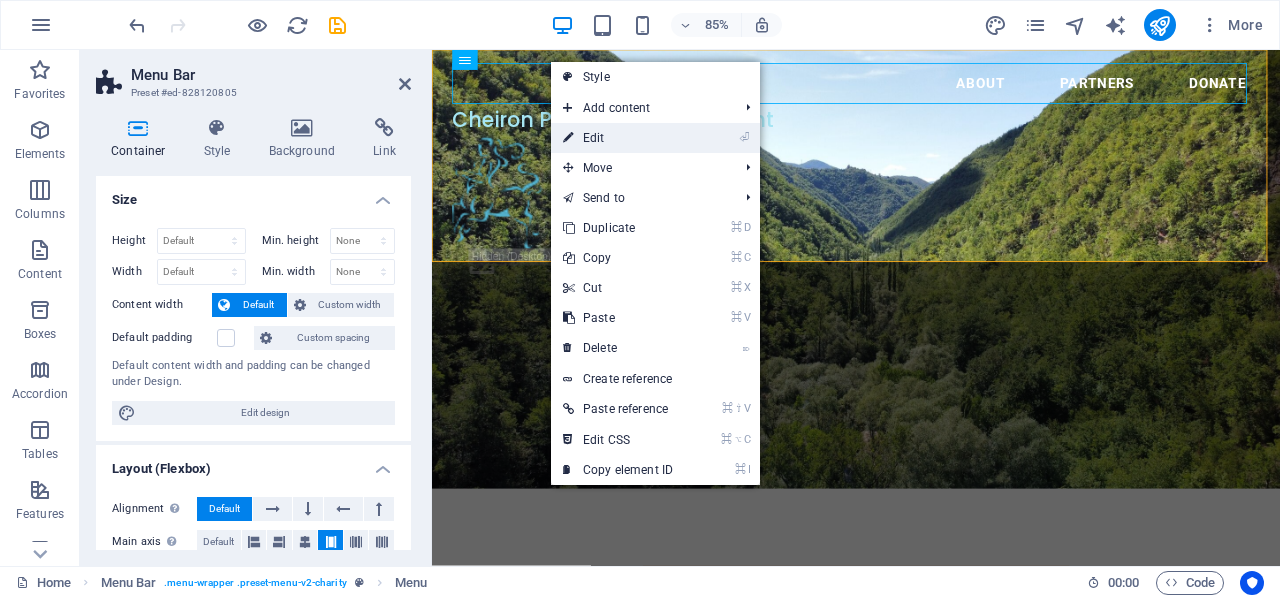click on "⏎  Edit" at bounding box center [618, 138] 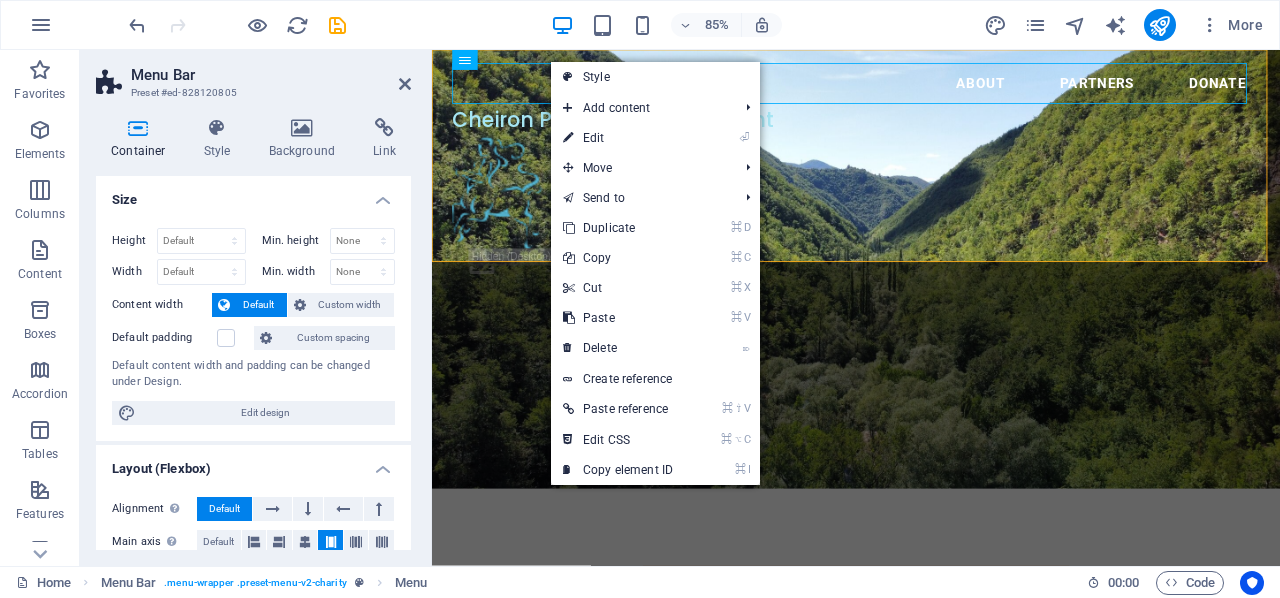 select 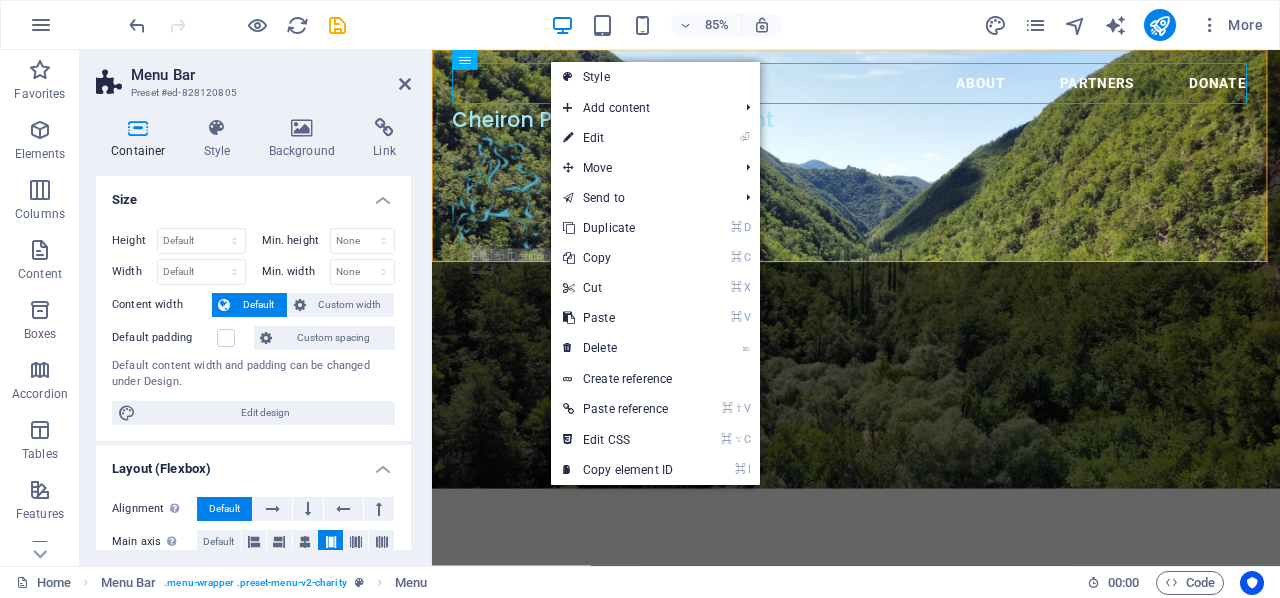 select 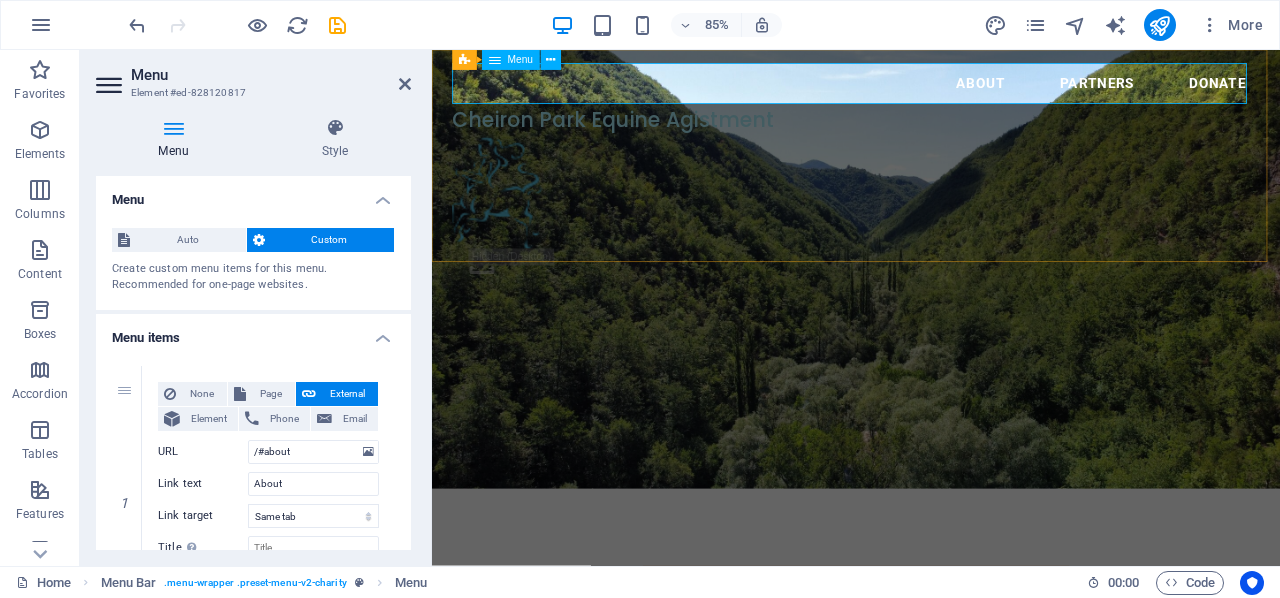 click on "About Partners Donate" at bounding box center (931, 90) 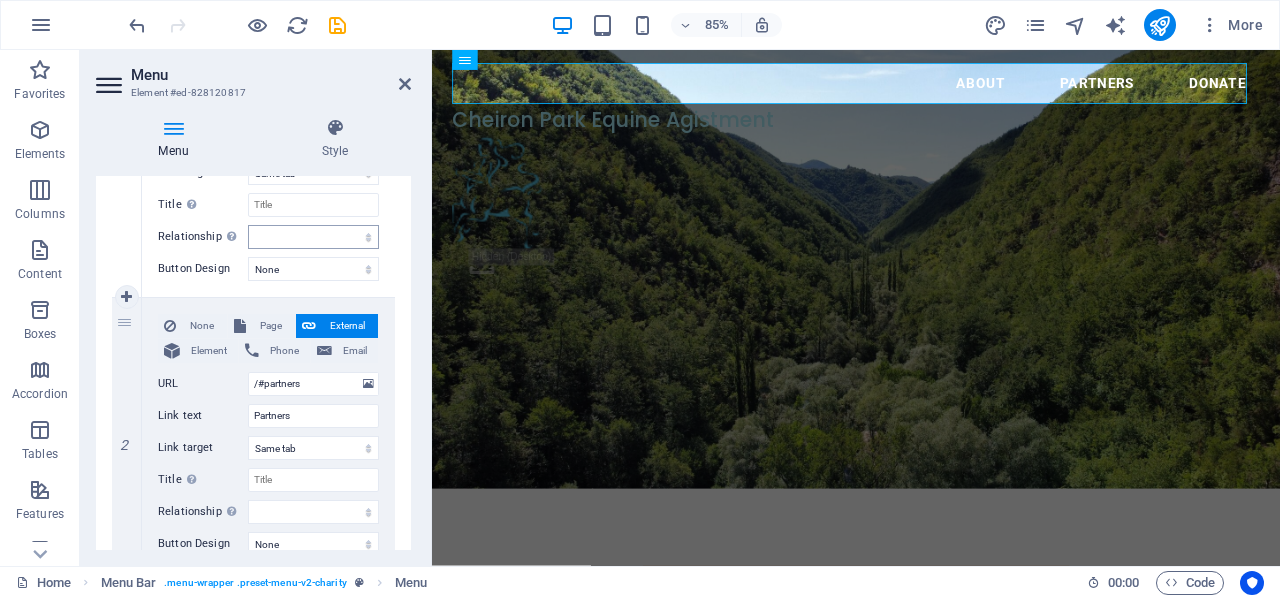 scroll, scrollTop: 367, scrollLeft: 0, axis: vertical 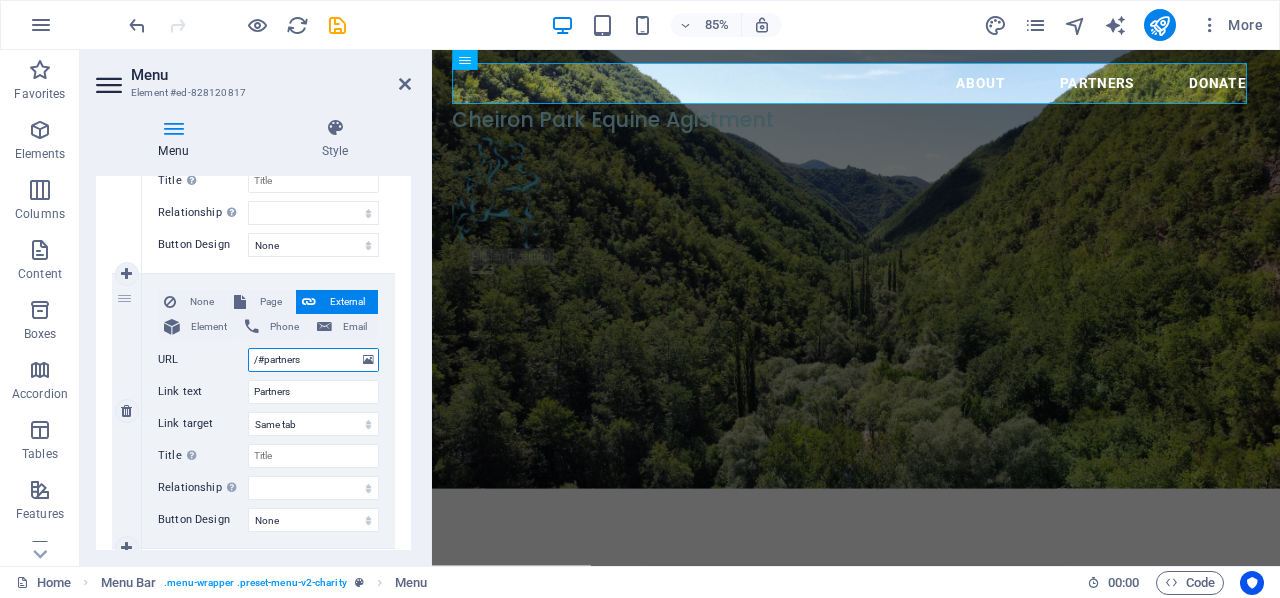 click on "/#partners" at bounding box center [313, 360] 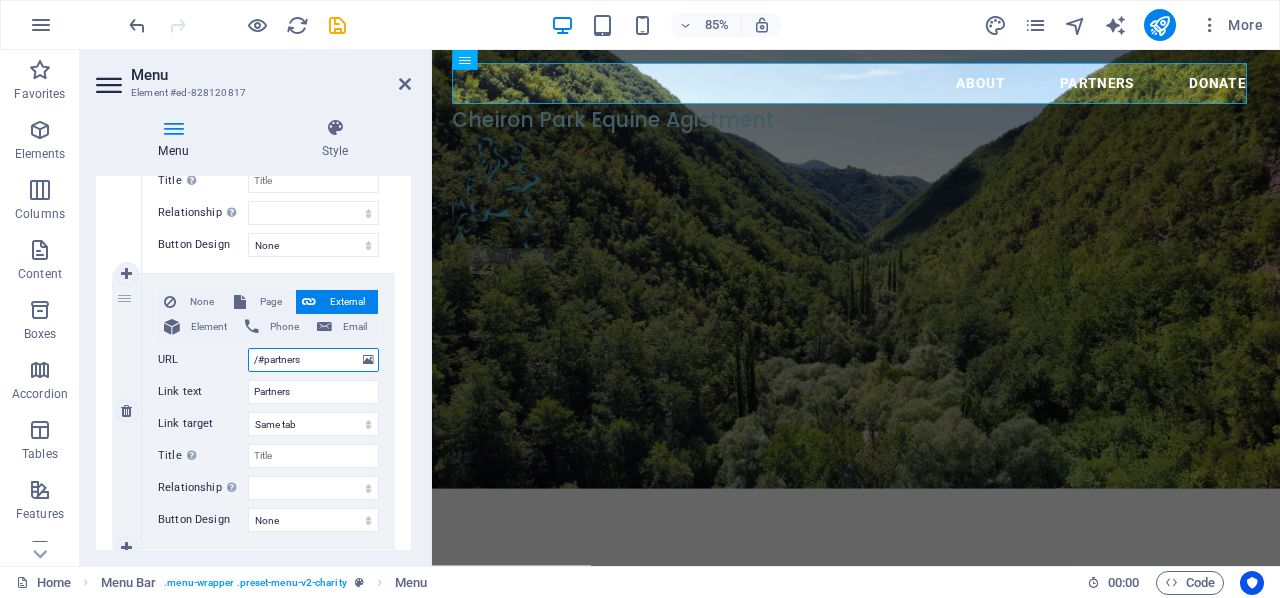drag, startPoint x: 302, startPoint y: 360, endPoint x: 265, endPoint y: 360, distance: 37 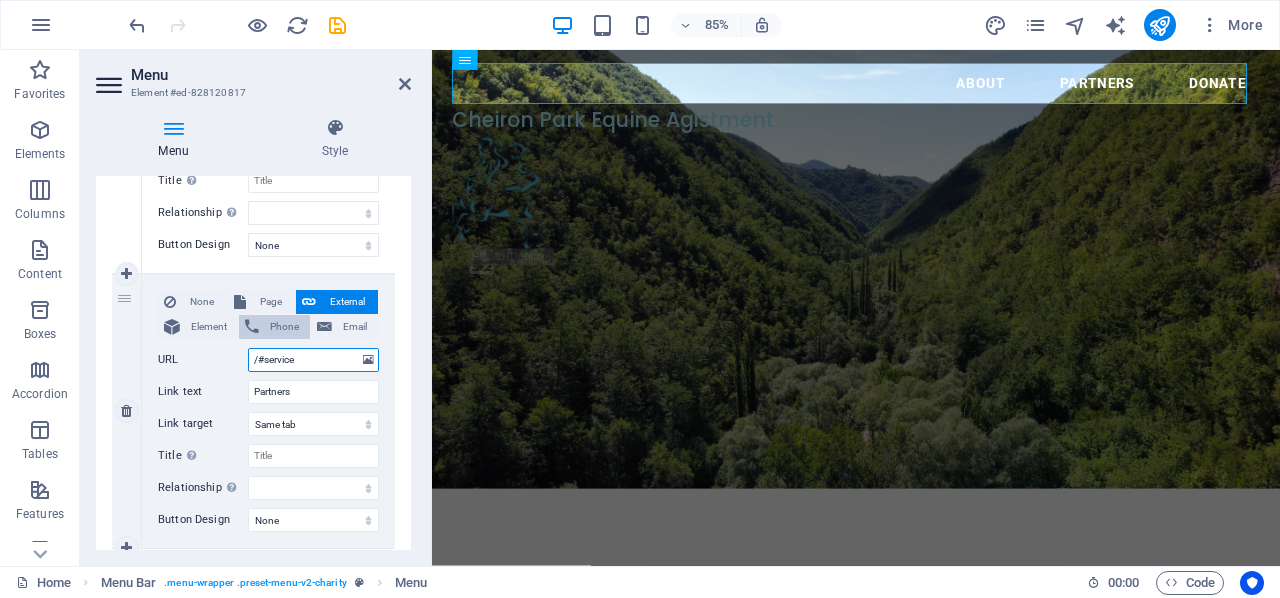 type on "/#services" 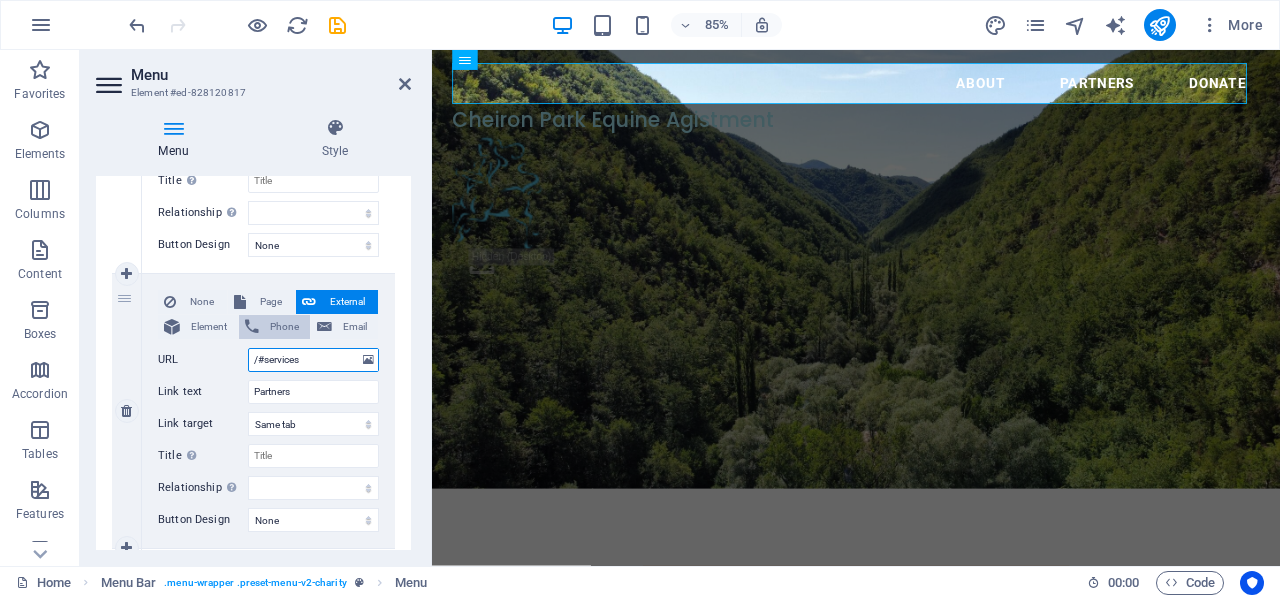 select 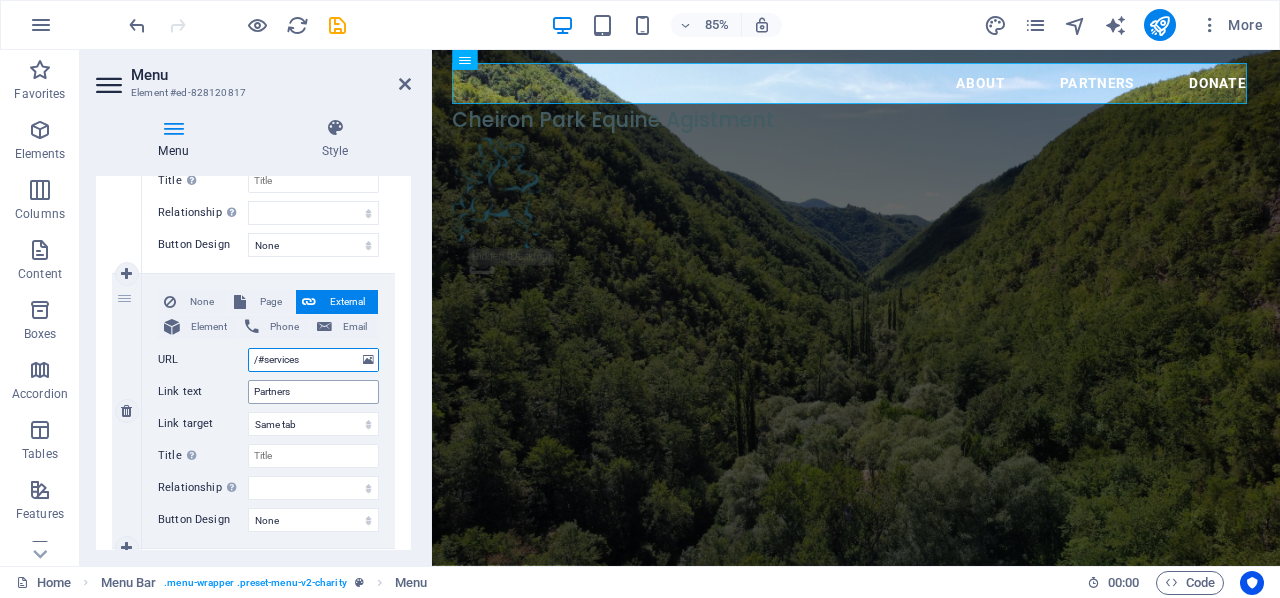 type on "/#services" 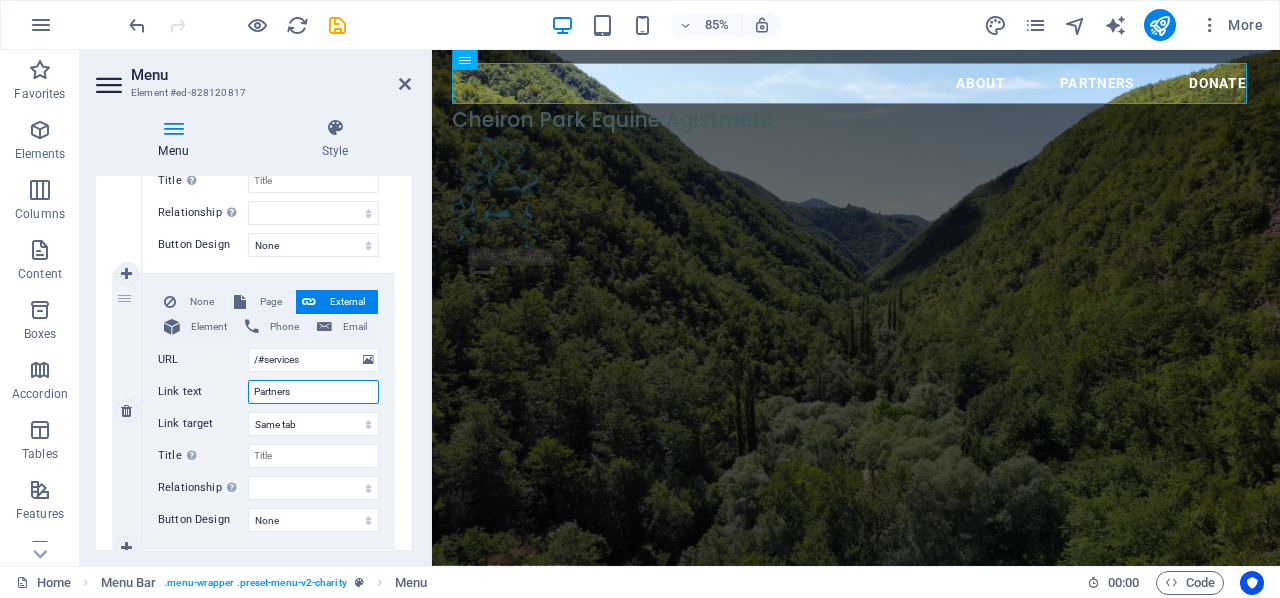 click on "Partners" at bounding box center [313, 392] 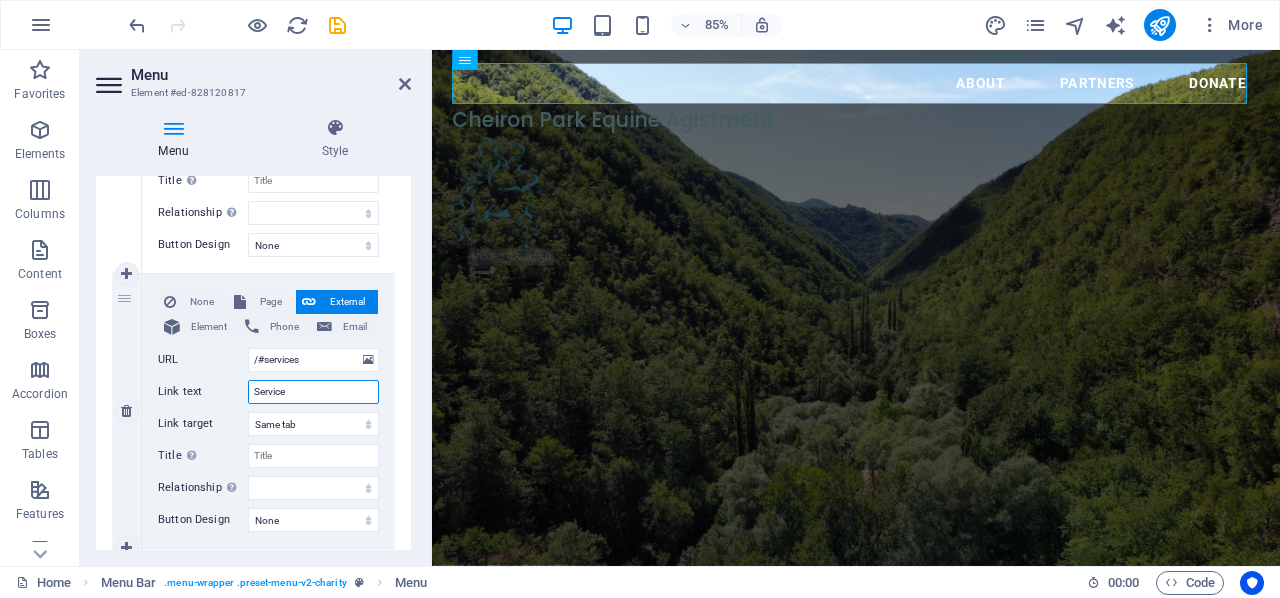 type on "Services" 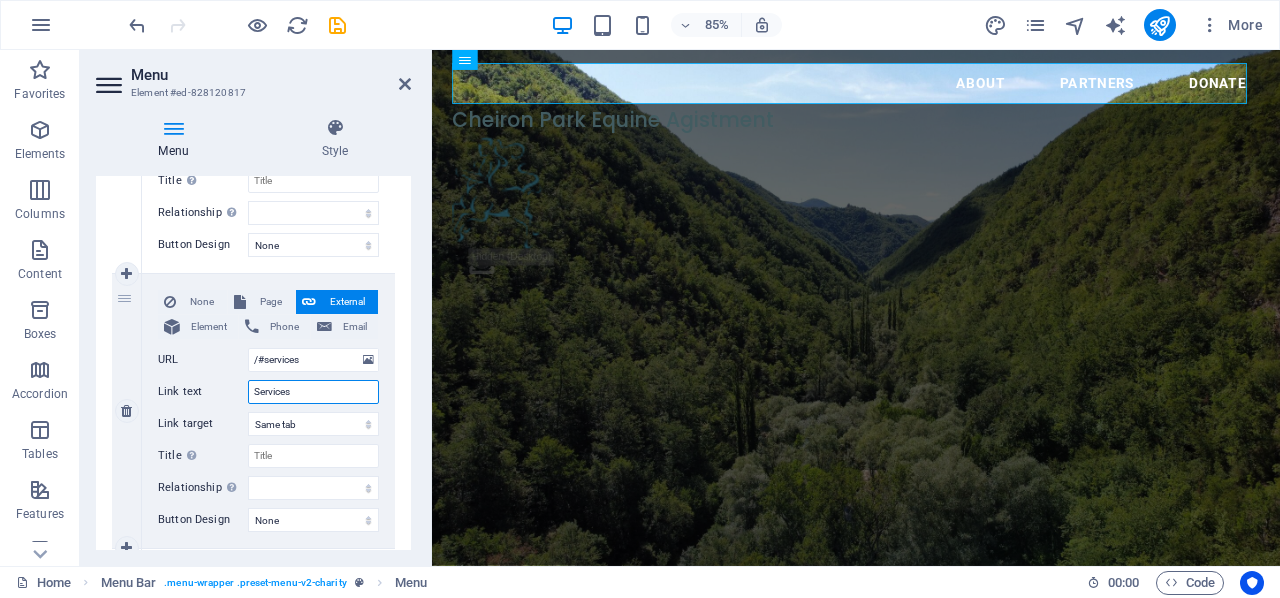 select 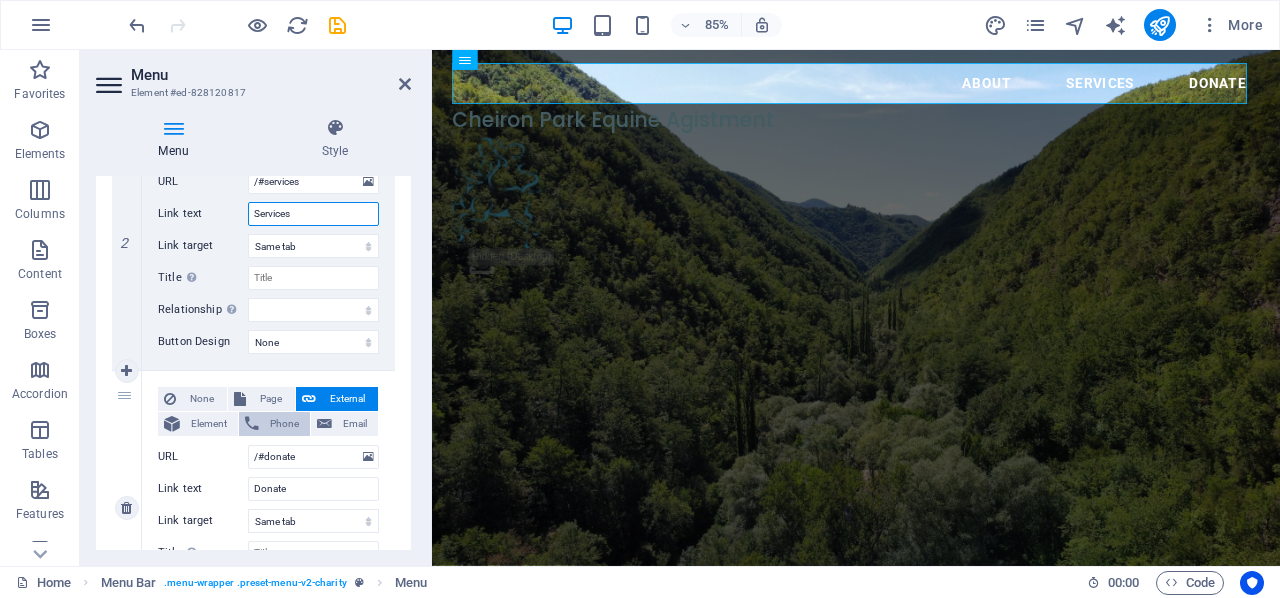 scroll, scrollTop: 550, scrollLeft: 0, axis: vertical 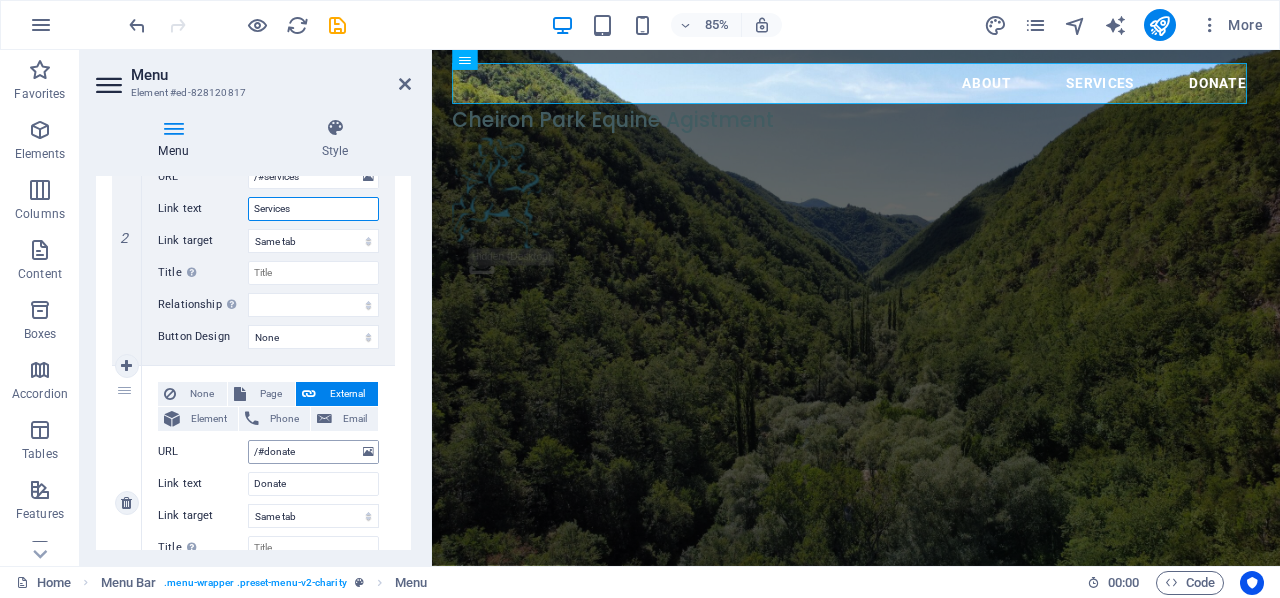type on "Services" 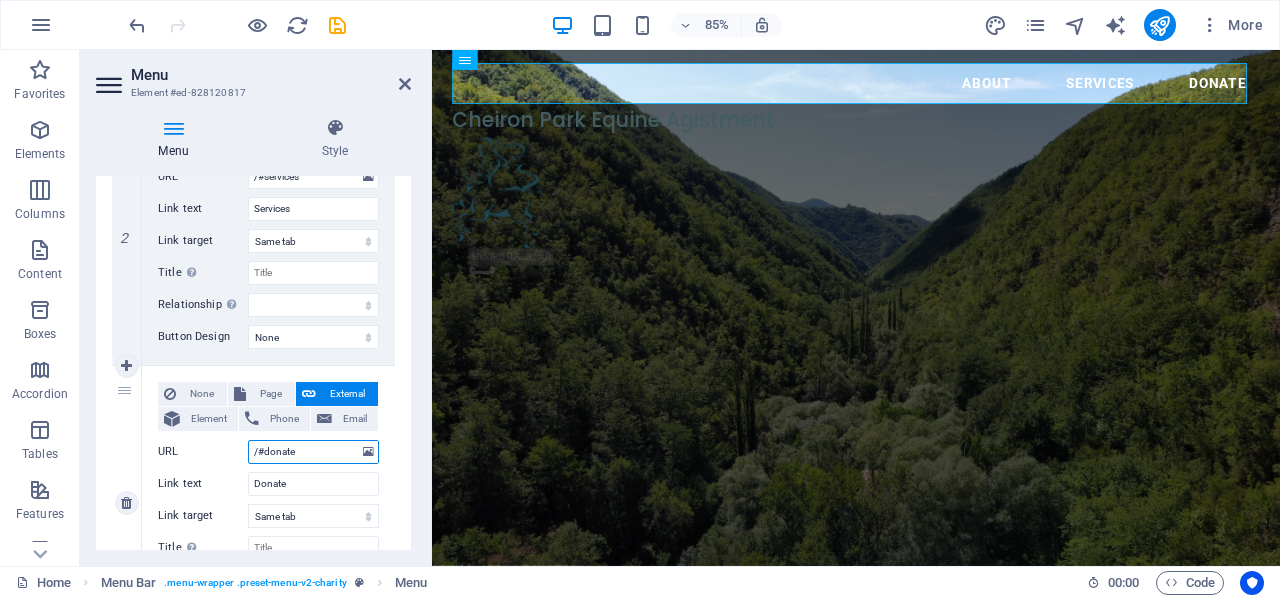 click on "/#donate" at bounding box center [313, 452] 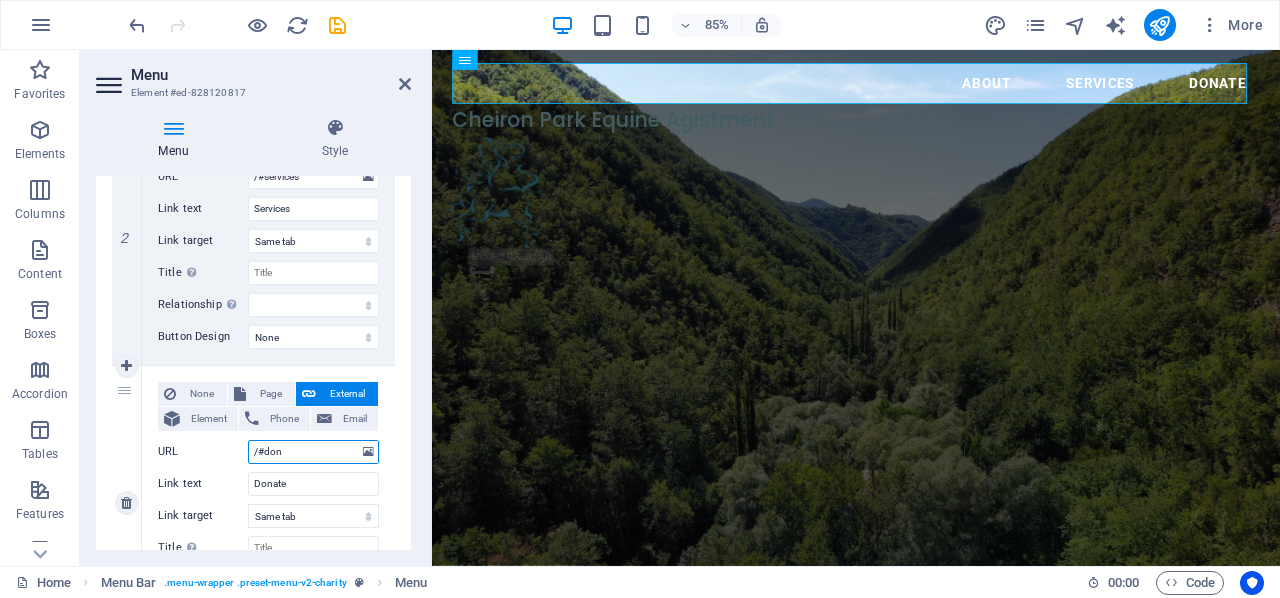 type on "/#do" 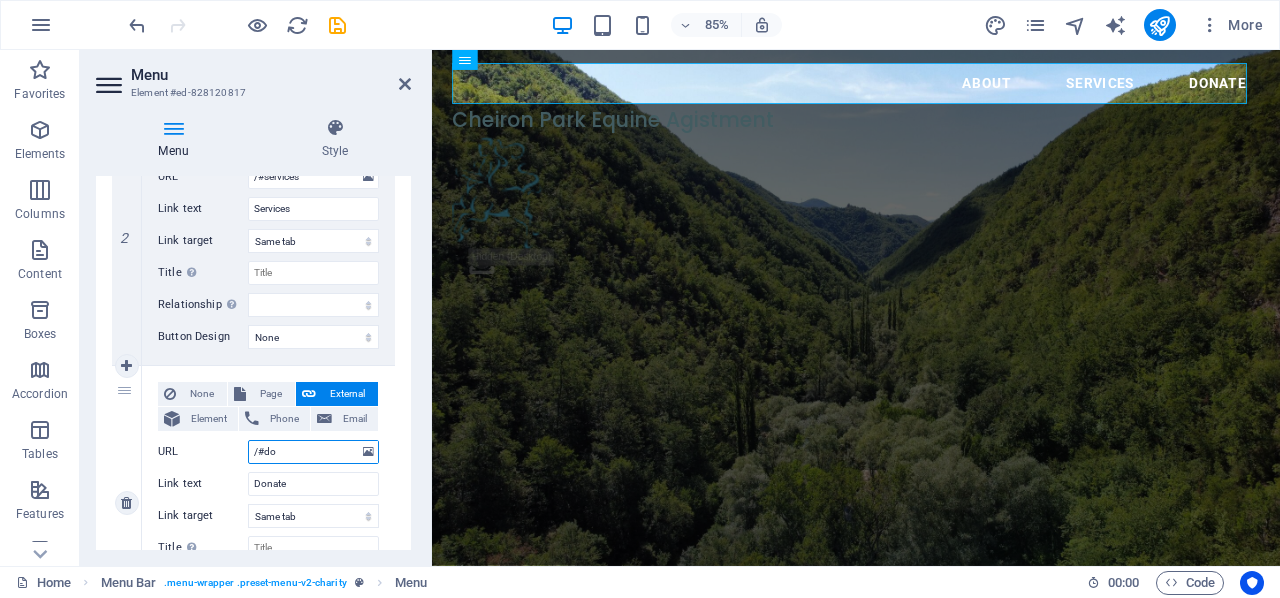 select 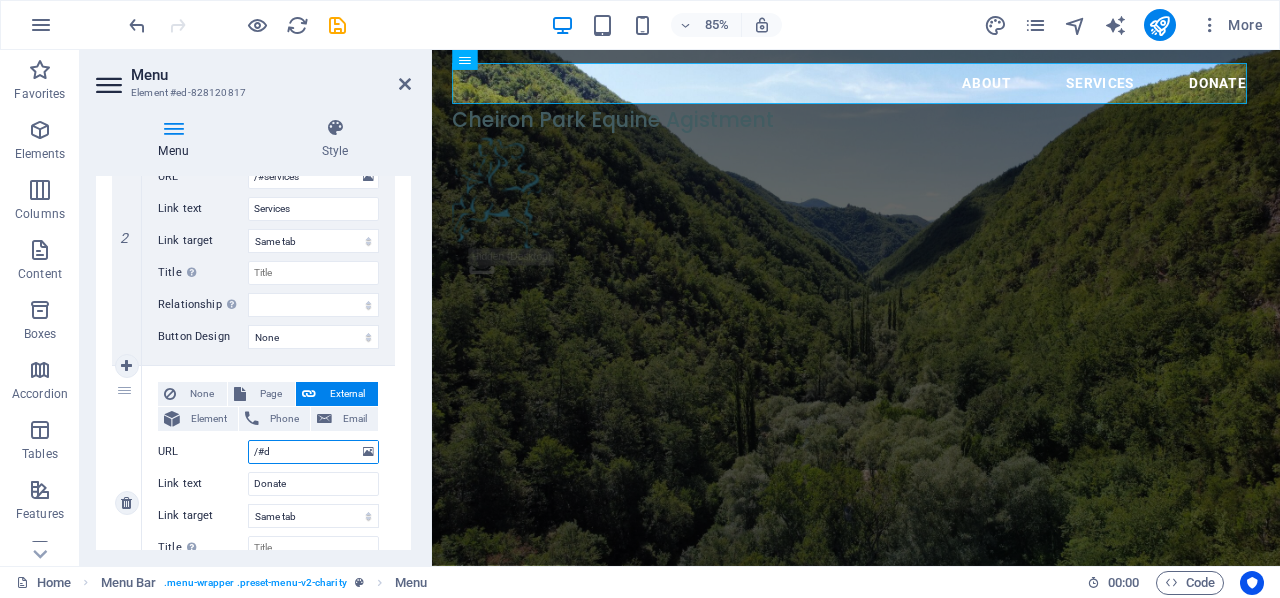 type on "/#" 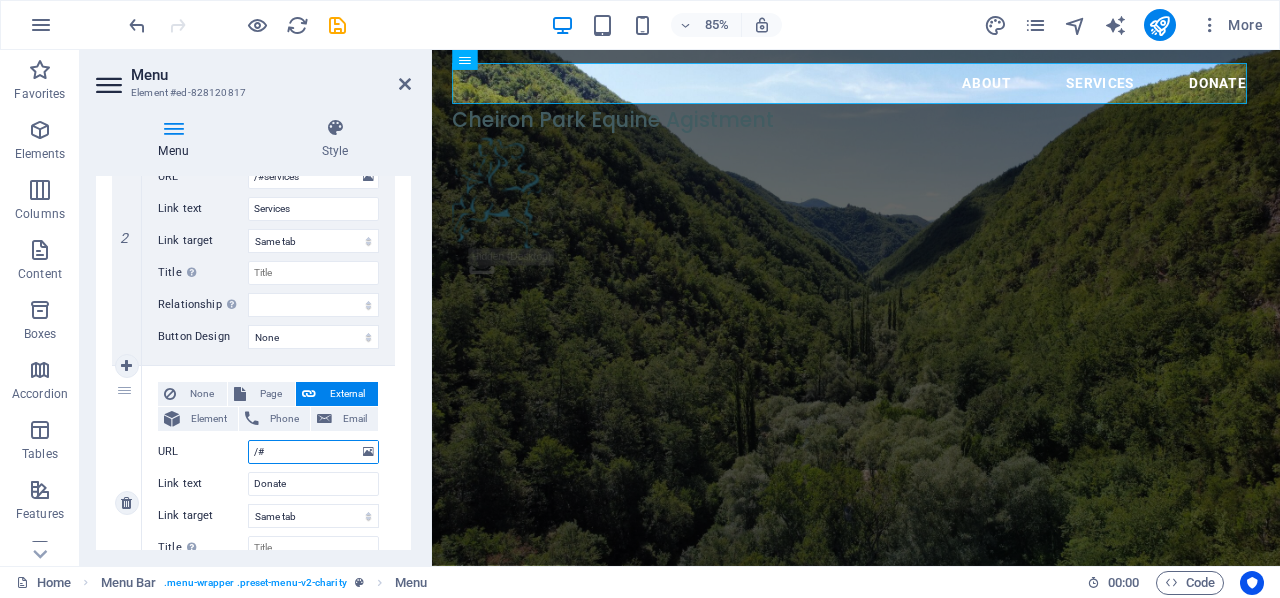 select 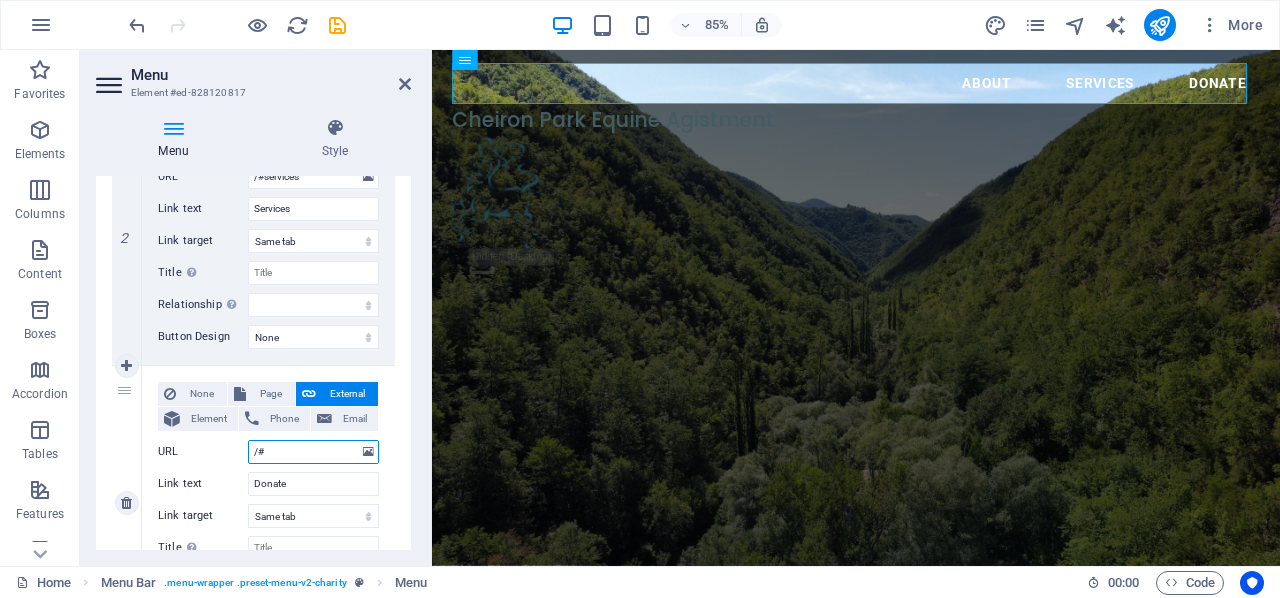 type on "/#G" 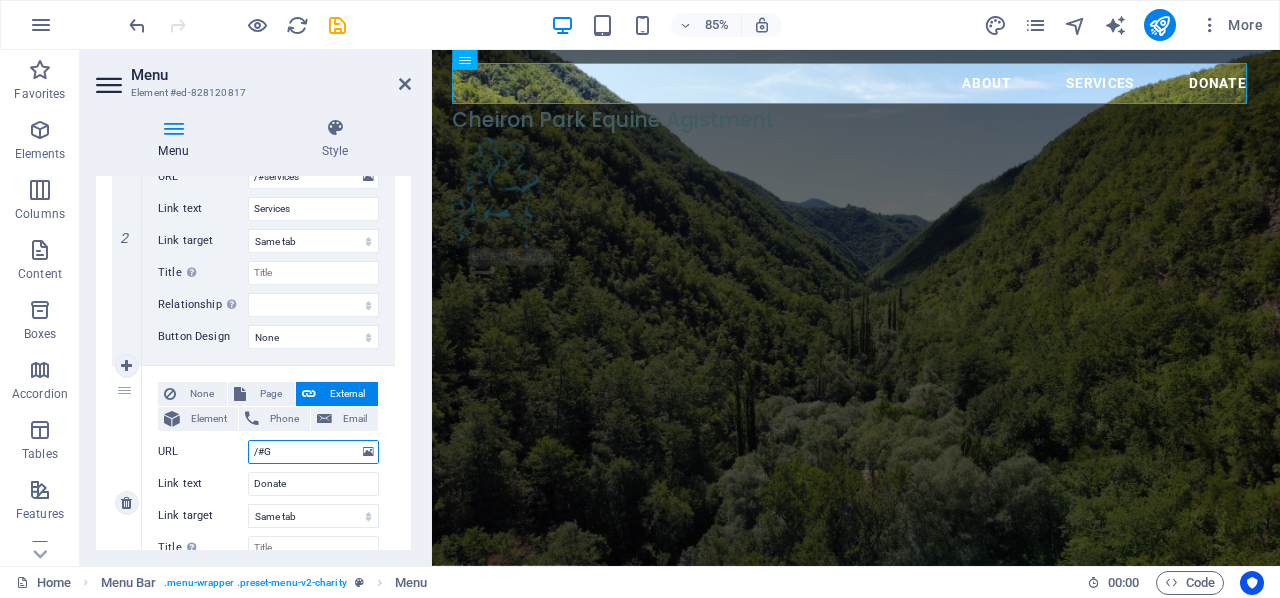 select 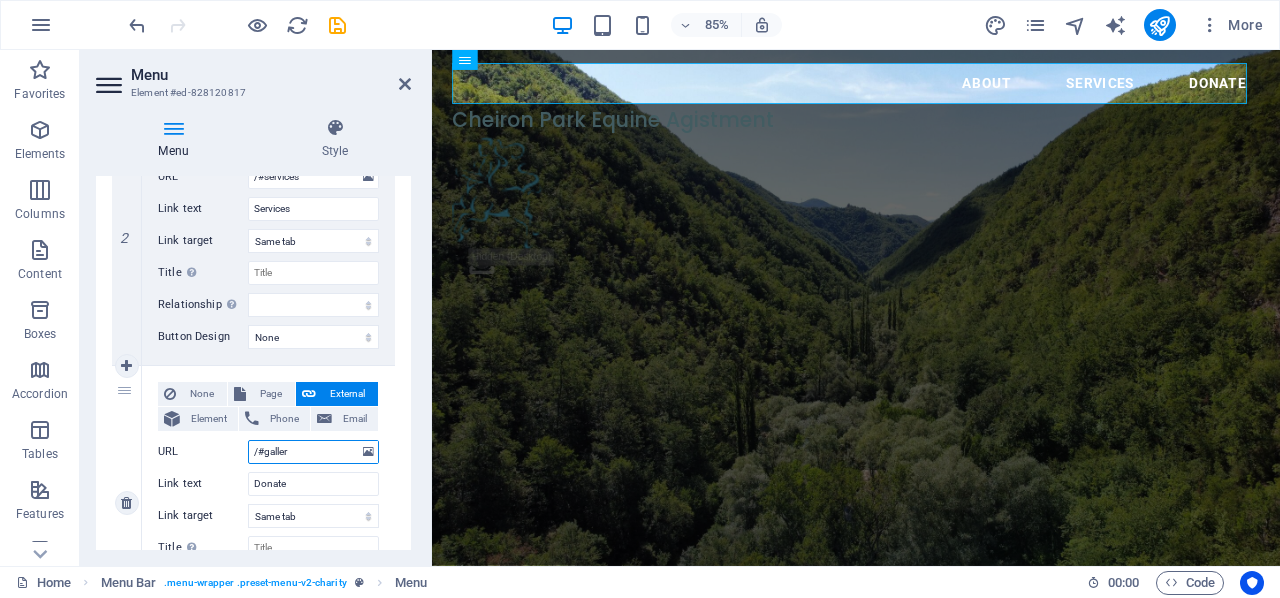 type on "/#gallery" 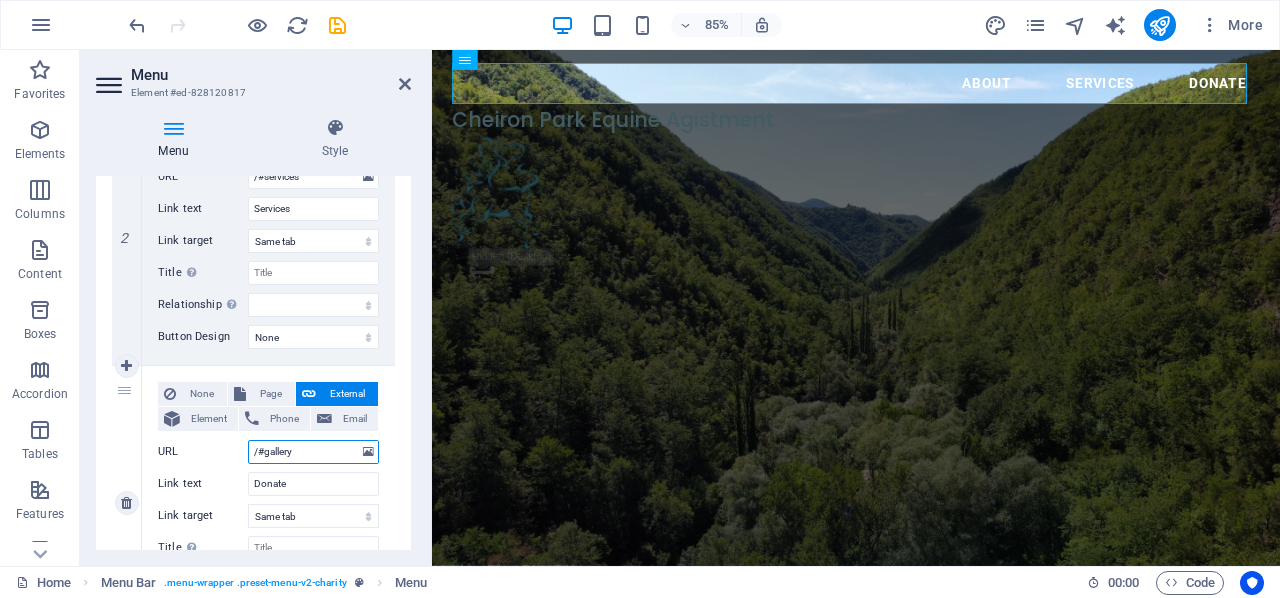 select 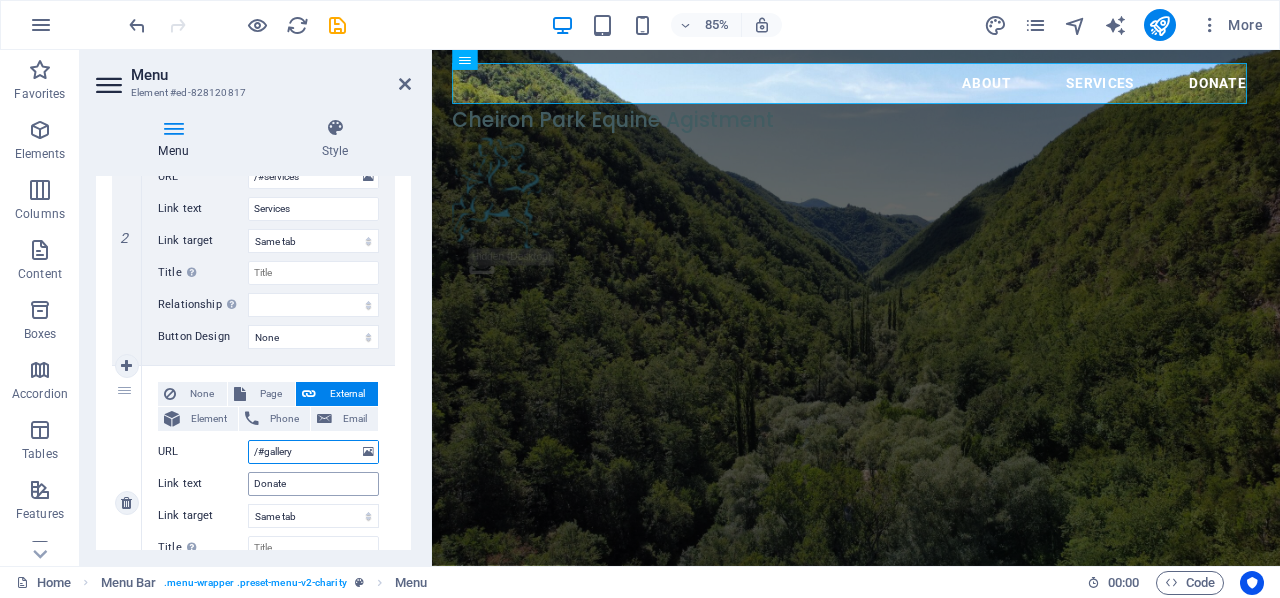 type on "/#gallery" 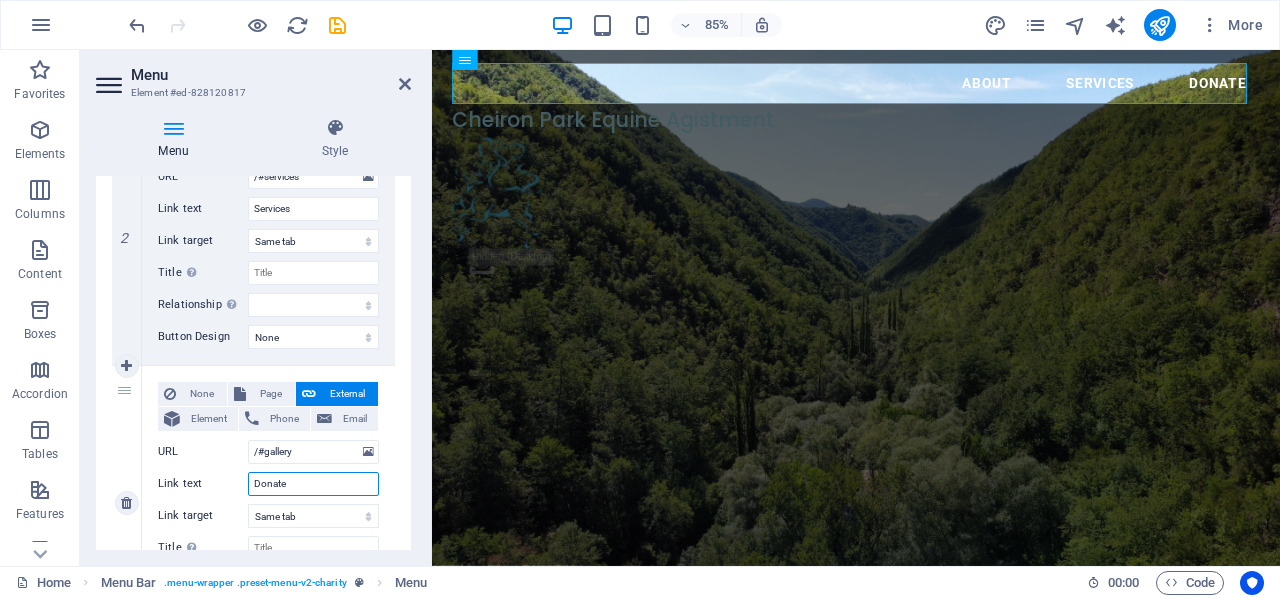 click on "Donate" at bounding box center (313, 484) 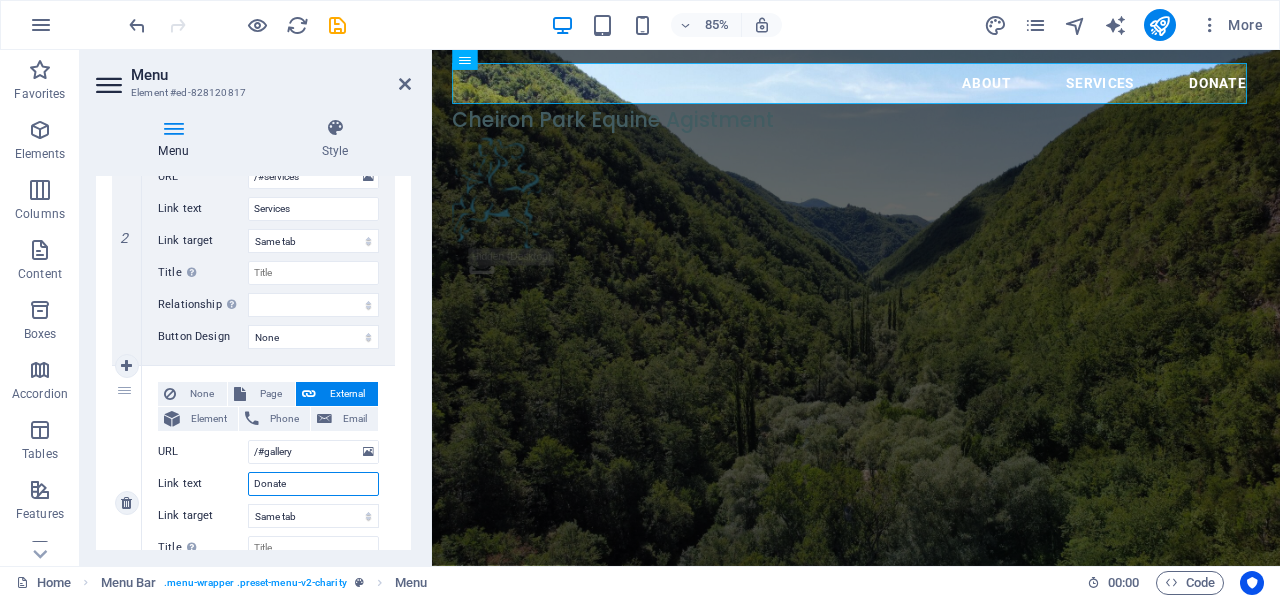 drag, startPoint x: 287, startPoint y: 483, endPoint x: 253, endPoint y: 482, distance: 34.0147 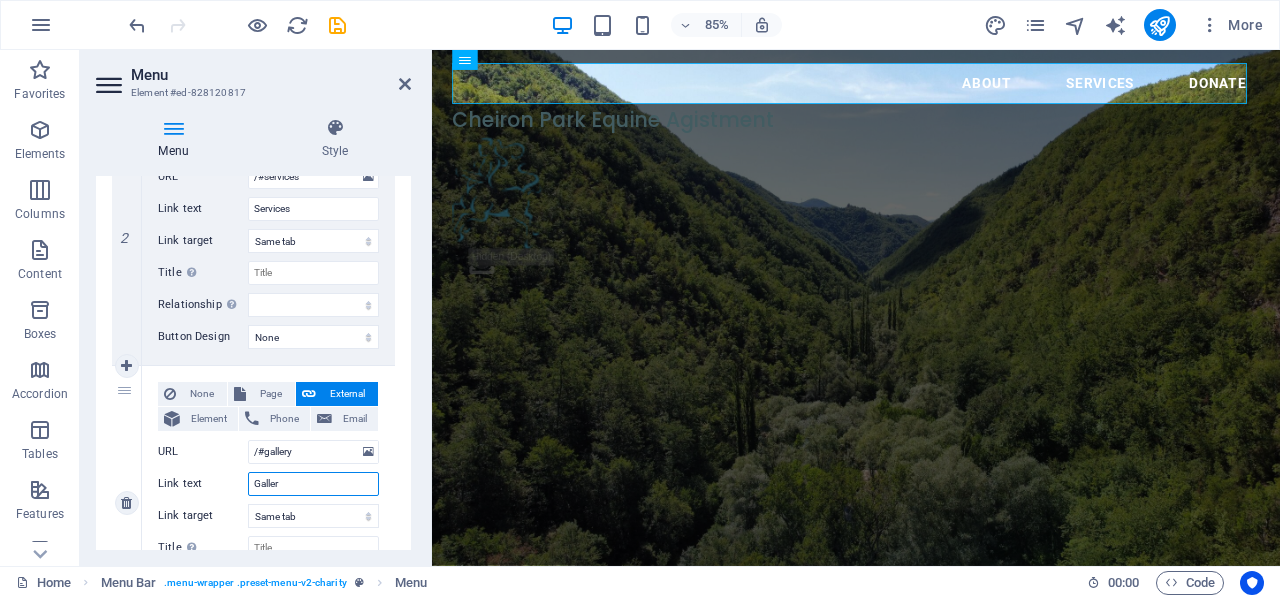 type on "Gallery" 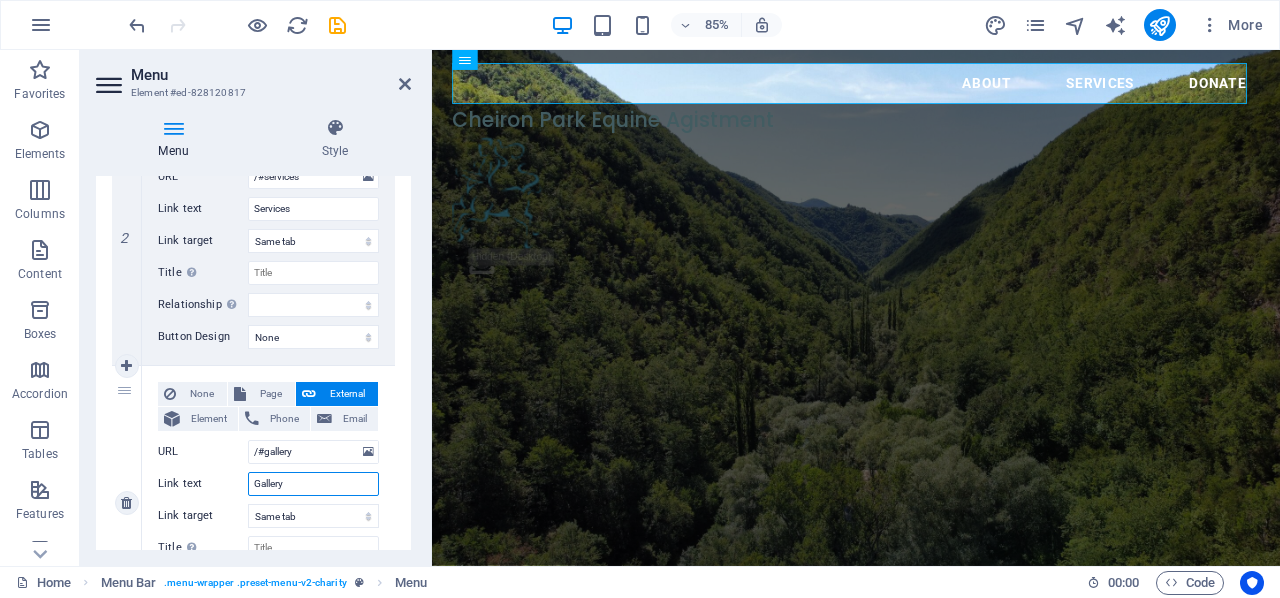 select 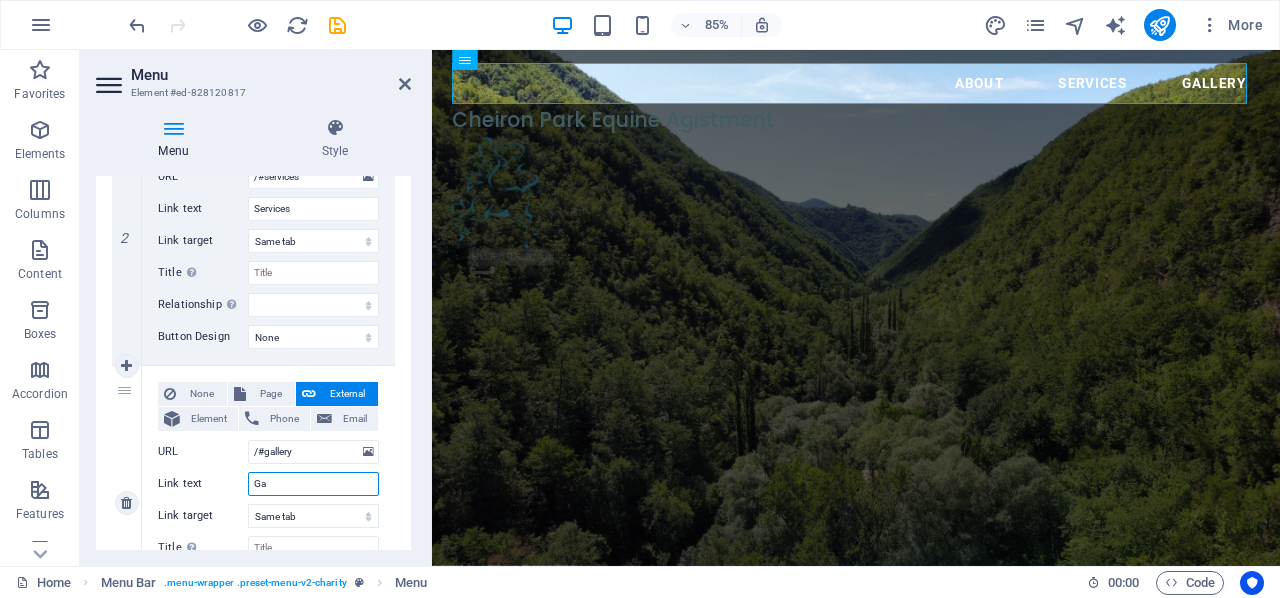 type on "G" 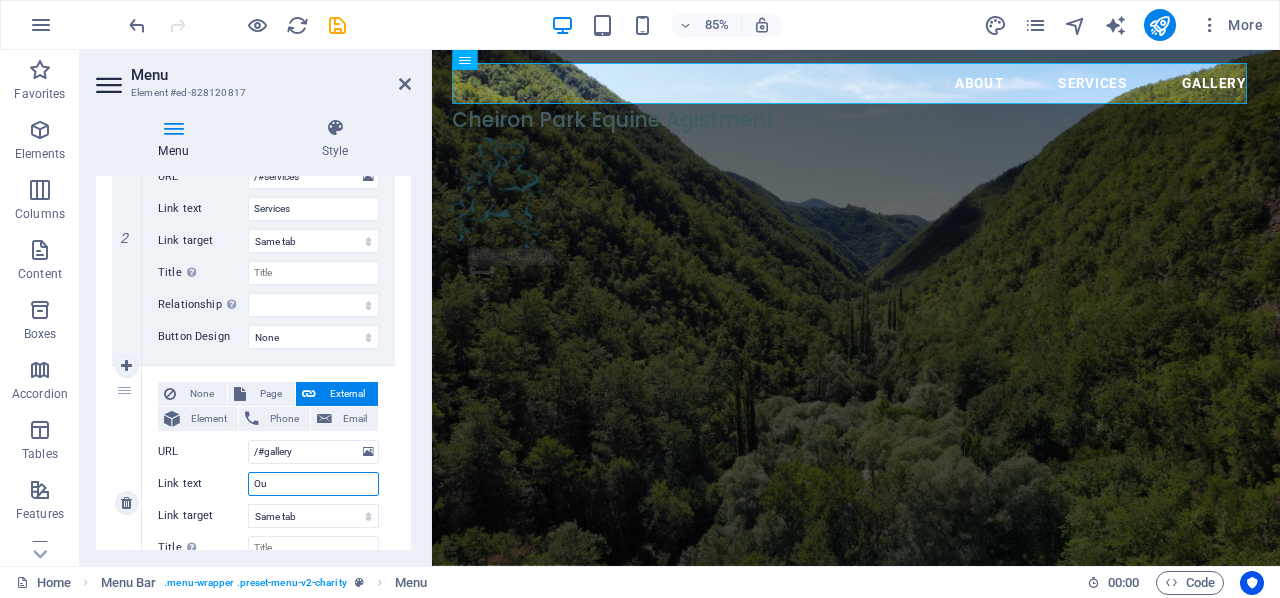 type on "Our" 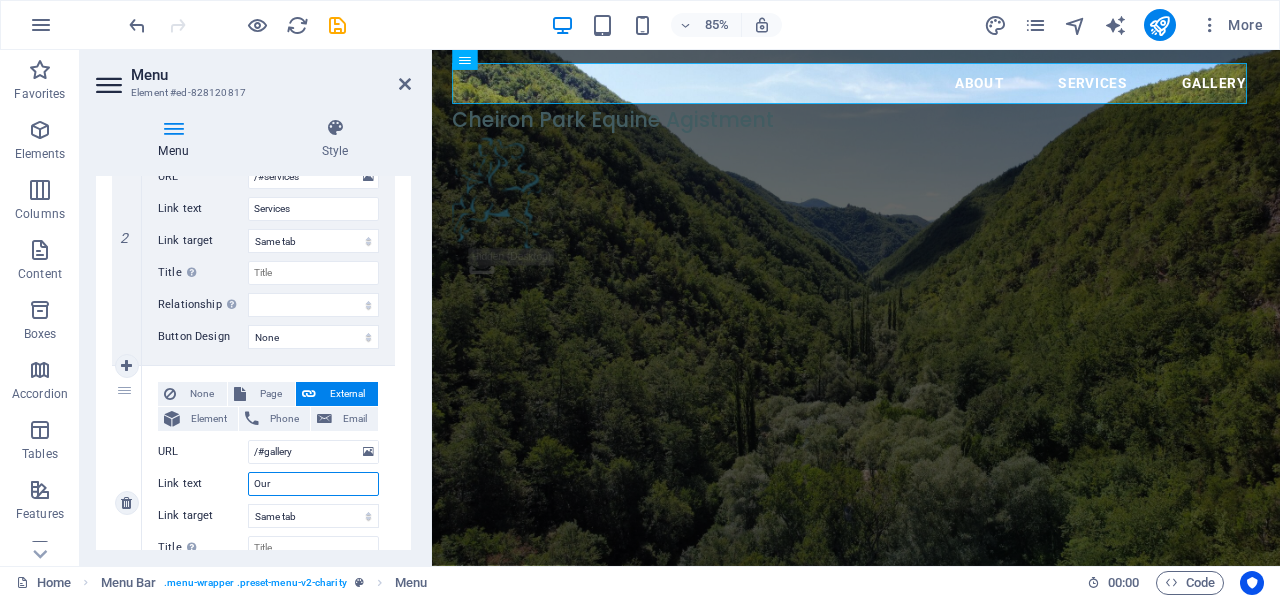 select 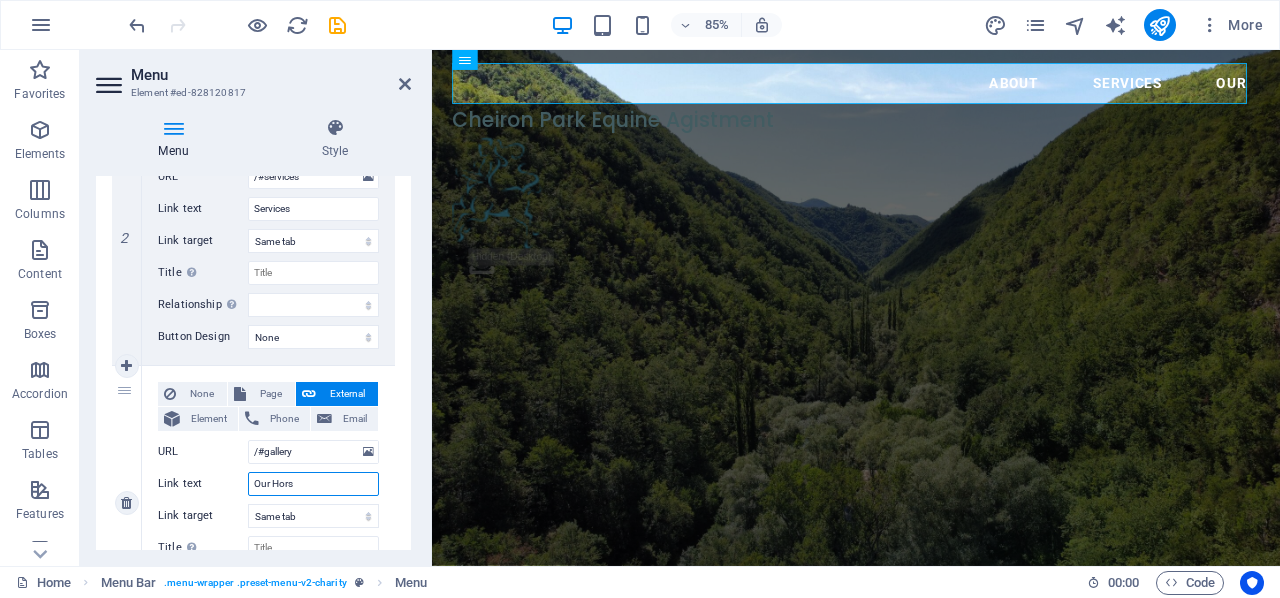 type on "Our Horse" 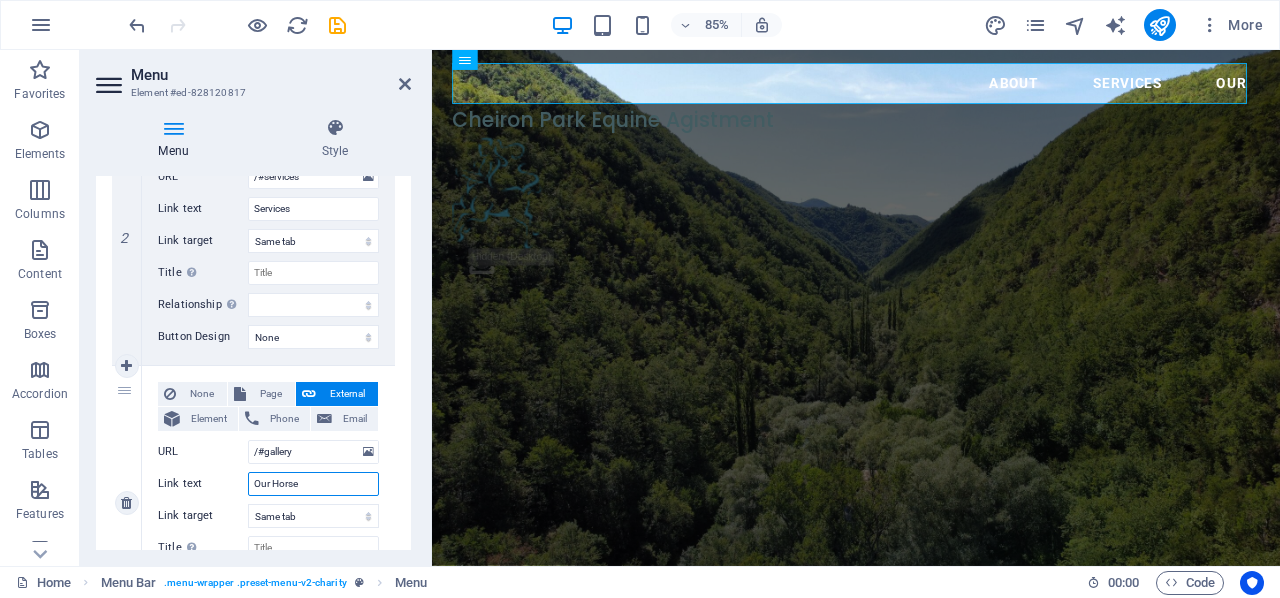 select 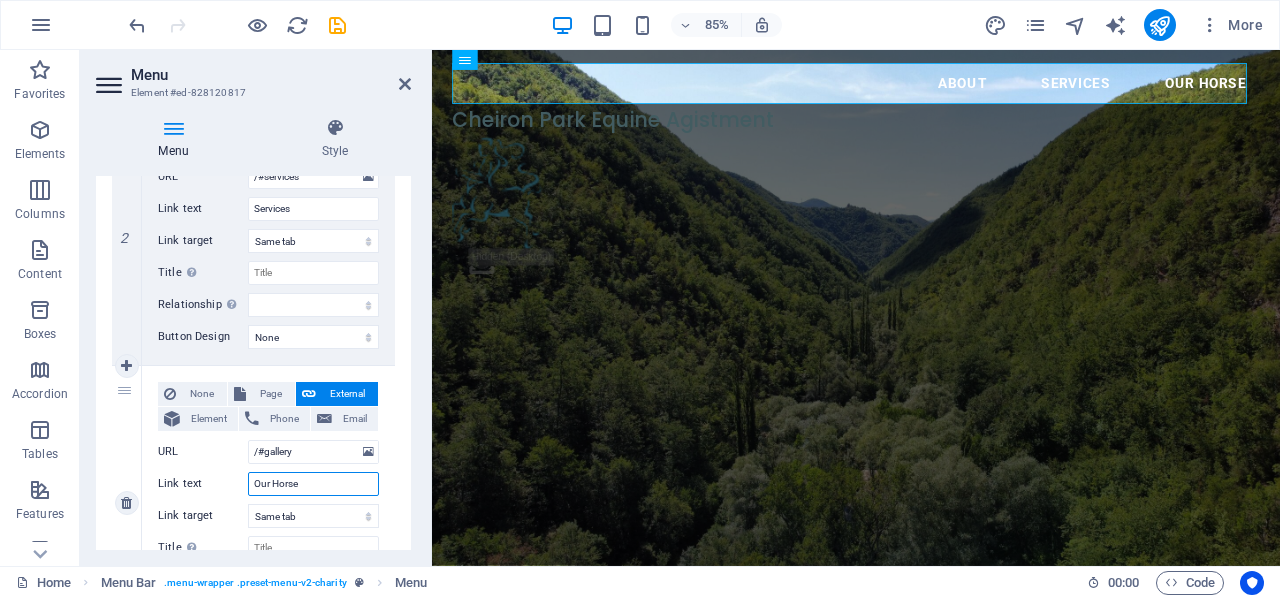 type on "Our Horses" 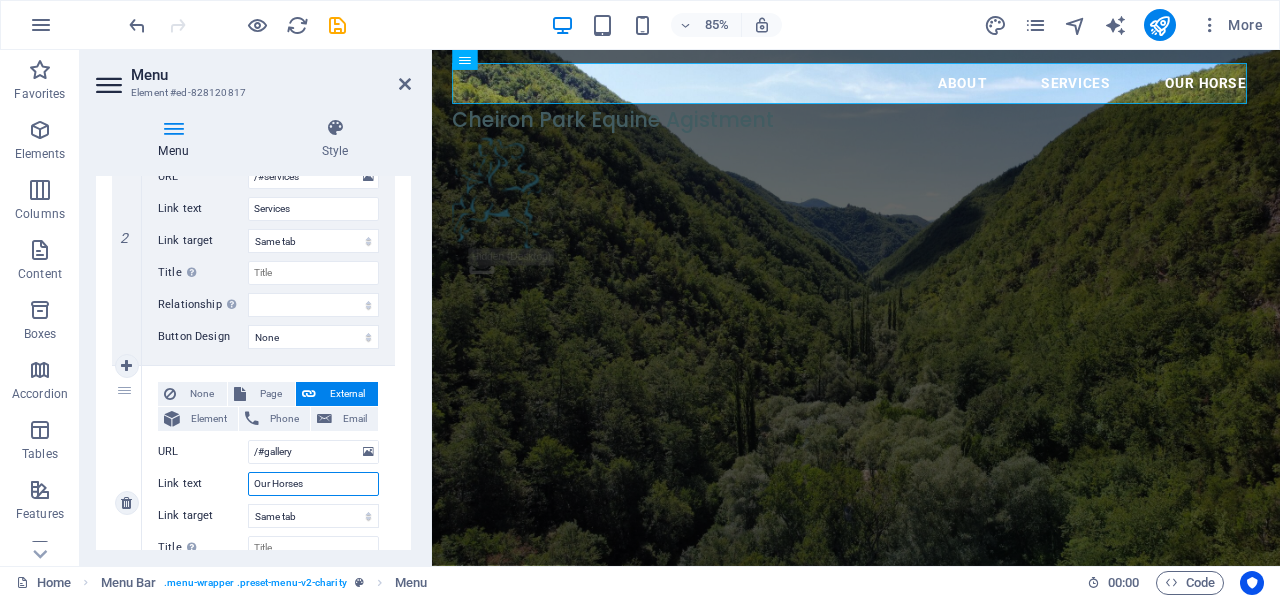 select 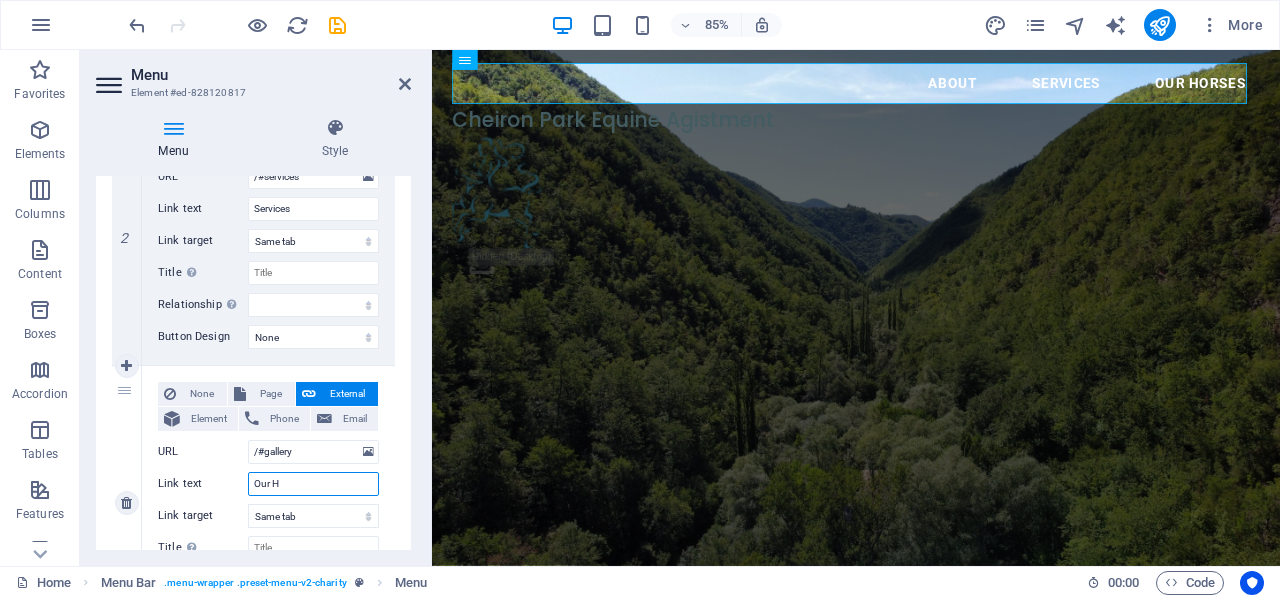 type on "Our" 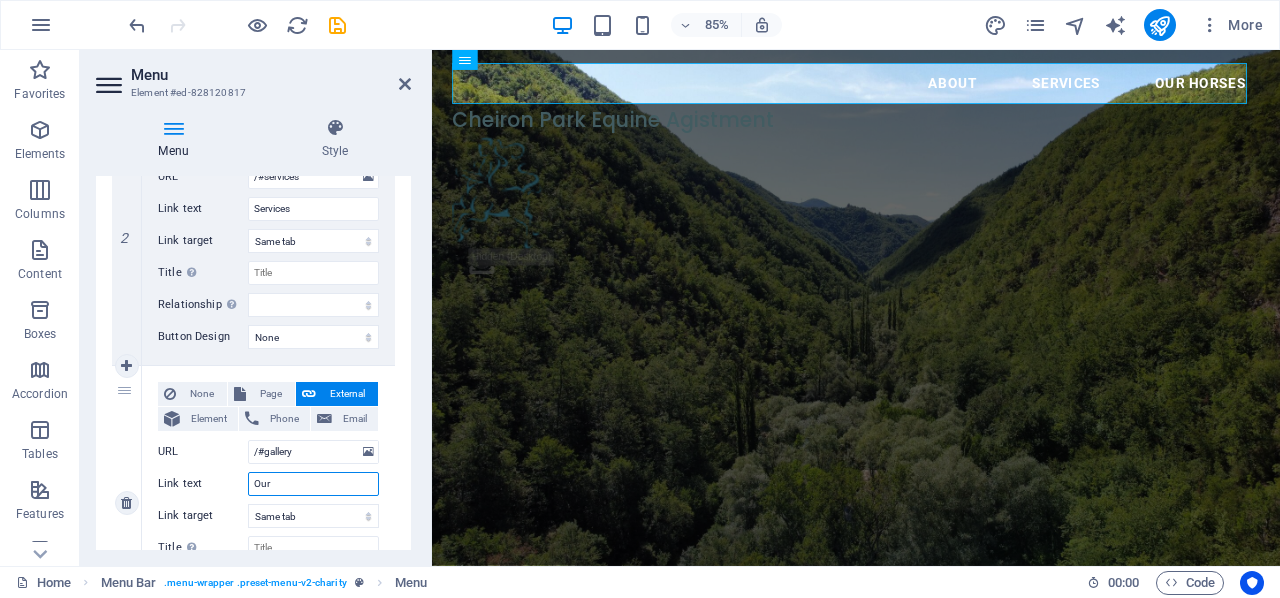 select 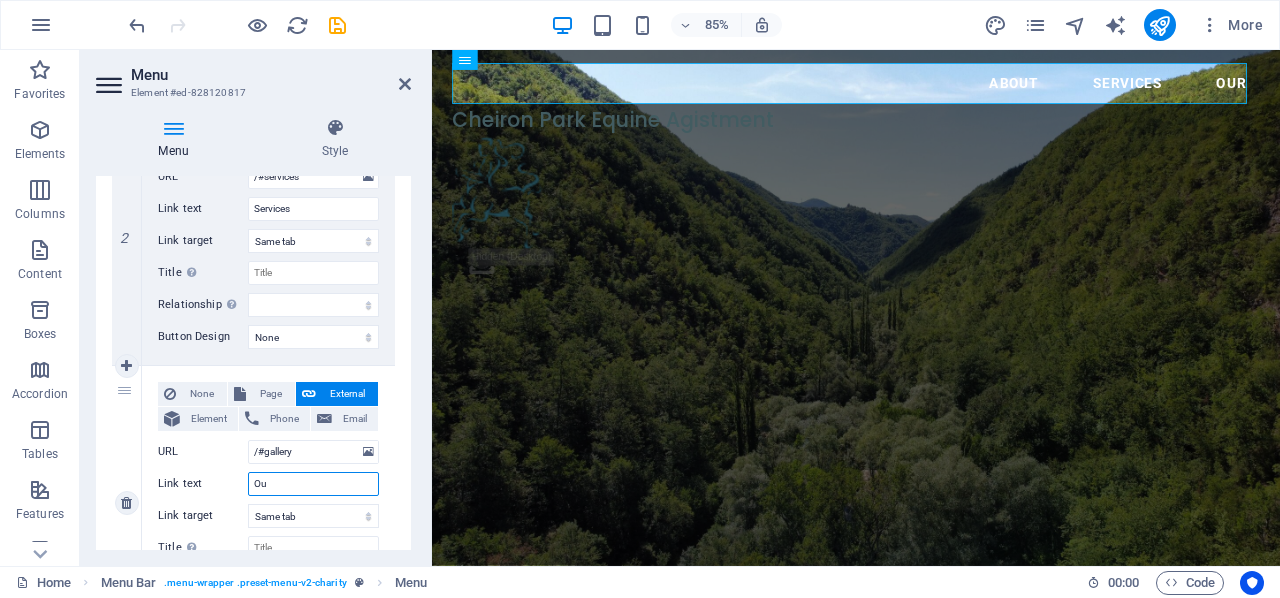 type on "O" 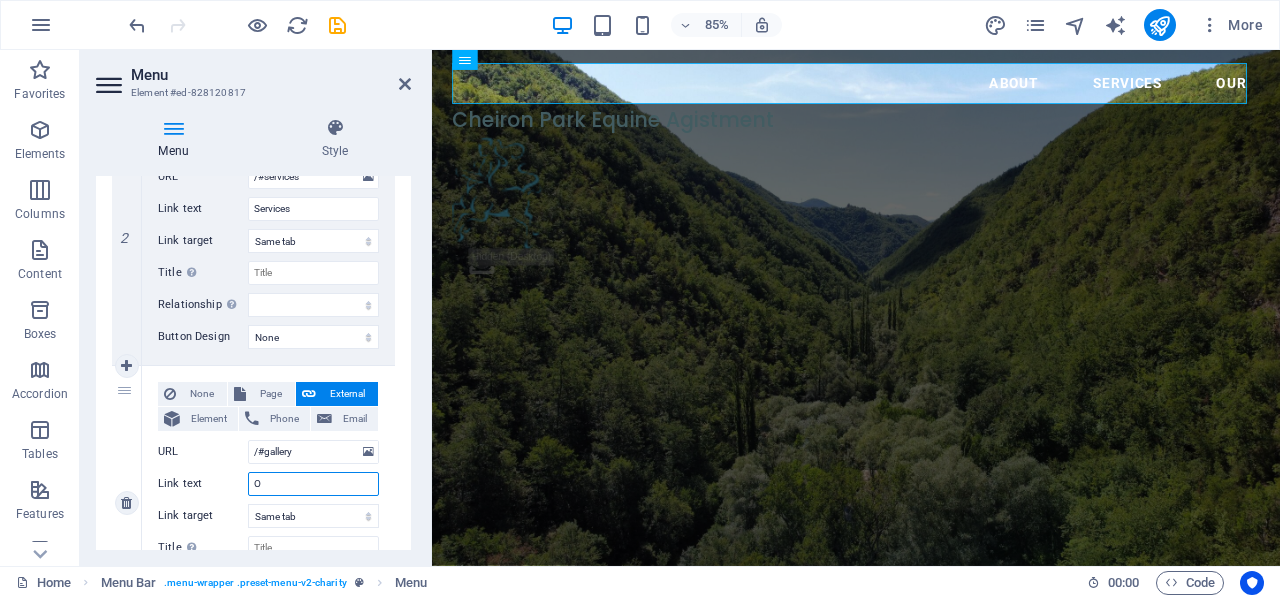 type 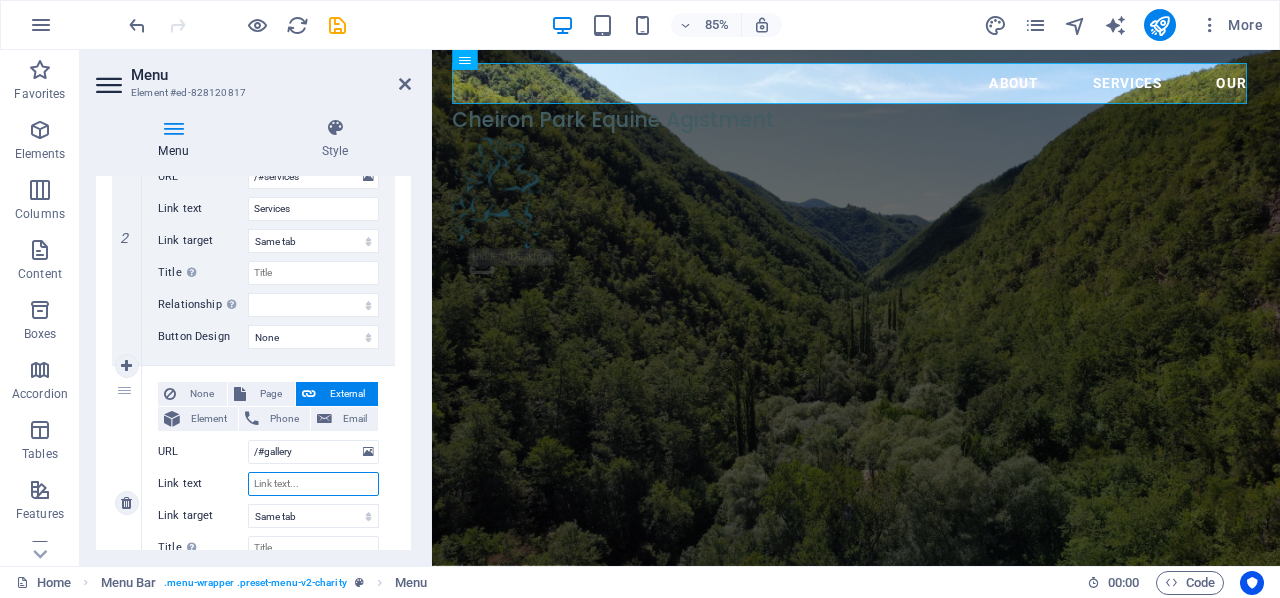 select 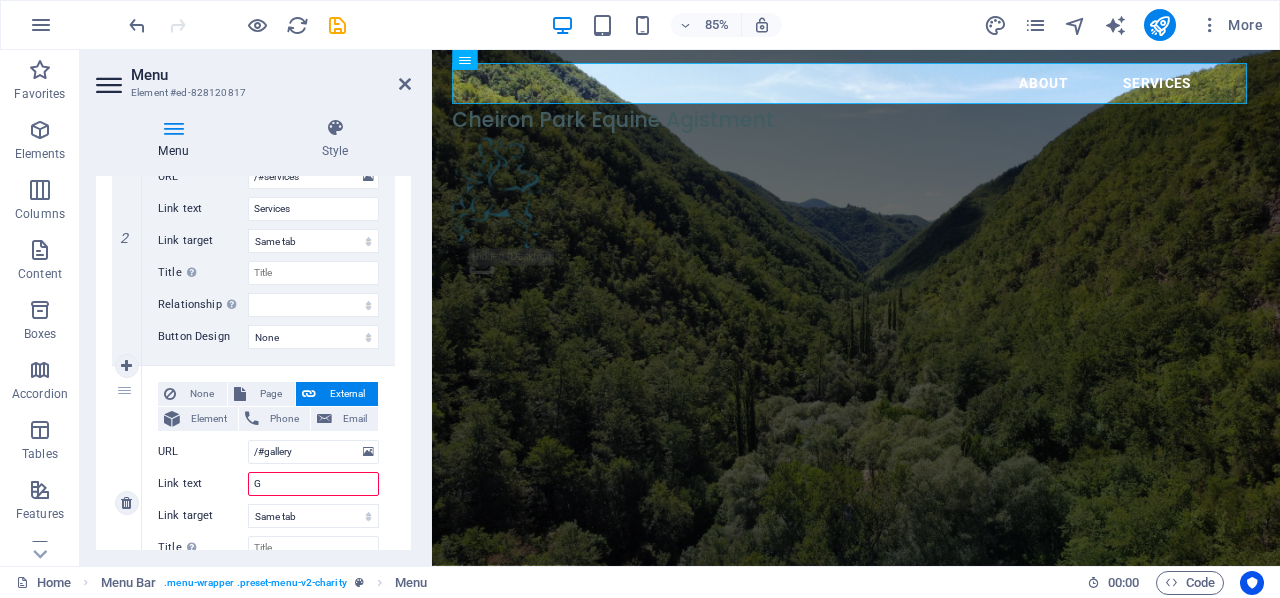 type on "Ga" 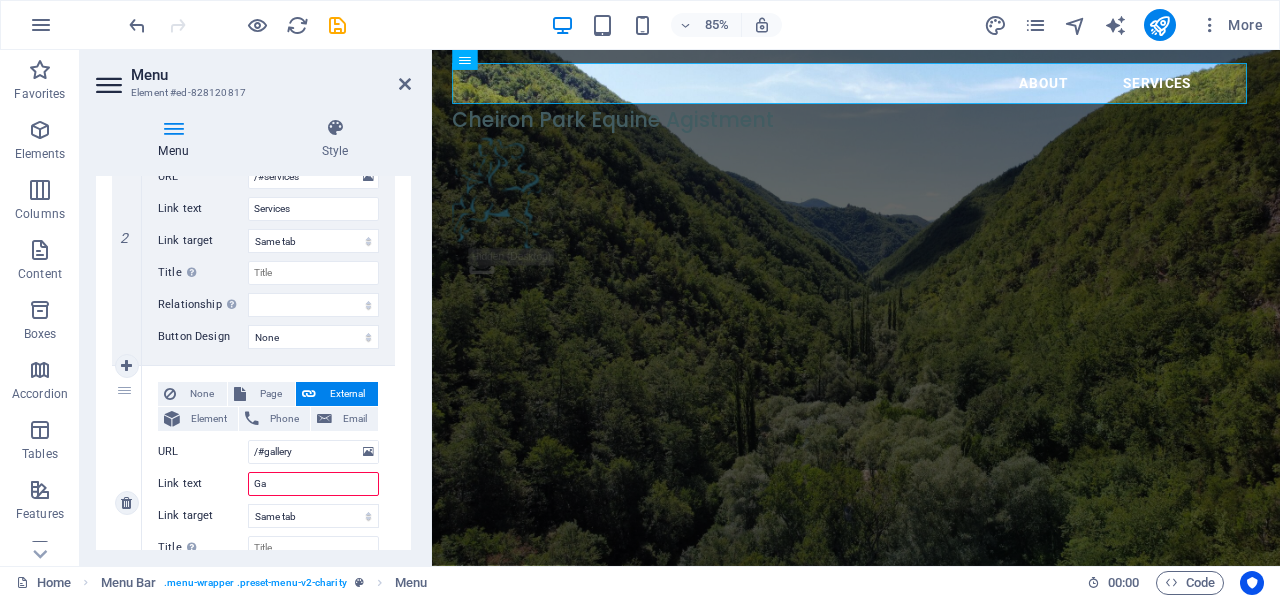 select 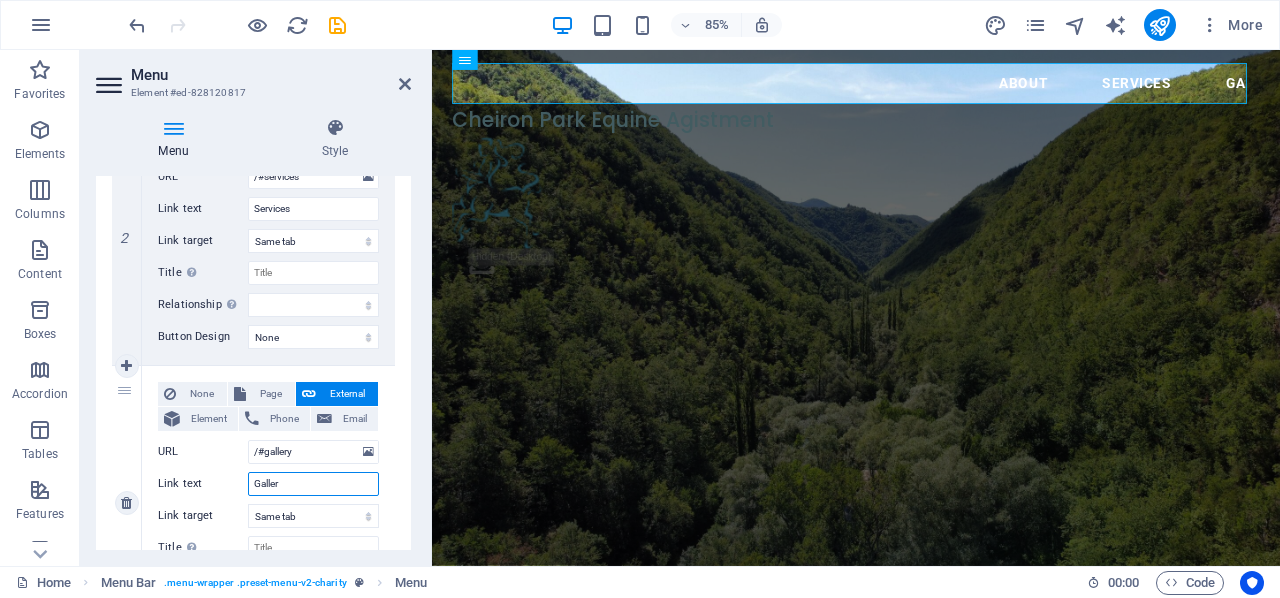 type on "Gallery" 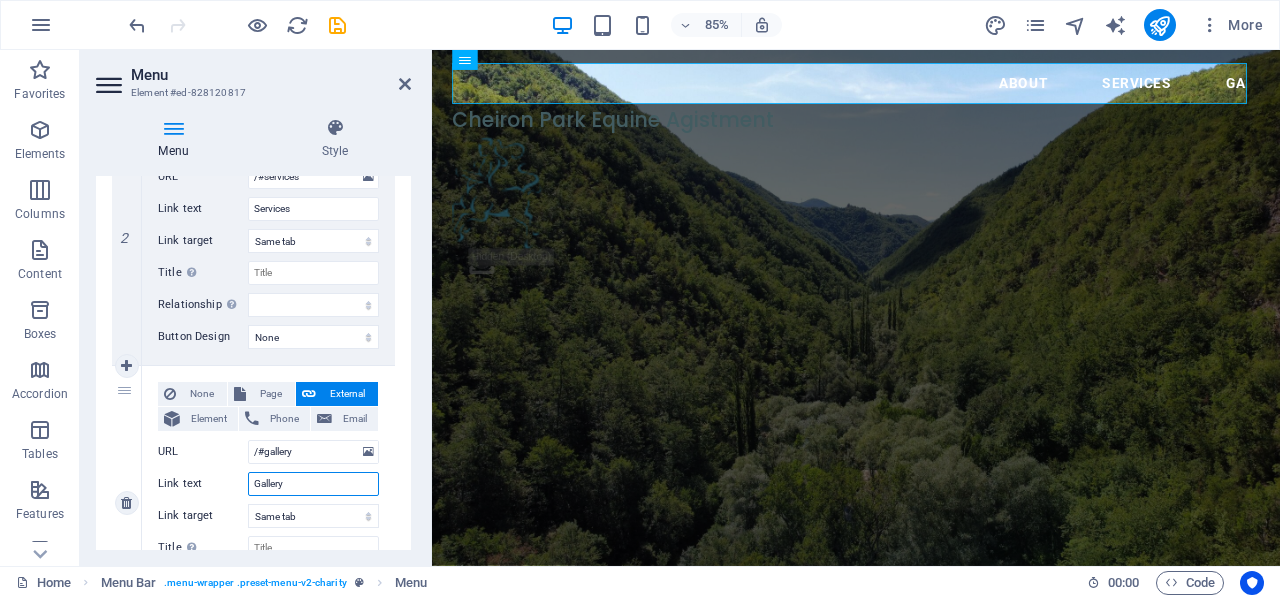 select 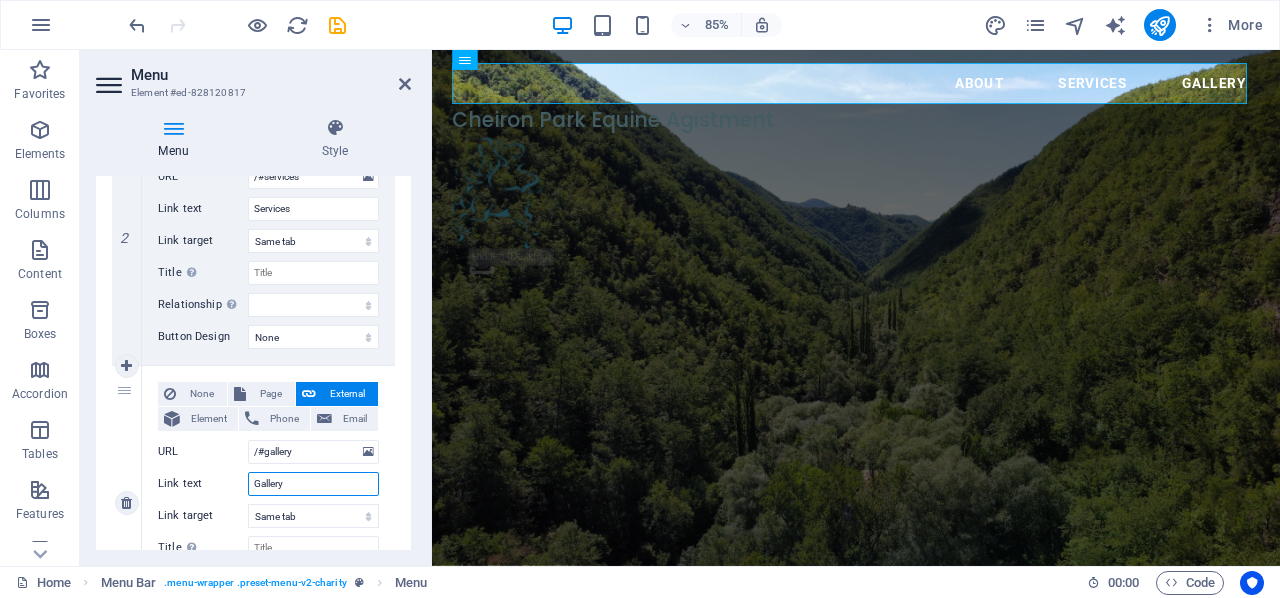 click on "Gallery" at bounding box center (313, 484) 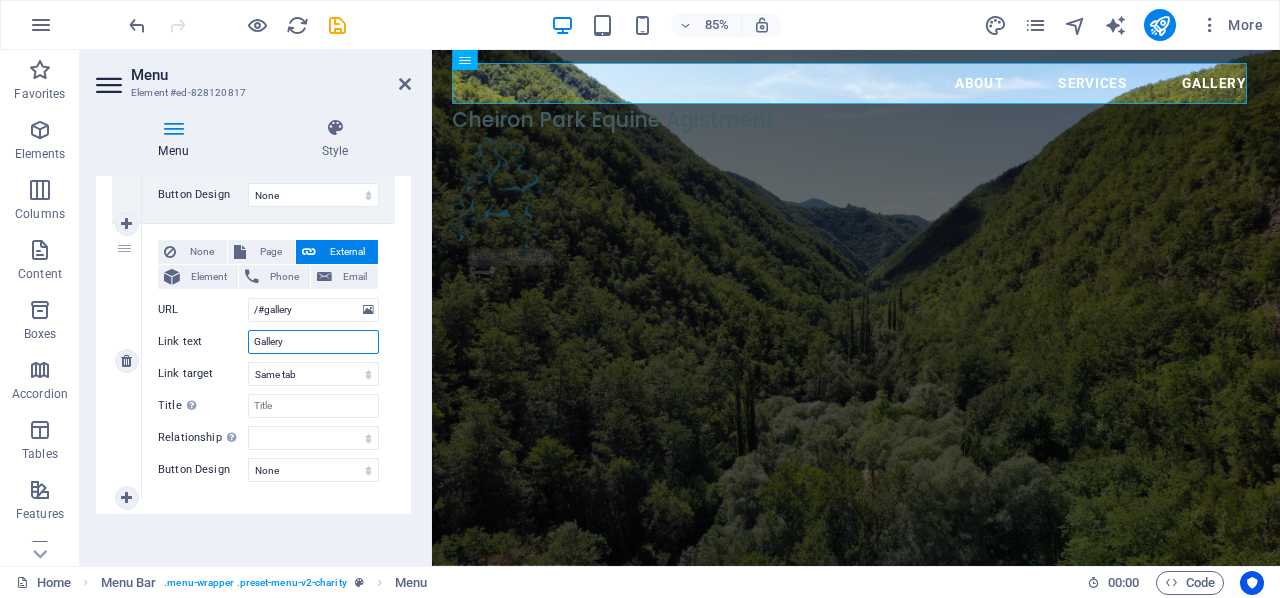scroll, scrollTop: 696, scrollLeft: 0, axis: vertical 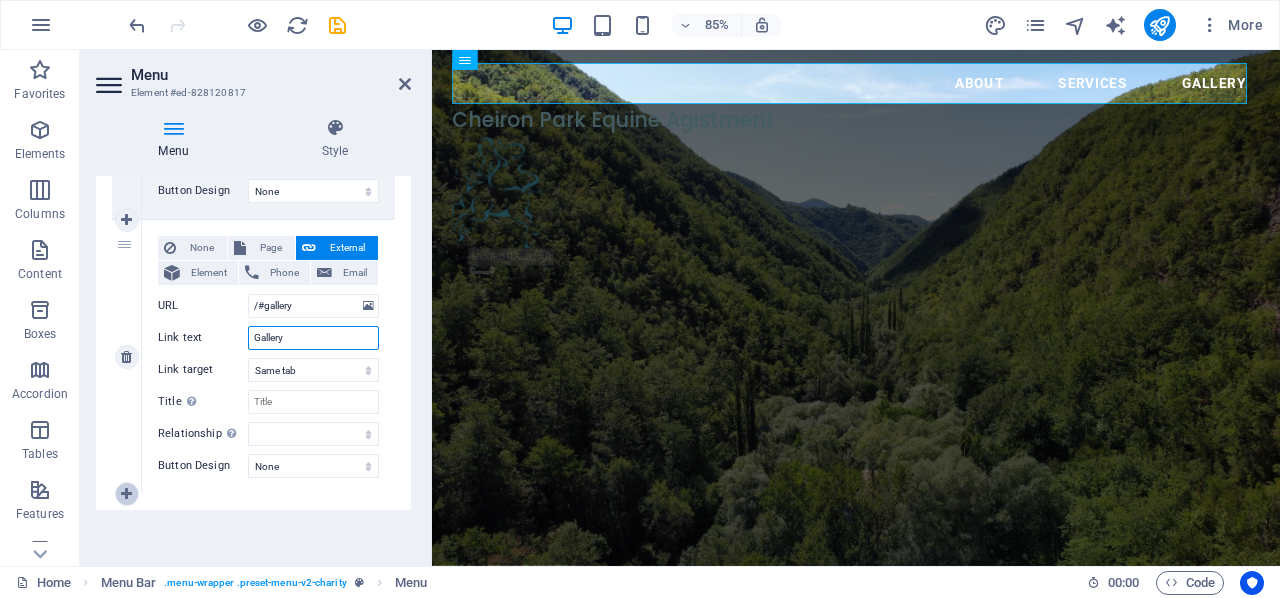 type on "Gallery" 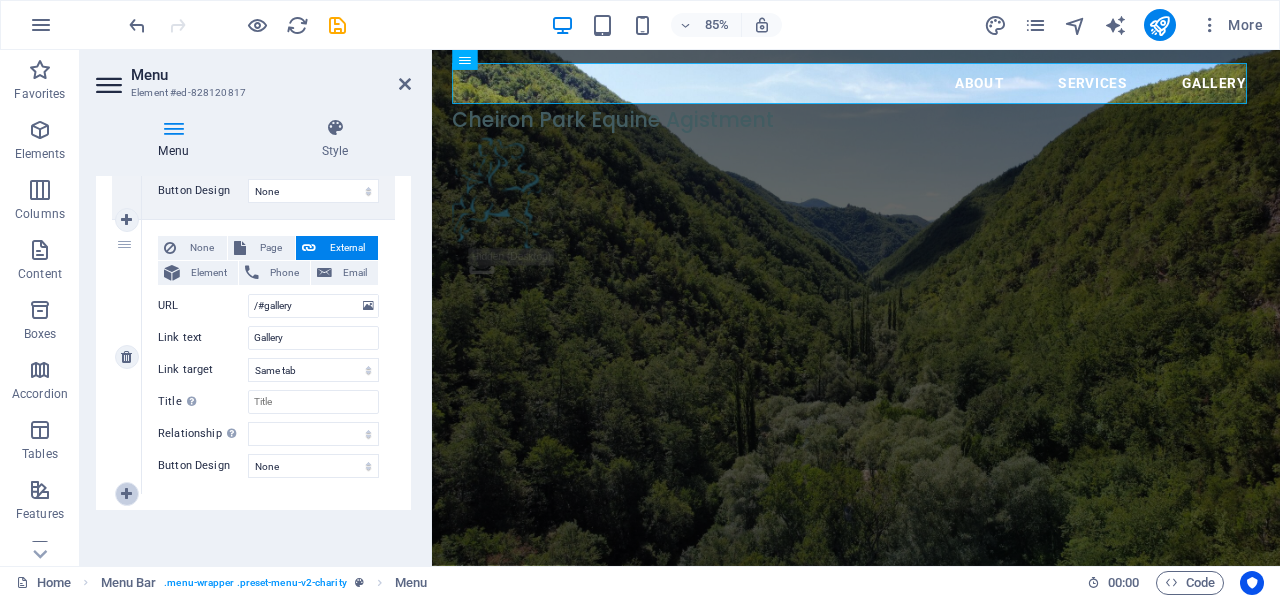 click at bounding box center [126, 494] 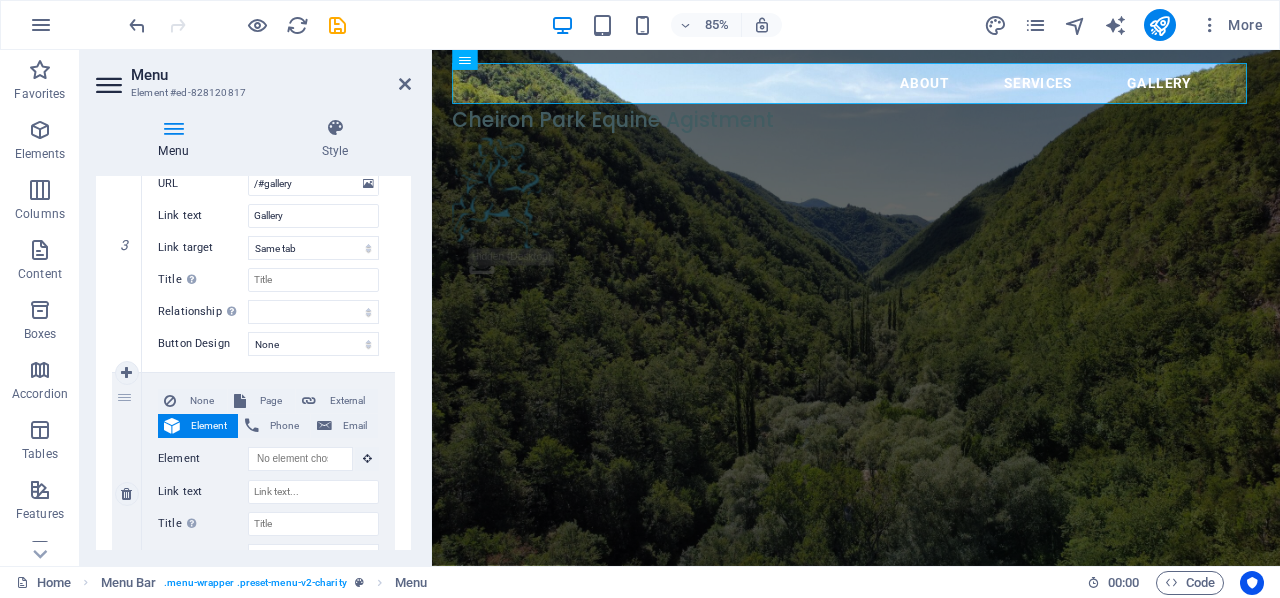 scroll, scrollTop: 821, scrollLeft: 0, axis: vertical 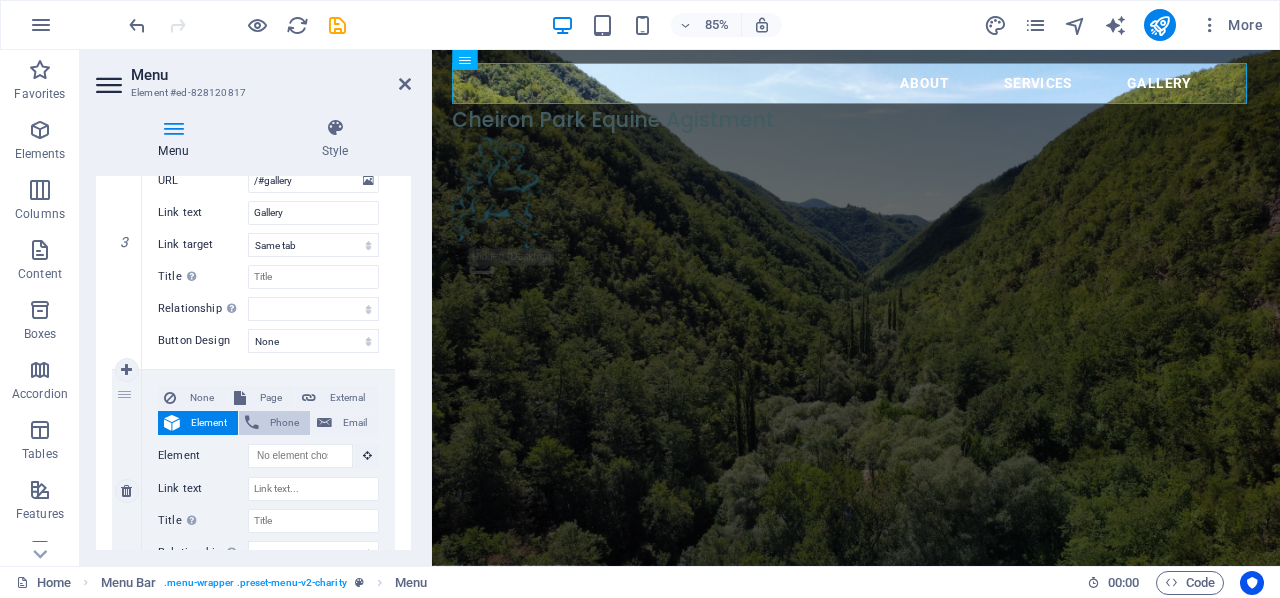 click on "Phone" at bounding box center (284, 423) 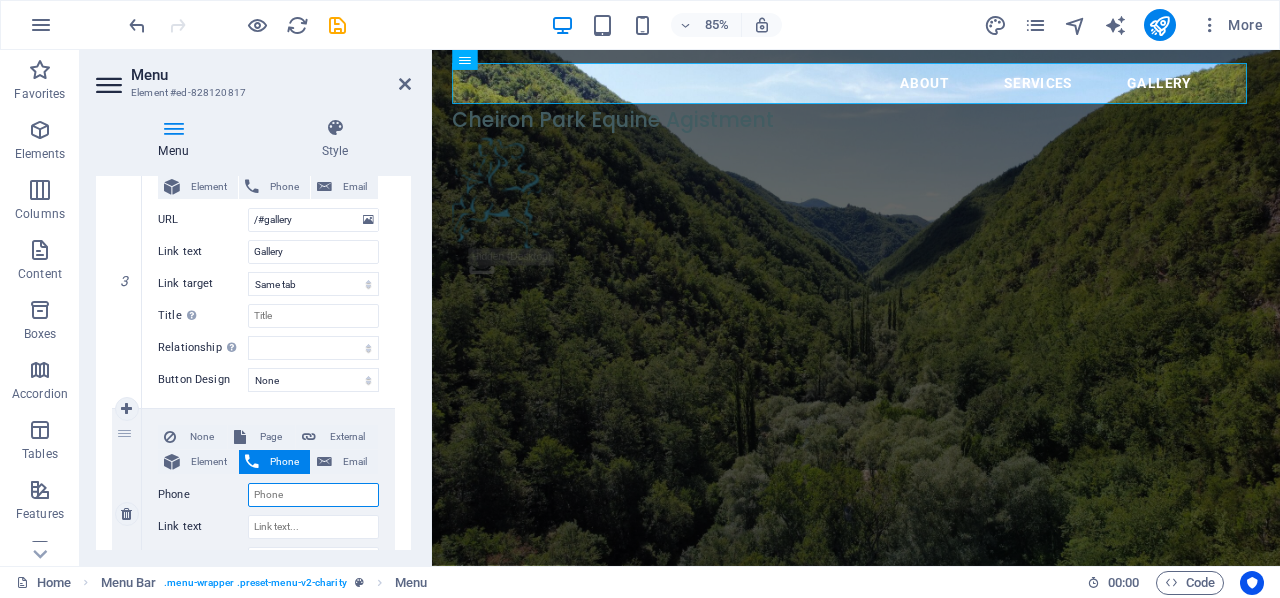scroll, scrollTop: 771, scrollLeft: 0, axis: vertical 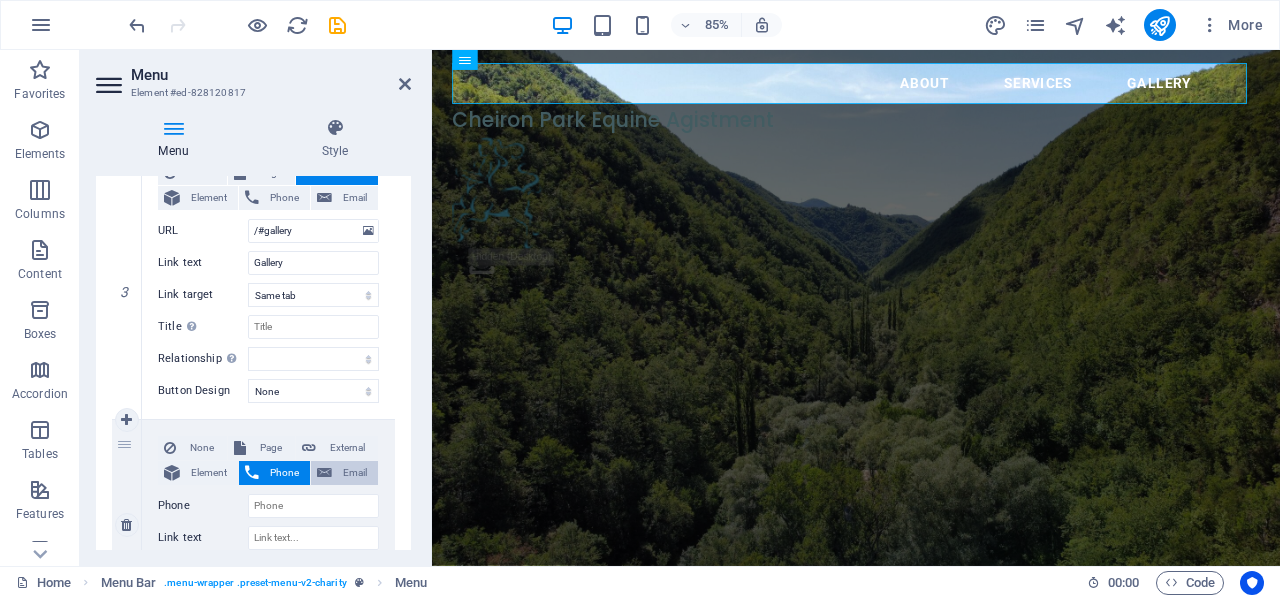 click on "Email" at bounding box center [344, 473] 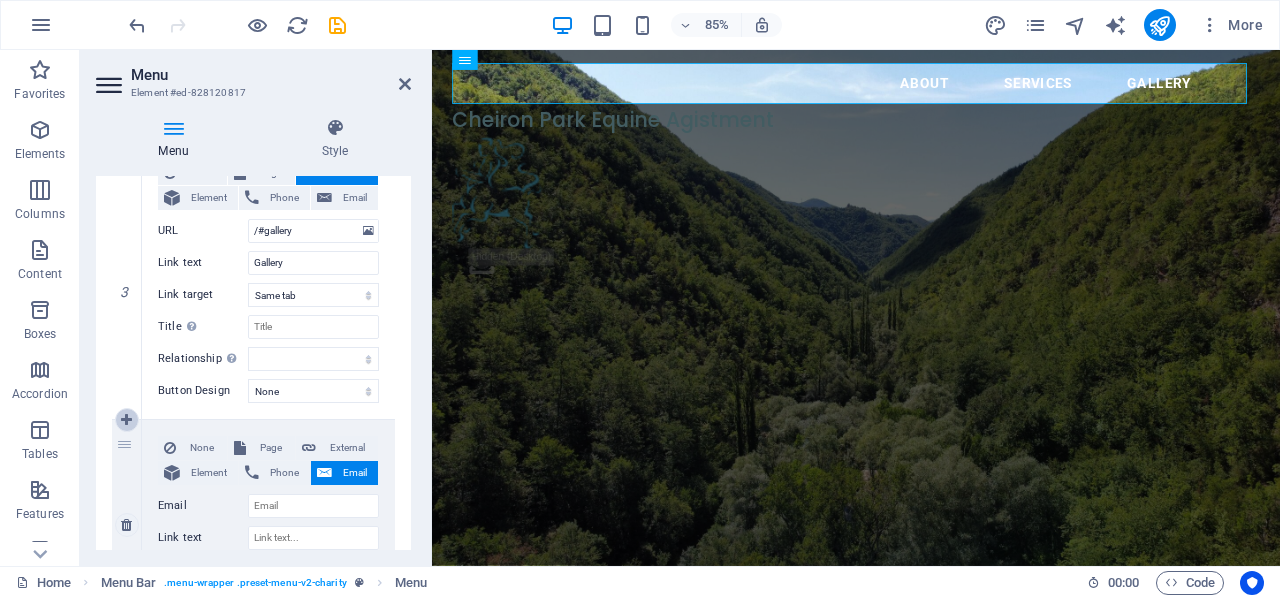 click at bounding box center (126, 420) 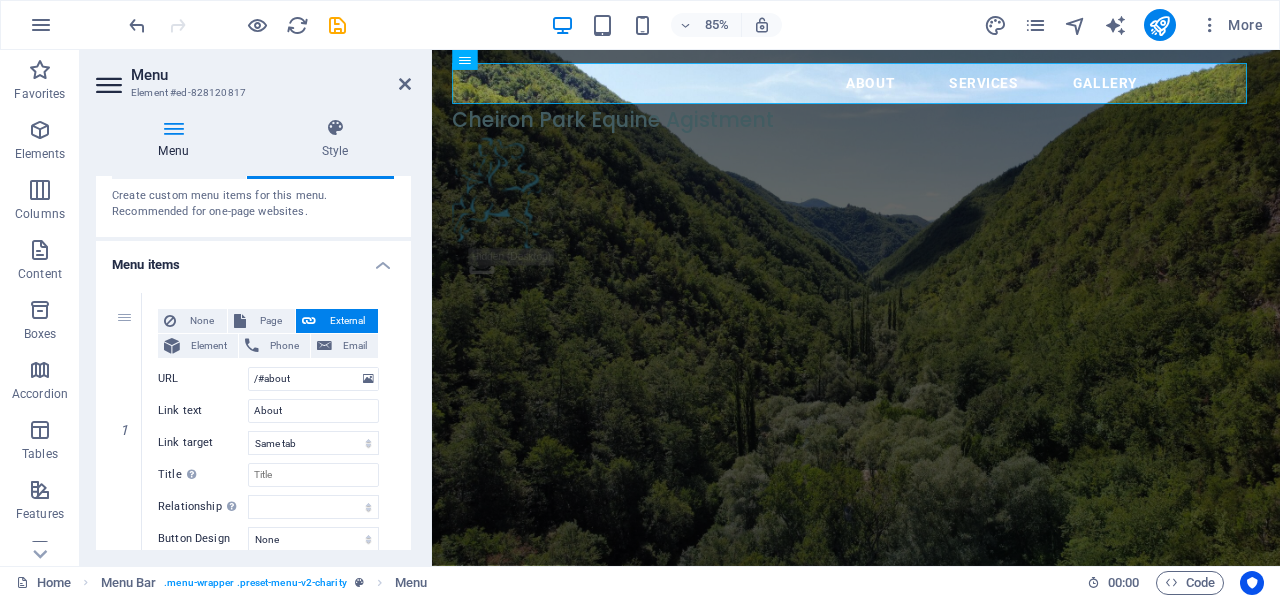 scroll, scrollTop: 67, scrollLeft: 0, axis: vertical 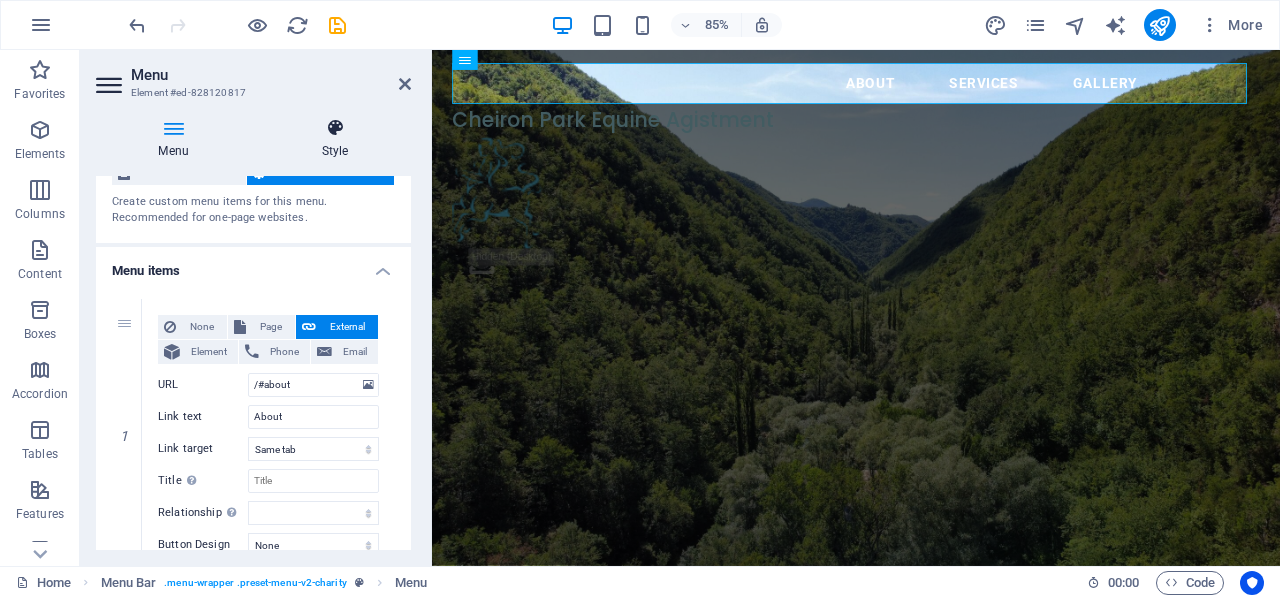 click at bounding box center (335, 128) 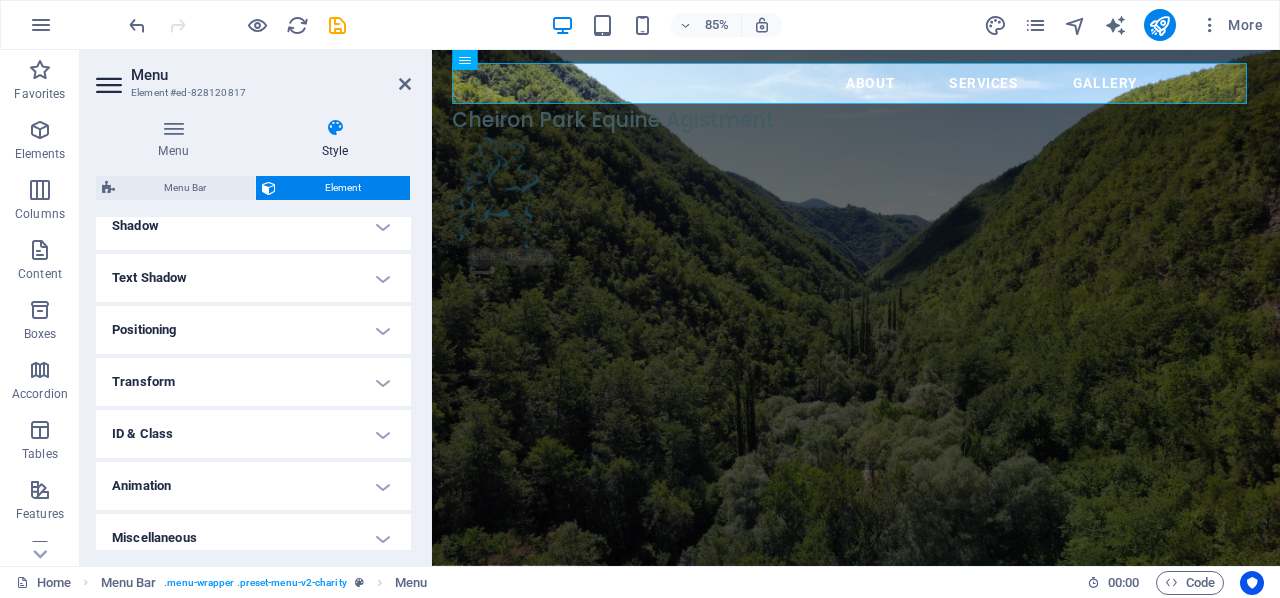 scroll, scrollTop: 512, scrollLeft: 0, axis: vertical 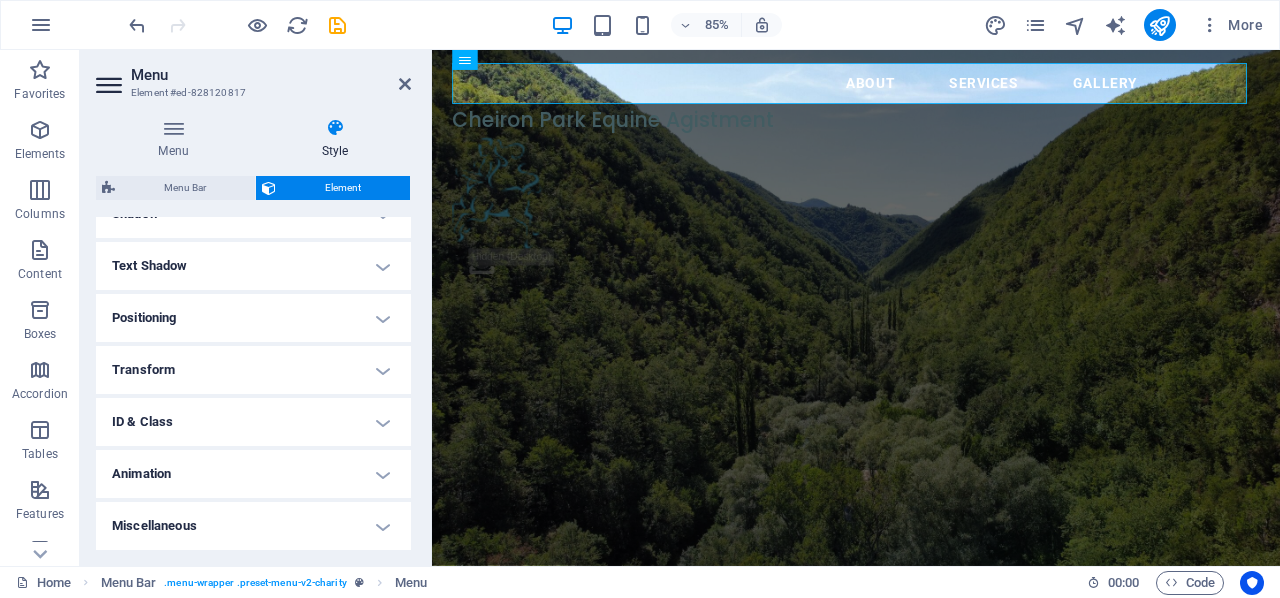 click at bounding box center (335, 128) 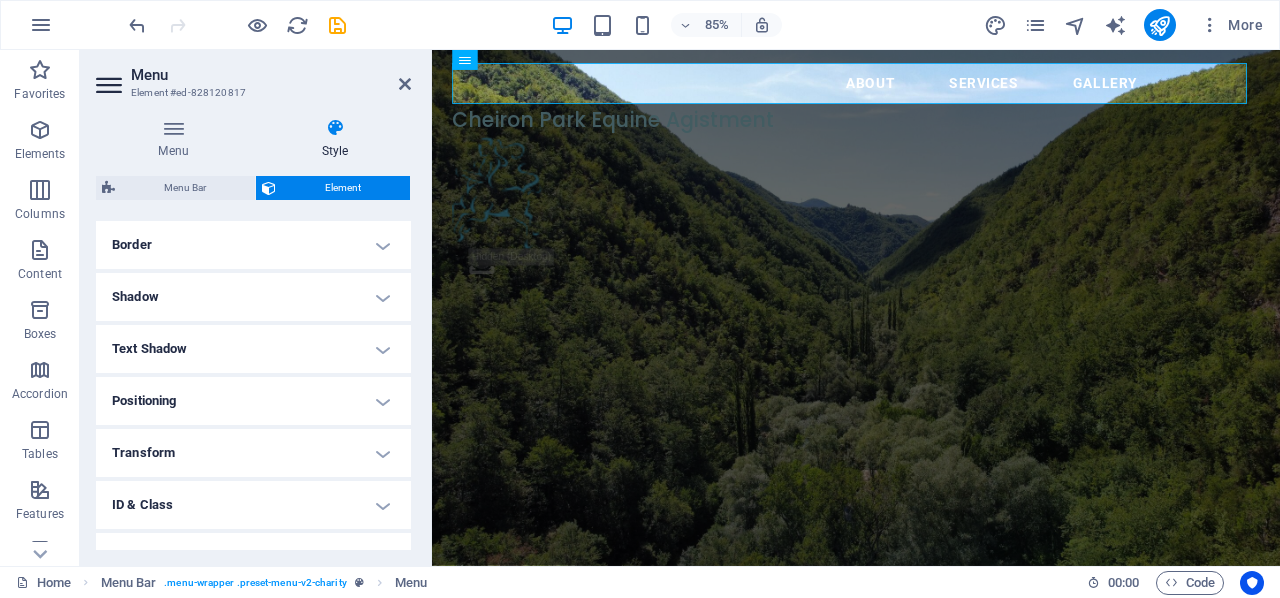 scroll, scrollTop: 512, scrollLeft: 0, axis: vertical 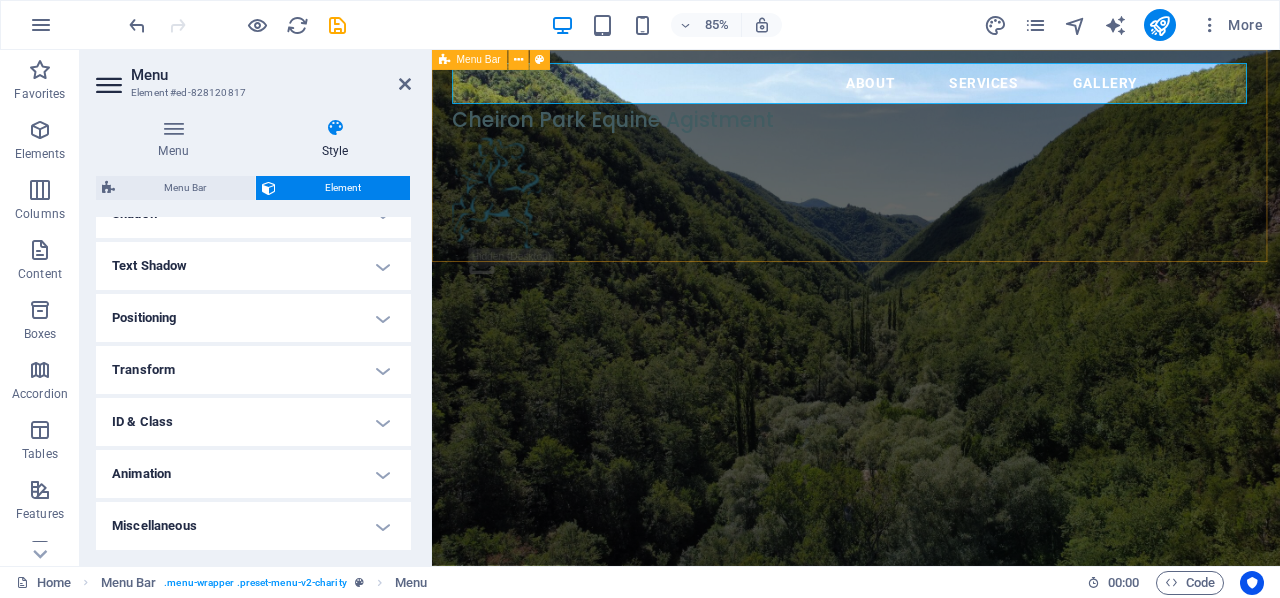 click on "About Services Gallery Cheiron Park Equine Agistment
.fa-secondary{opacity:.4}" at bounding box center [931, 194] 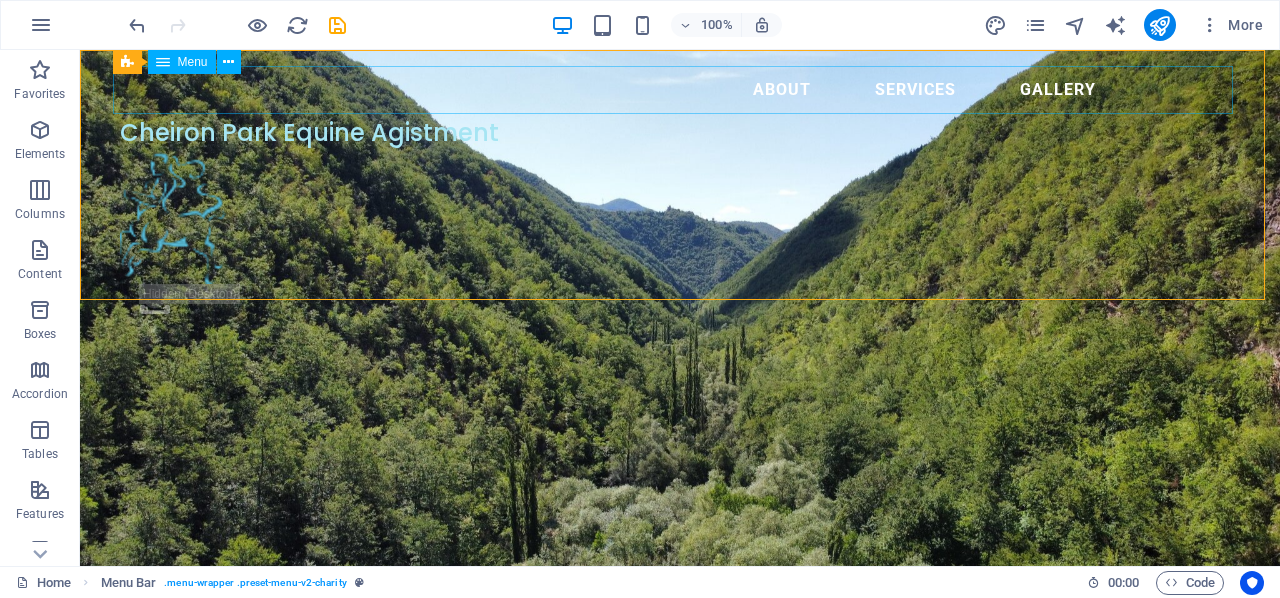 click on "About Services Gallery" at bounding box center (680, 90) 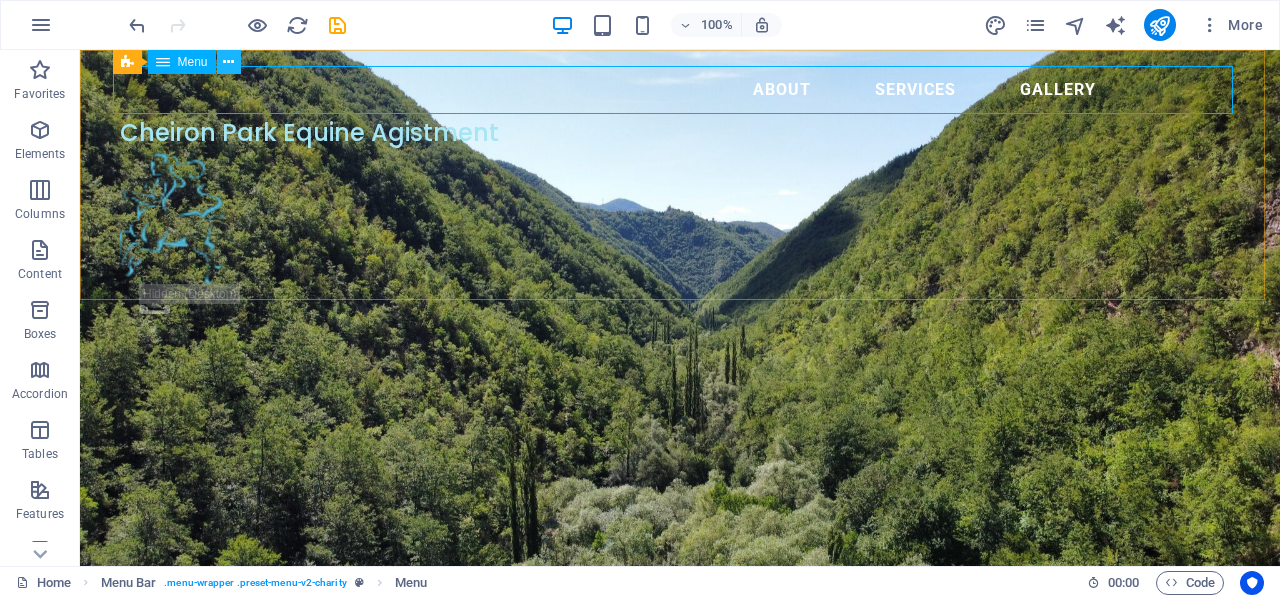 click at bounding box center [228, 62] 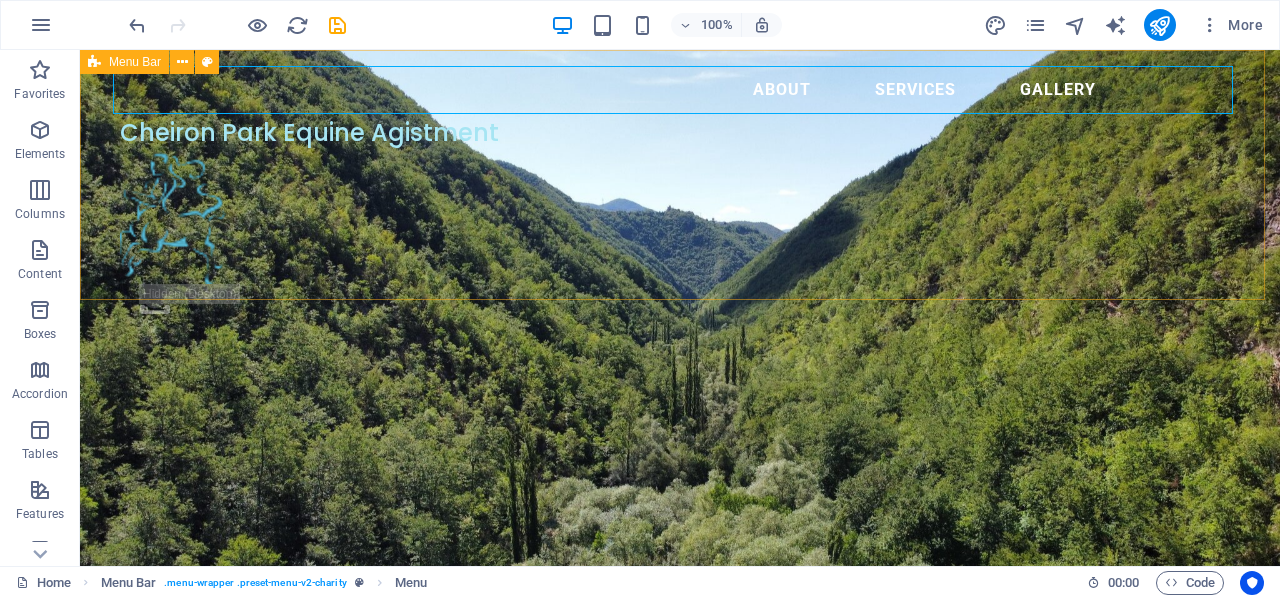 click on "About Services Gallery Cheiron Park Equine Agistment
.fa-secondary{opacity:.4}" at bounding box center [680, 194] 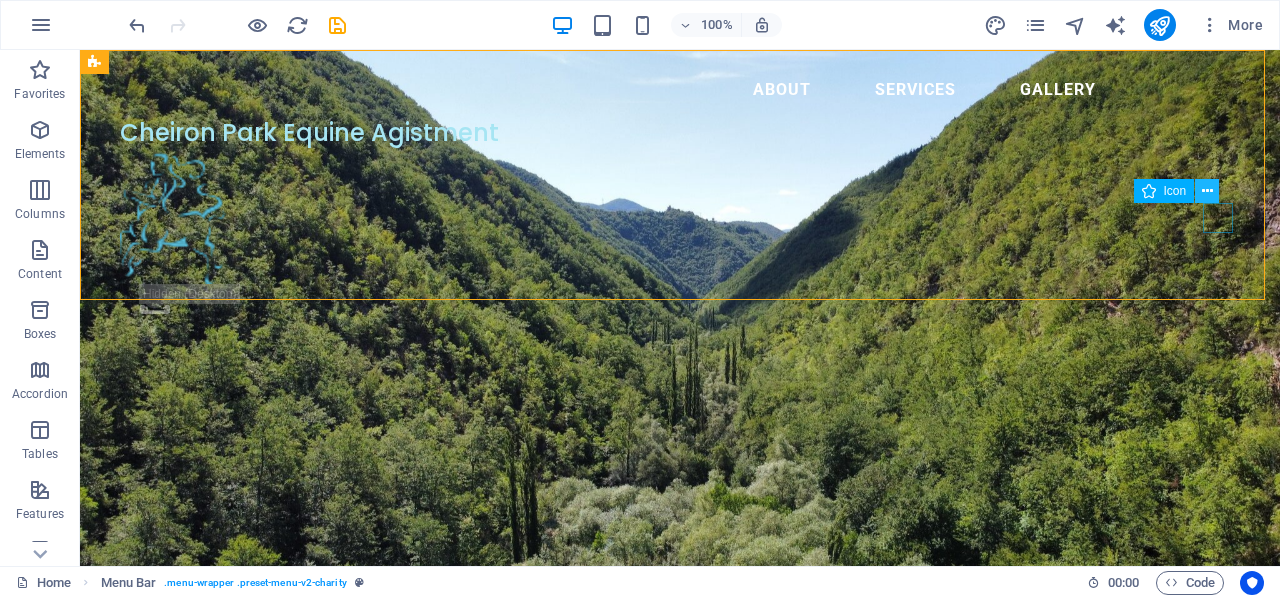 click at bounding box center [1207, 191] 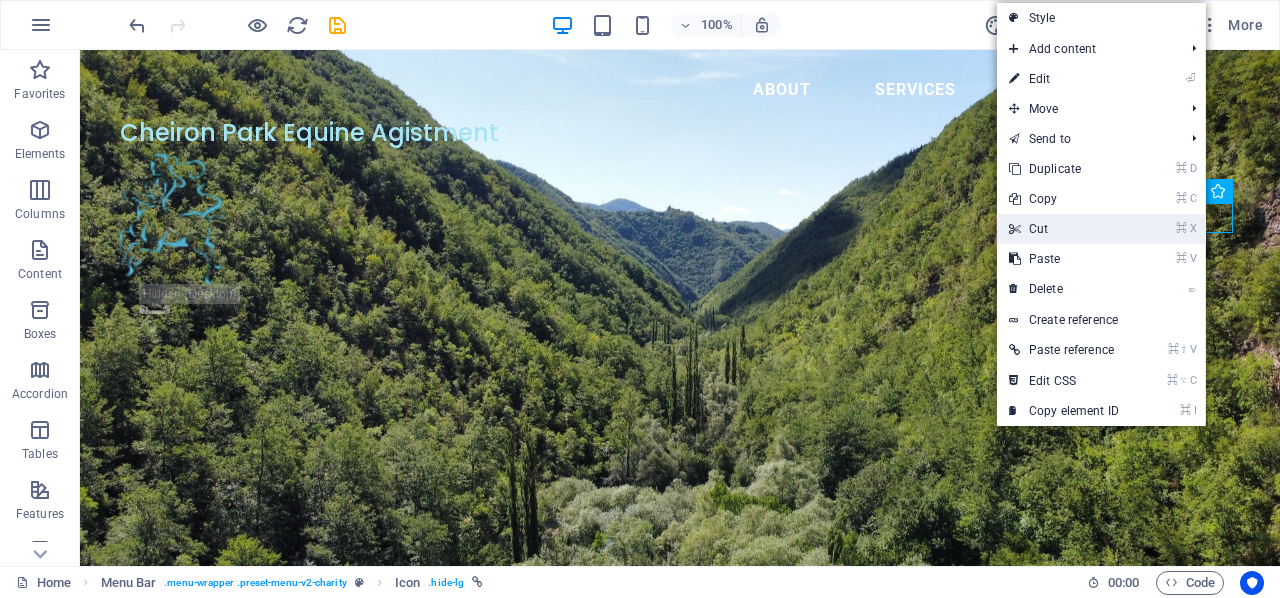 click on "⌘ X  Cut" at bounding box center [1064, 229] 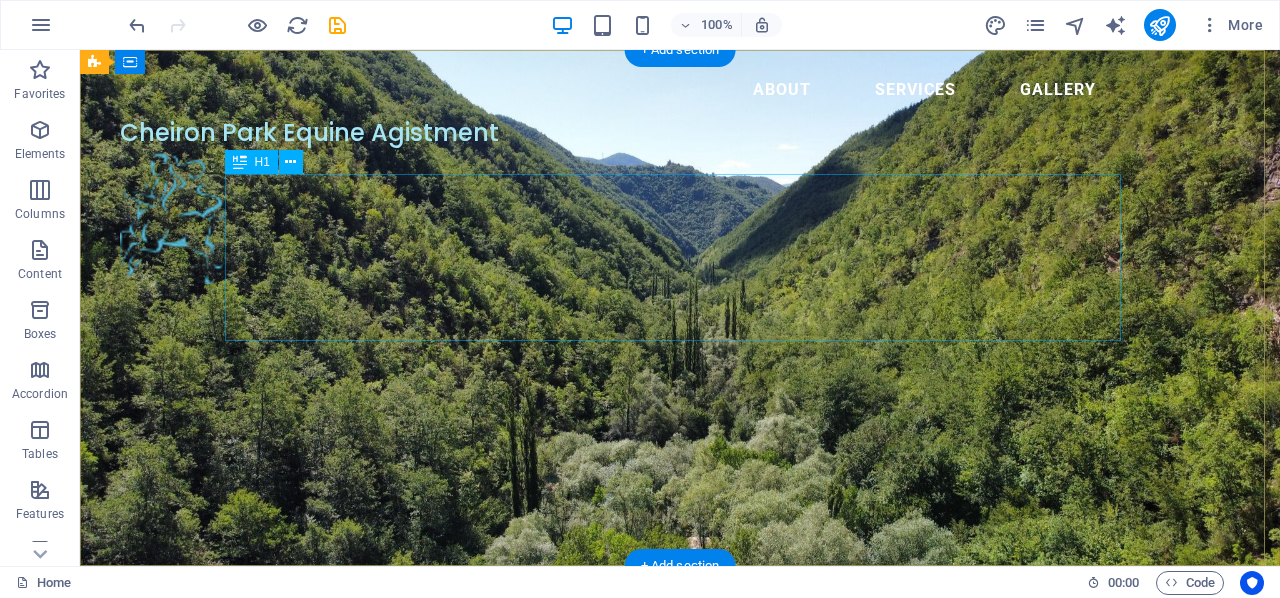 click on "A beautiful property for your retired horse" at bounding box center [680, 729] 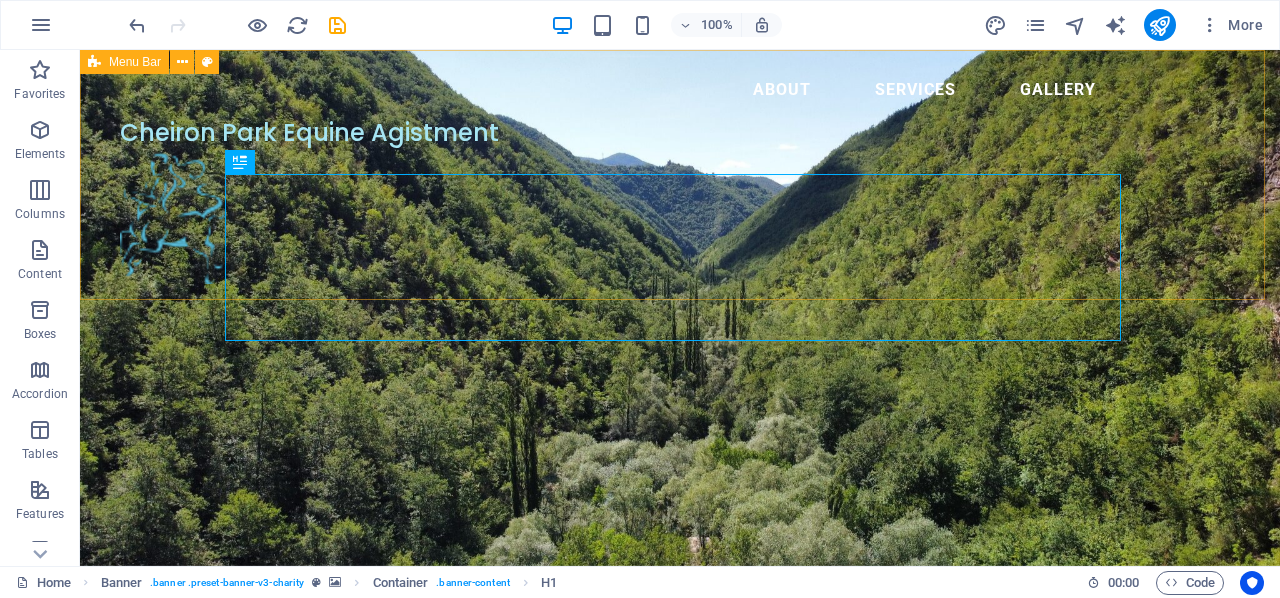 click on "About Services Gallery Cheiron Park Equine Agistment" at bounding box center [680, 175] 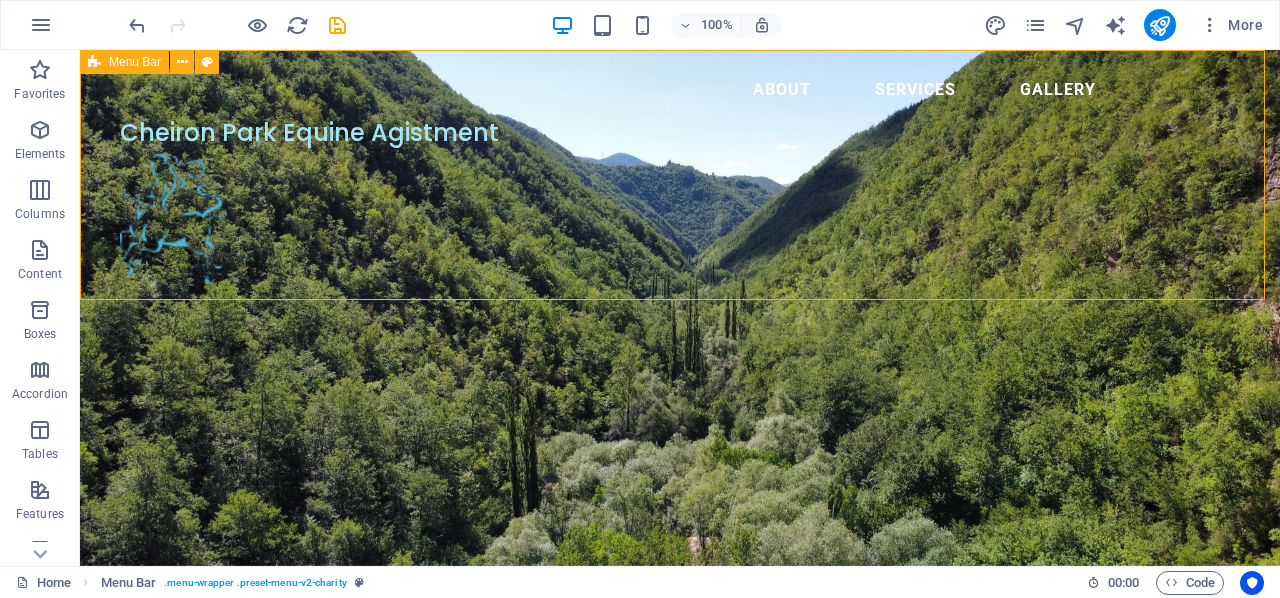 click on "About Services Gallery Cheiron Park Equine Agistment" at bounding box center (680, 175) 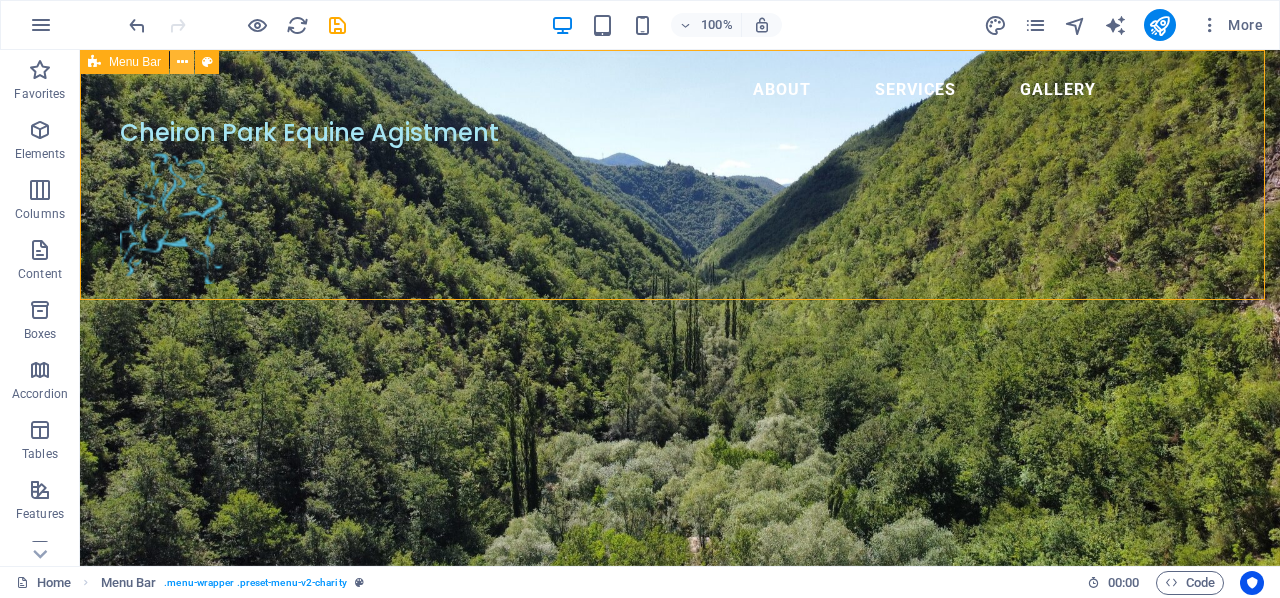 click at bounding box center [182, 62] 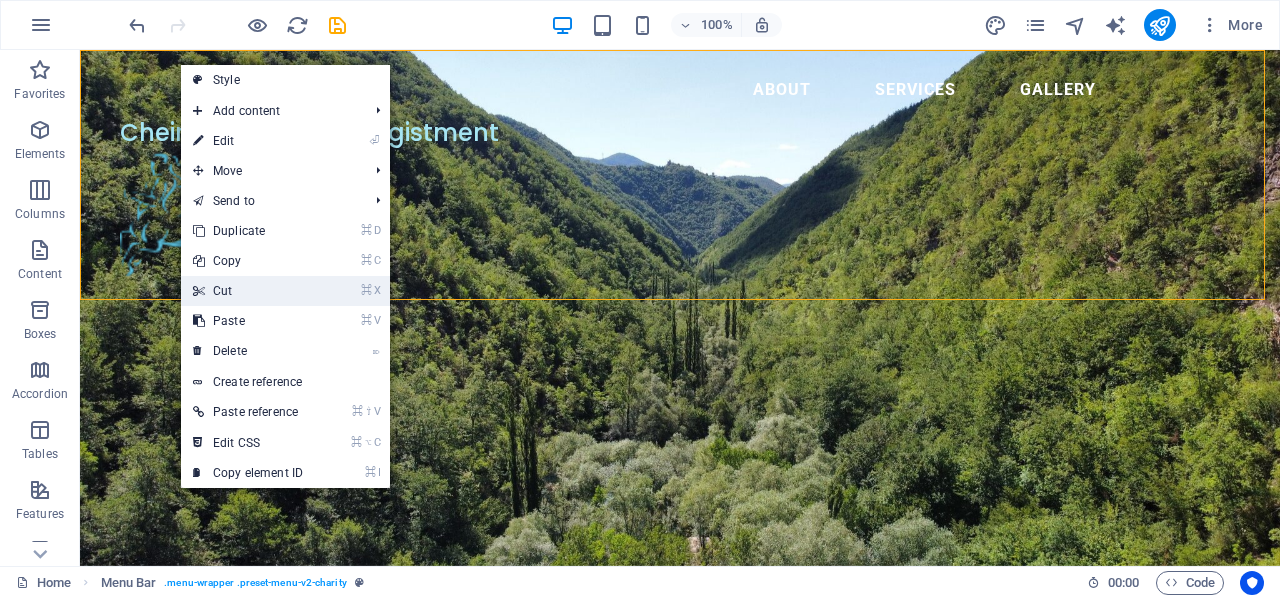 click on "⌘ X  Cut" at bounding box center (248, 291) 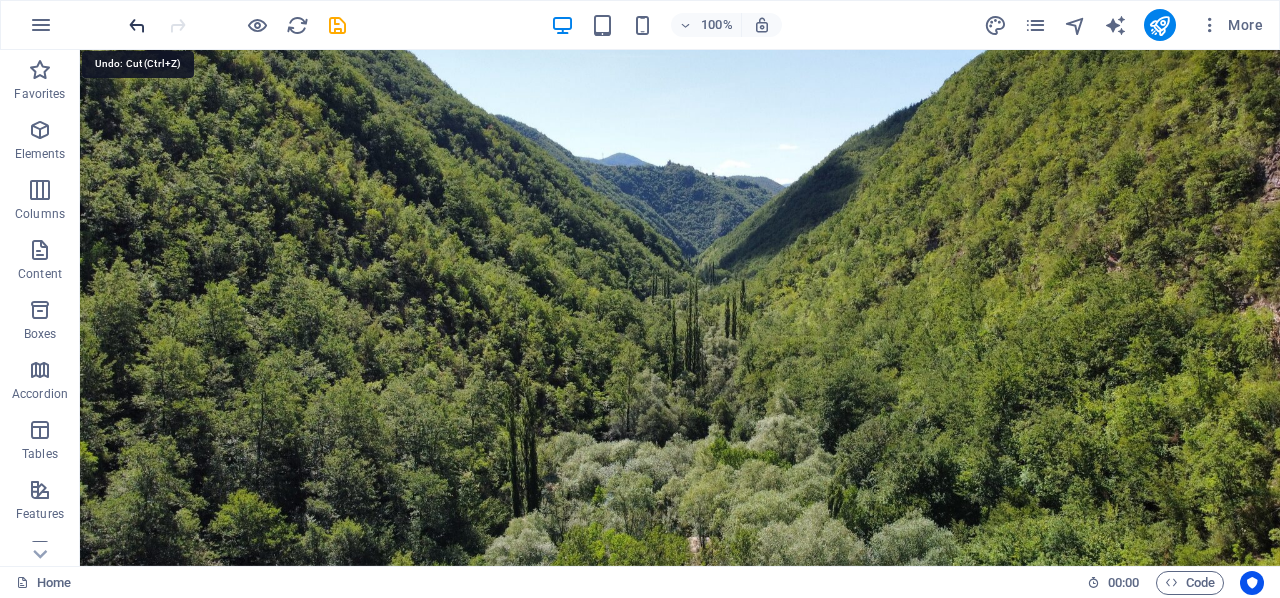 click at bounding box center (137, 25) 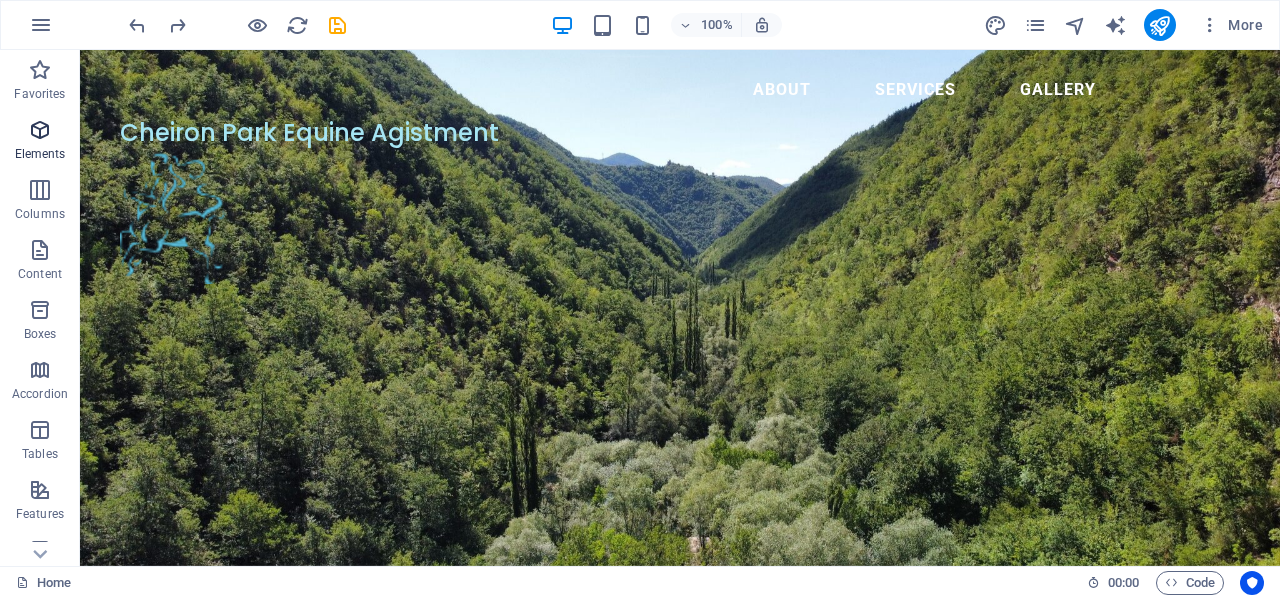 click at bounding box center [40, 130] 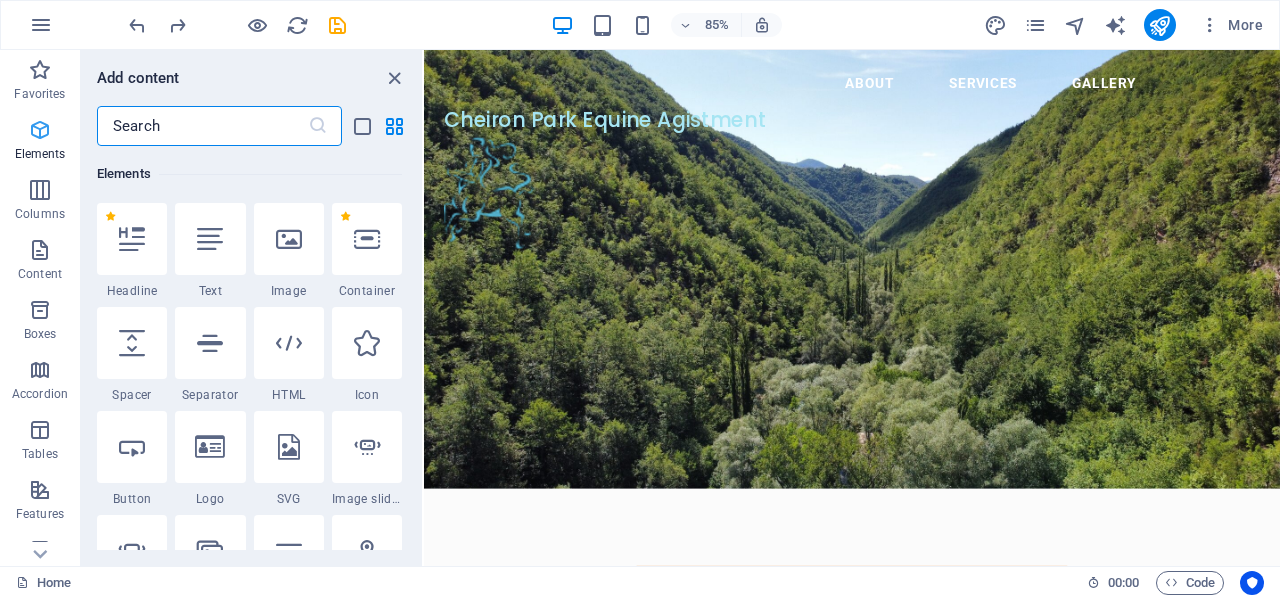 scroll, scrollTop: 213, scrollLeft: 0, axis: vertical 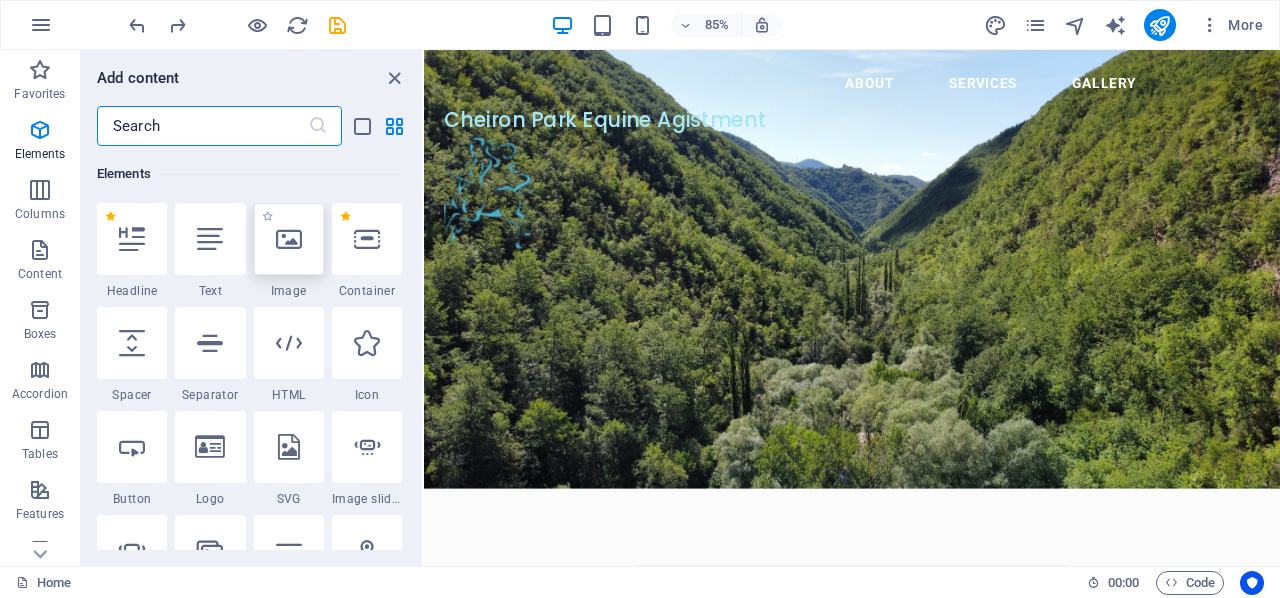 click at bounding box center [289, 239] 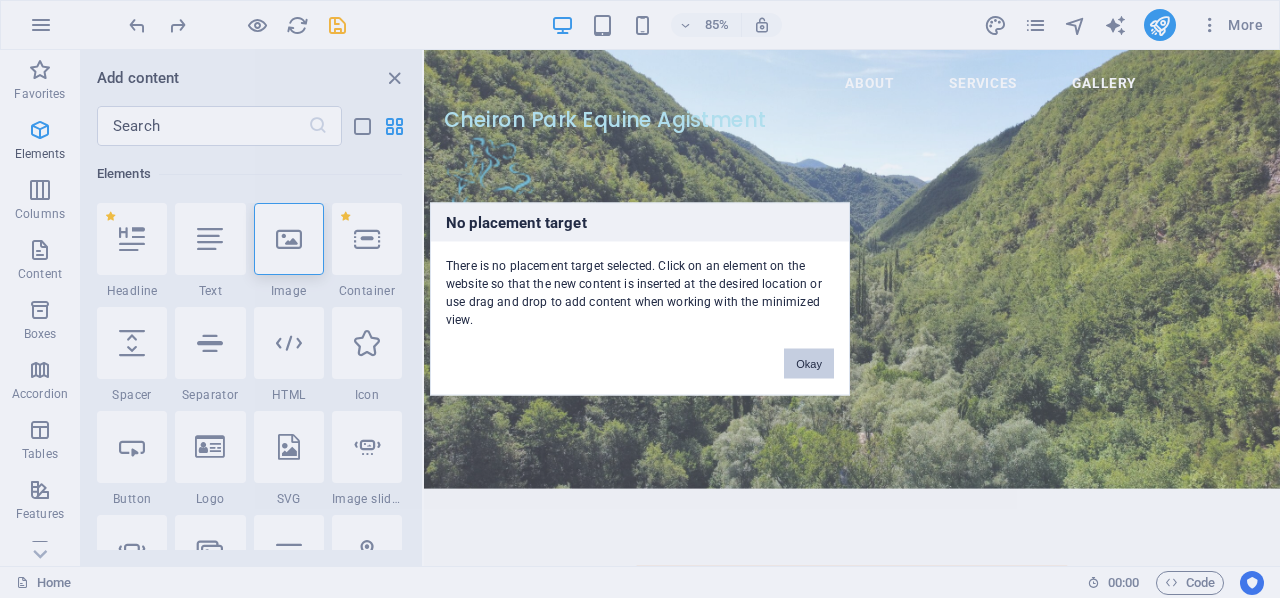 click on "Okay" at bounding box center [809, 364] 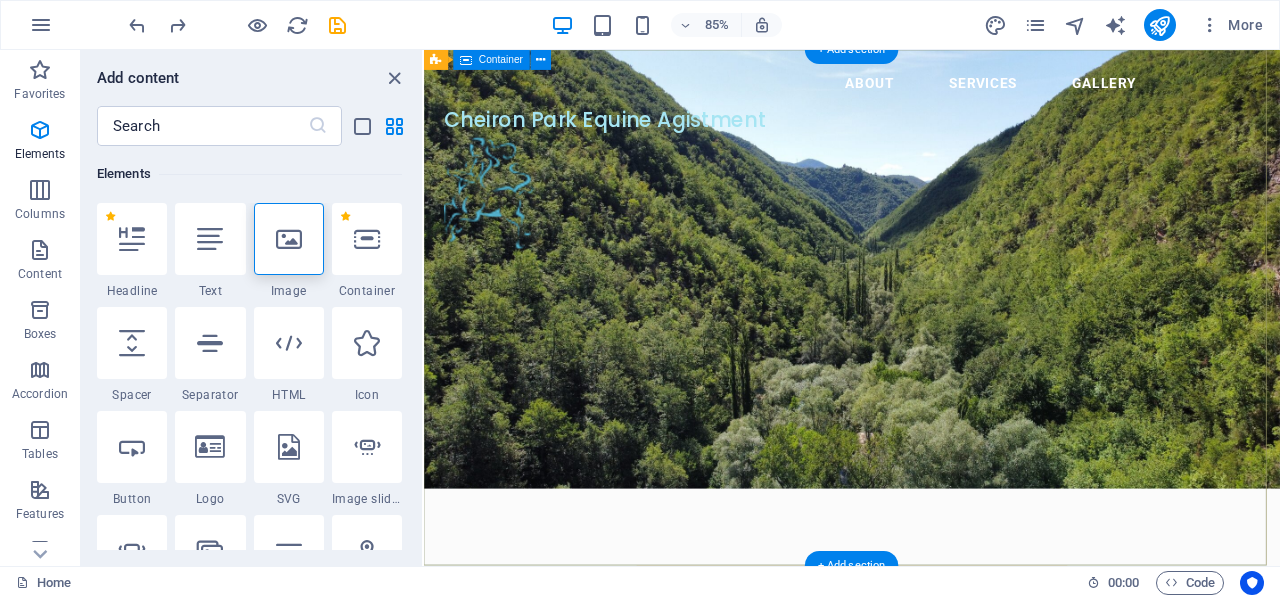click on "A beautiful property for your retired horse Lorem ipsum dolor sit amet consectetur. Bibendum adipiscing morbi orci nibh eget posuere arcu volutpat nulla. Tortor cras suscipit augue sodales risus auctor. Fusce nunc vitae non dui ornare tellus nibh purus lectus." at bounding box center (927, 767) 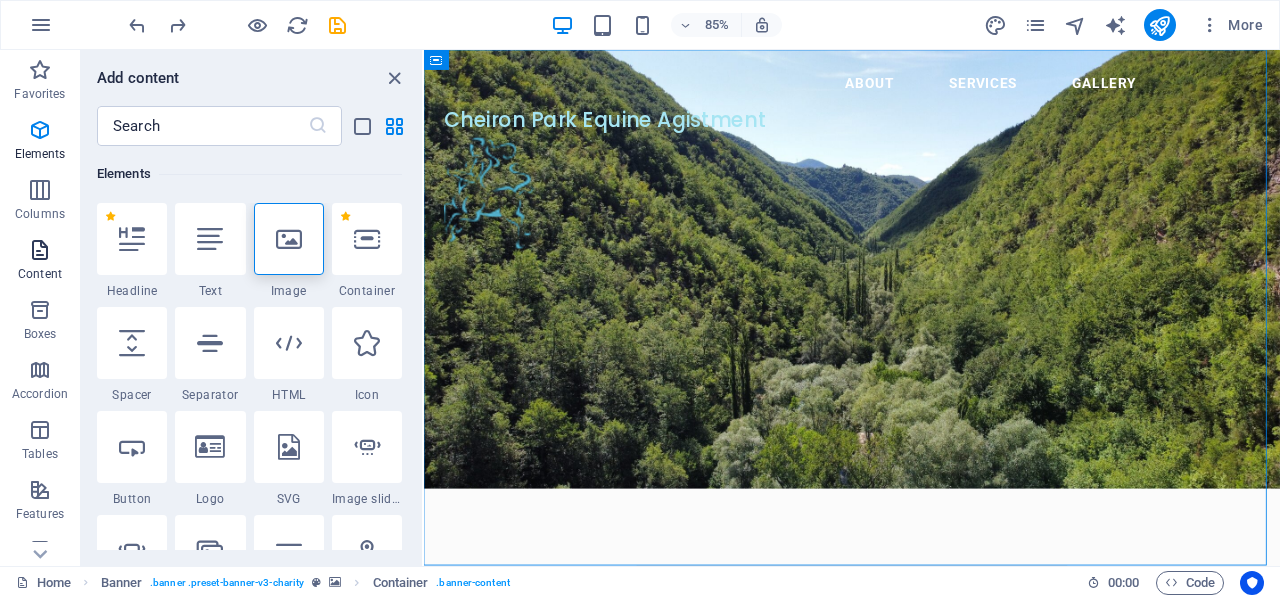 click at bounding box center [40, 250] 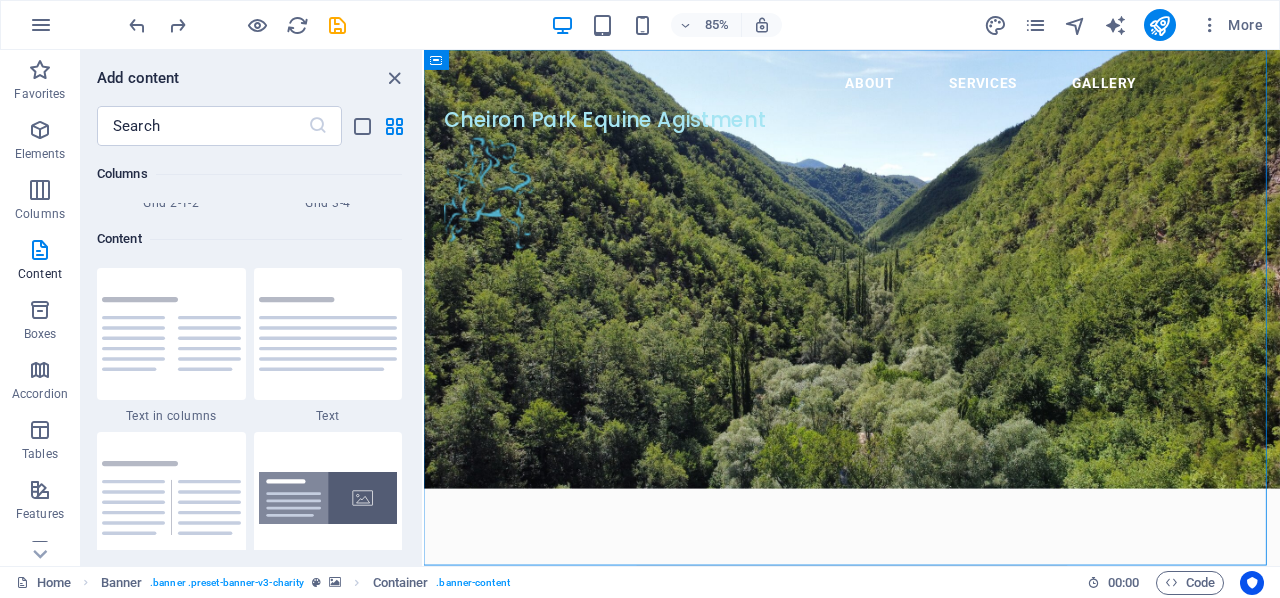 scroll, scrollTop: 3383, scrollLeft: 0, axis: vertical 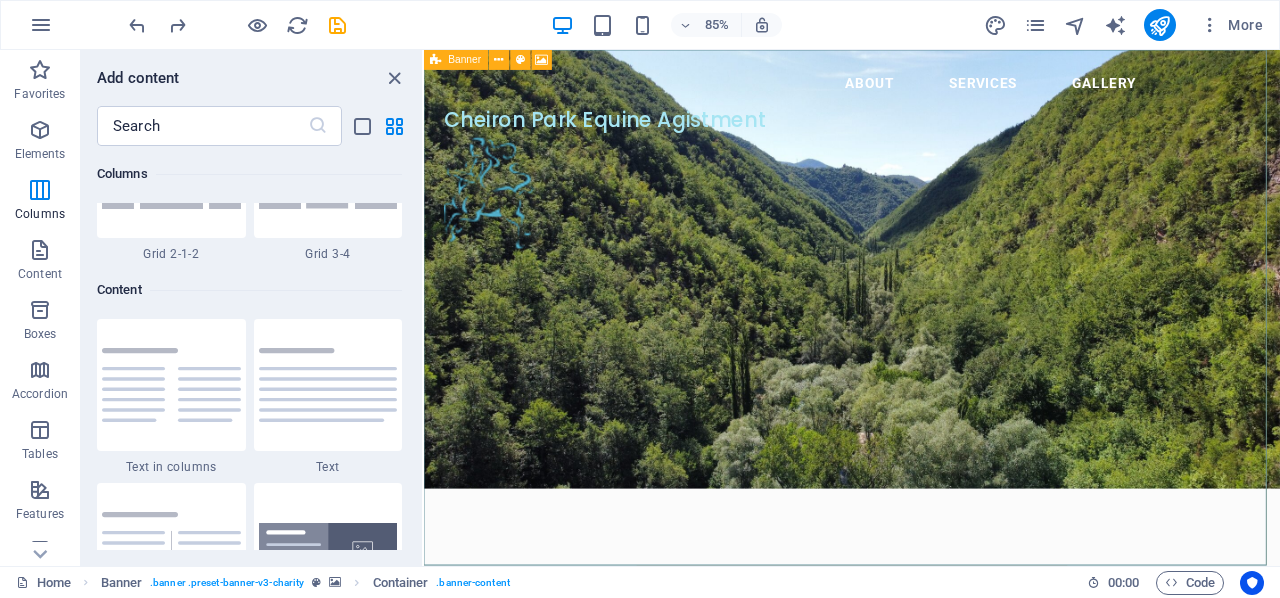 click at bounding box center (436, 60) 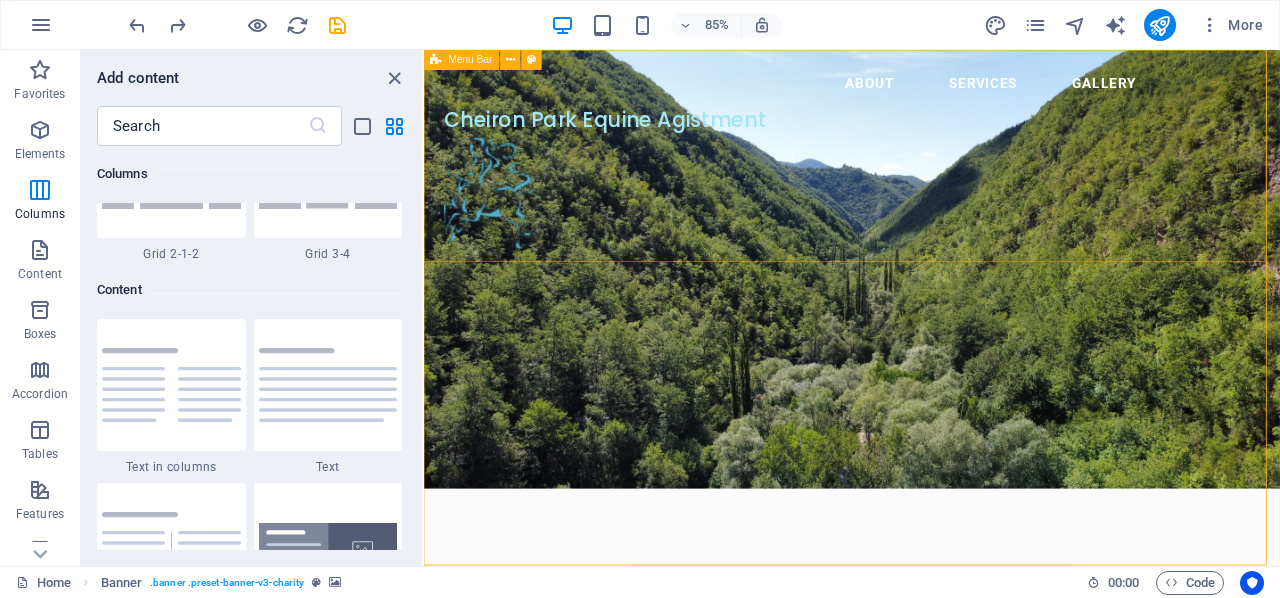 click on "About Services Gallery Cheiron Park Equine Agistment" at bounding box center (927, 175) 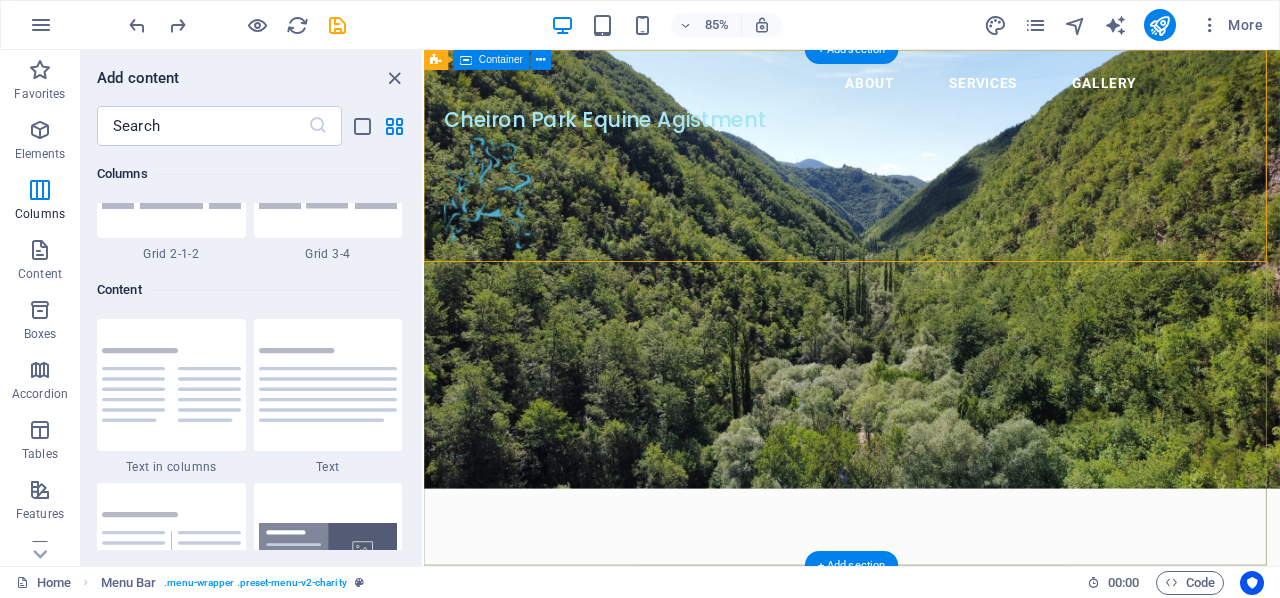 click on "A beautiful property for your retired horse Lorem ipsum dolor sit amet consectetur. Bibendum adipiscing morbi orci nibh eget posuere arcu volutpat nulla. Tortor cras suscipit augue sodales risus auctor. Fusce nunc vitae non dui ornare tellus nibh purus lectus." at bounding box center (927, 767) 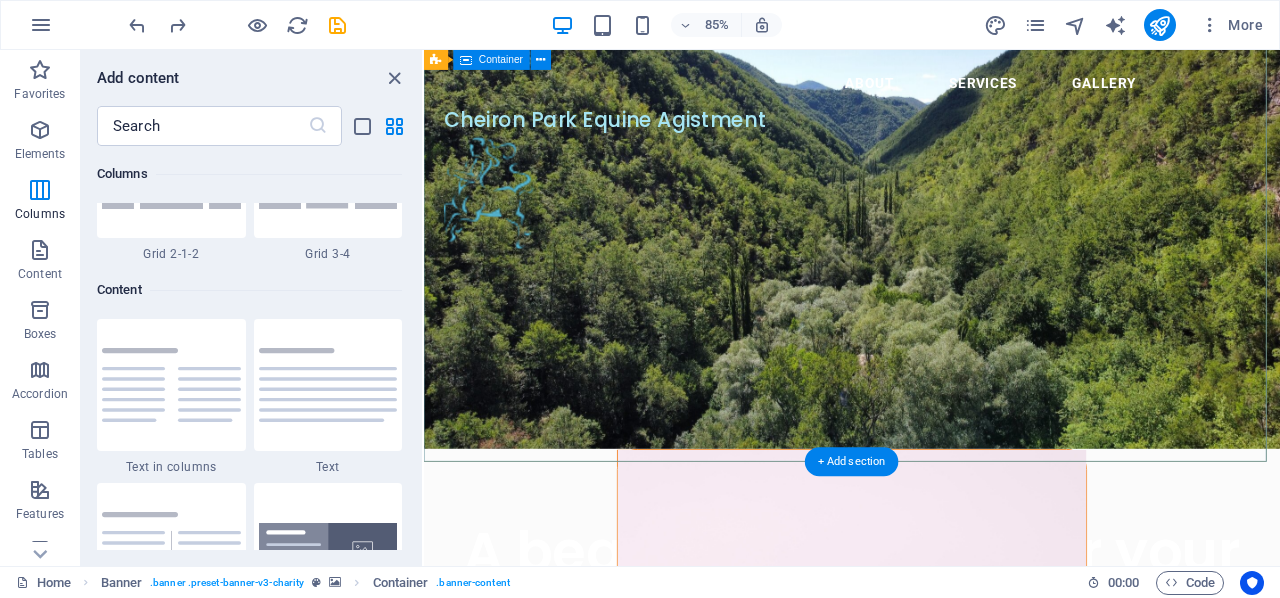 scroll, scrollTop: 142, scrollLeft: 0, axis: vertical 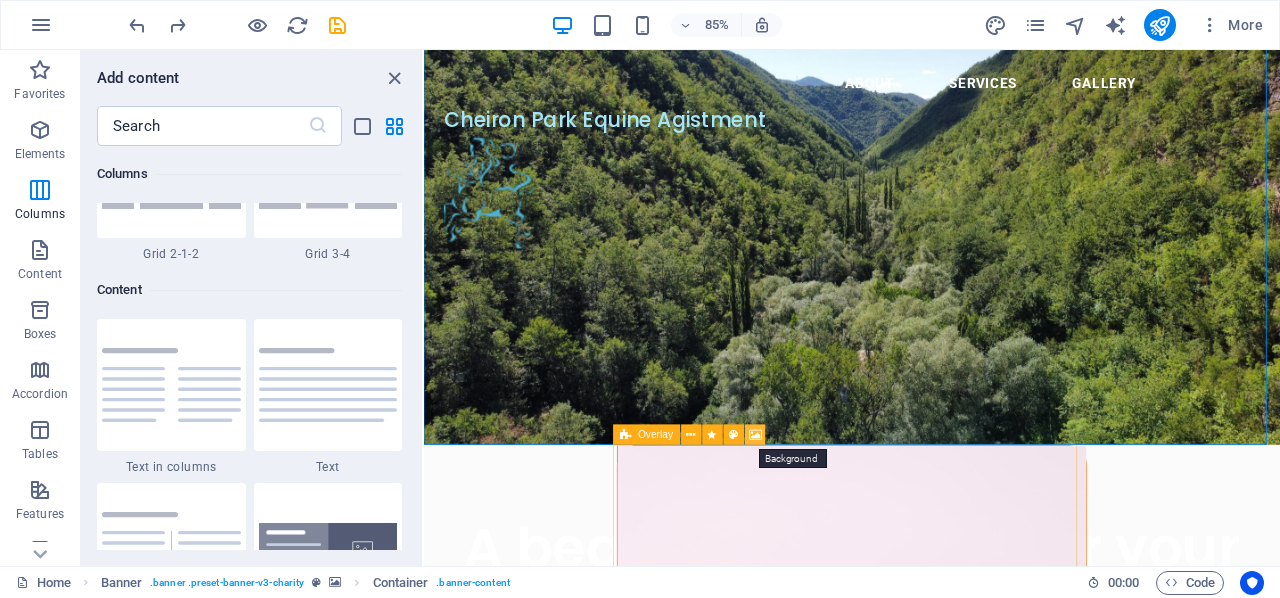 click at bounding box center (755, 435) 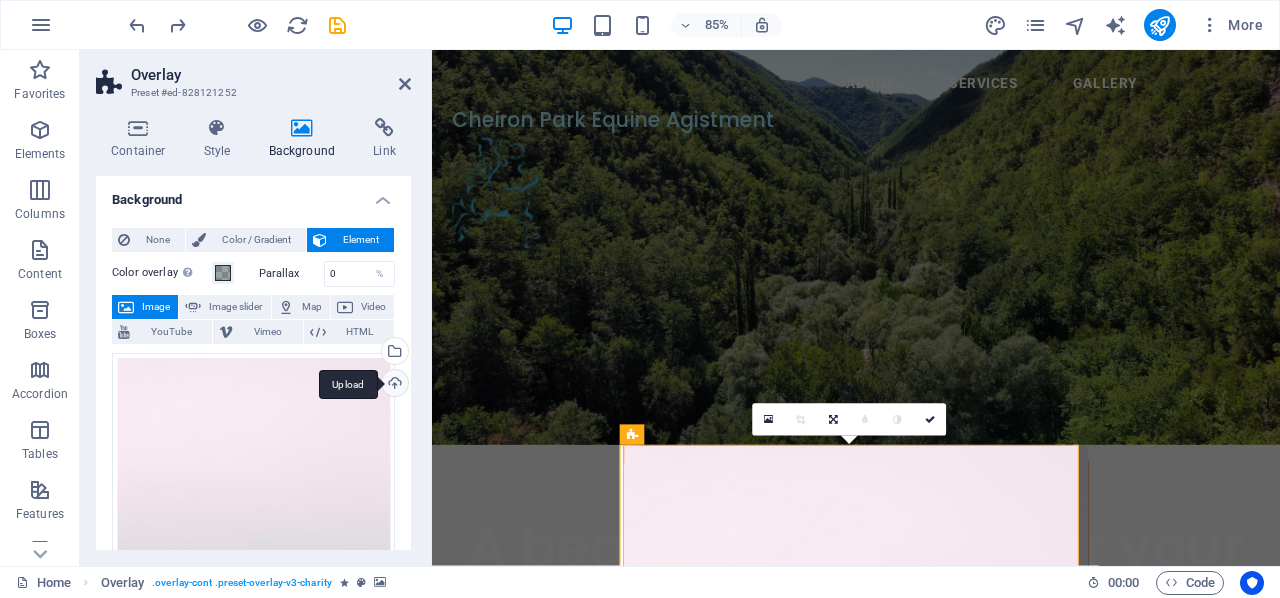 click on "Upload" at bounding box center [393, 385] 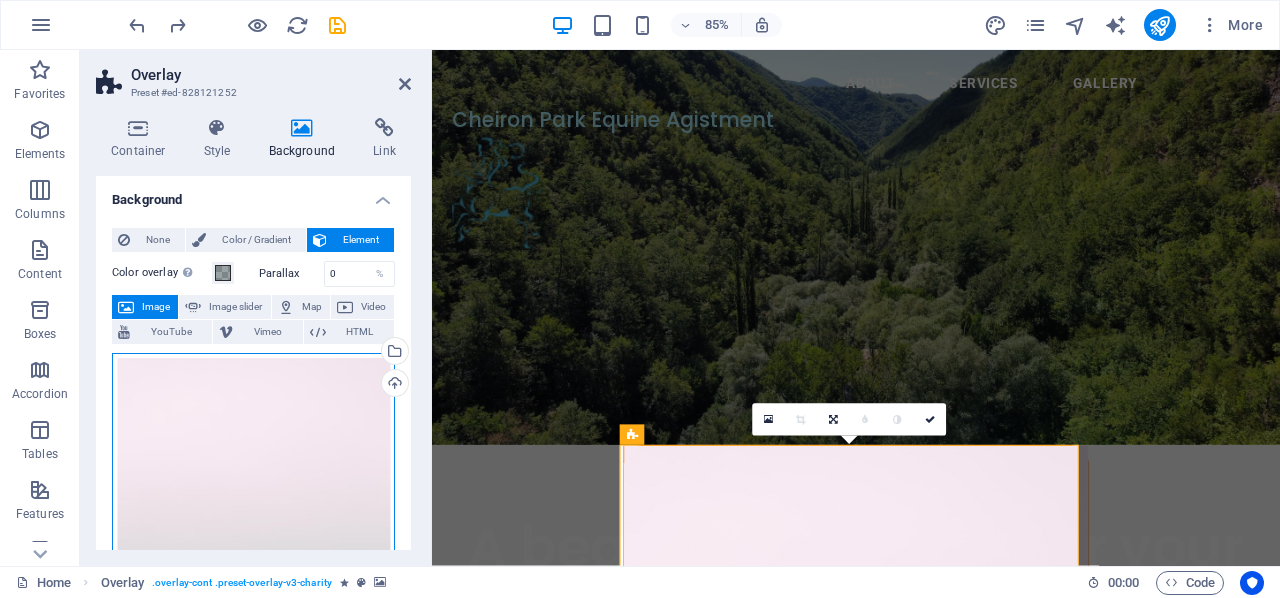 click on "Drag files here, click to choose files or select files from Files or our free stock photos & videos" at bounding box center [253, 563] 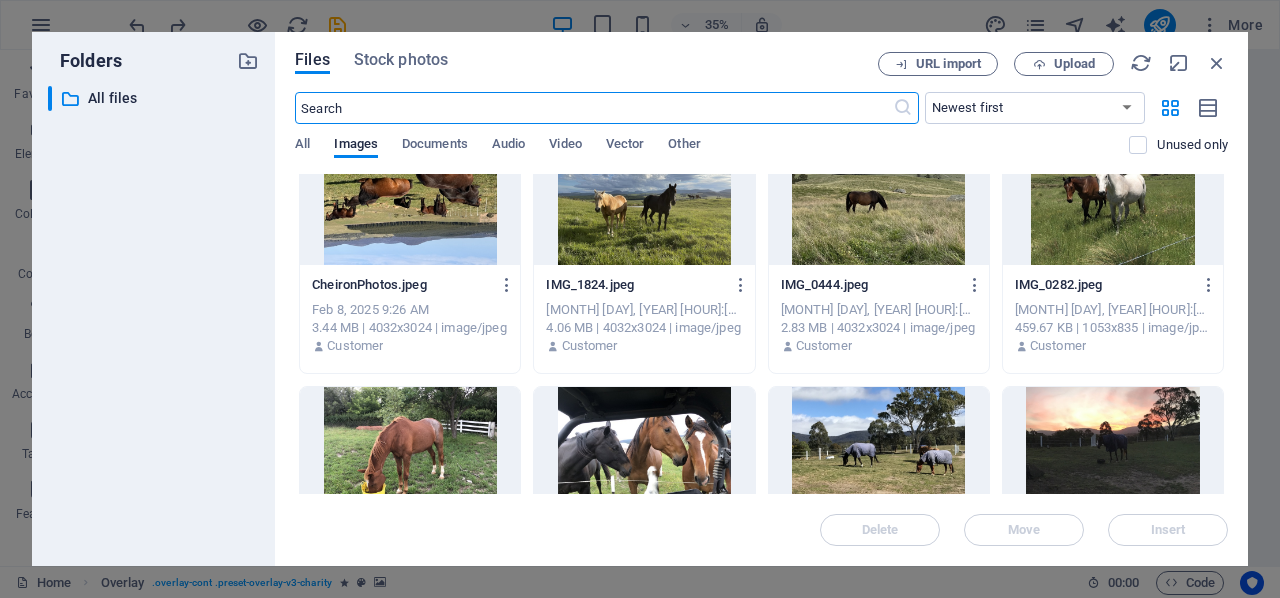 scroll, scrollTop: 0, scrollLeft: 0, axis: both 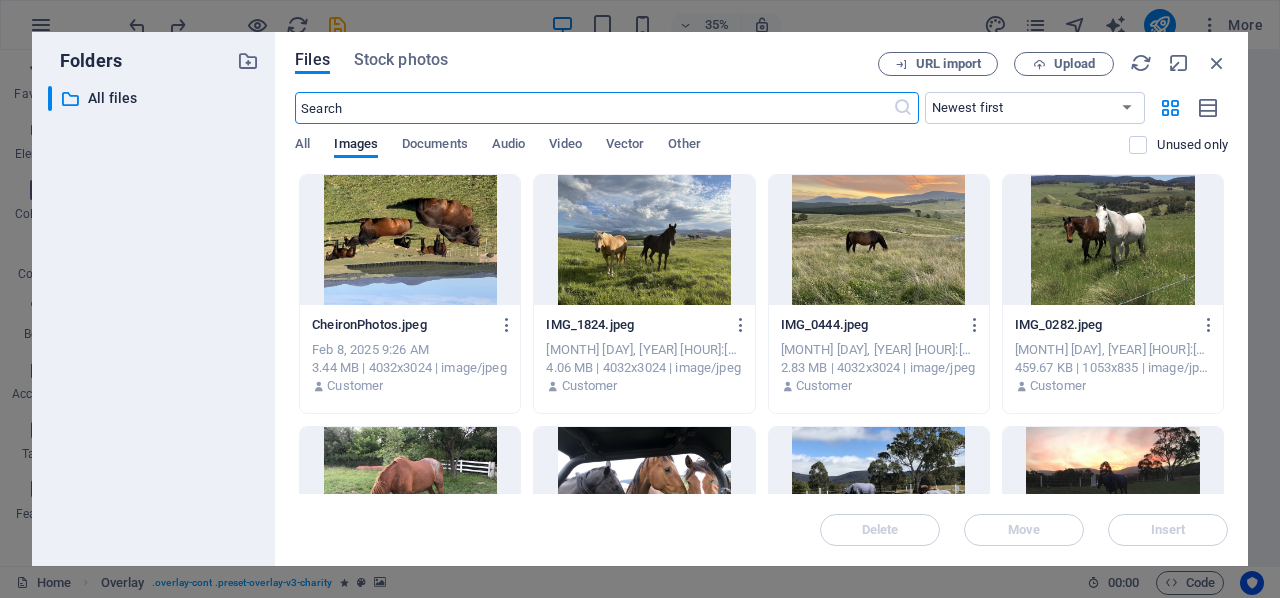 click at bounding box center [879, 240] 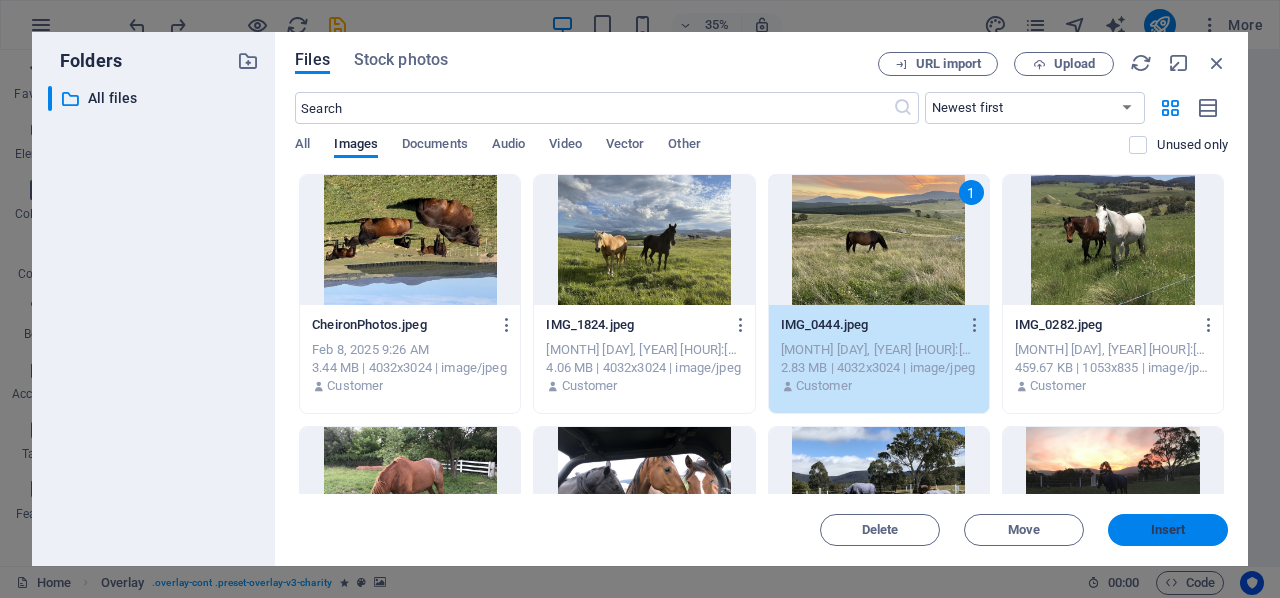 click on "Insert" at bounding box center [1168, 530] 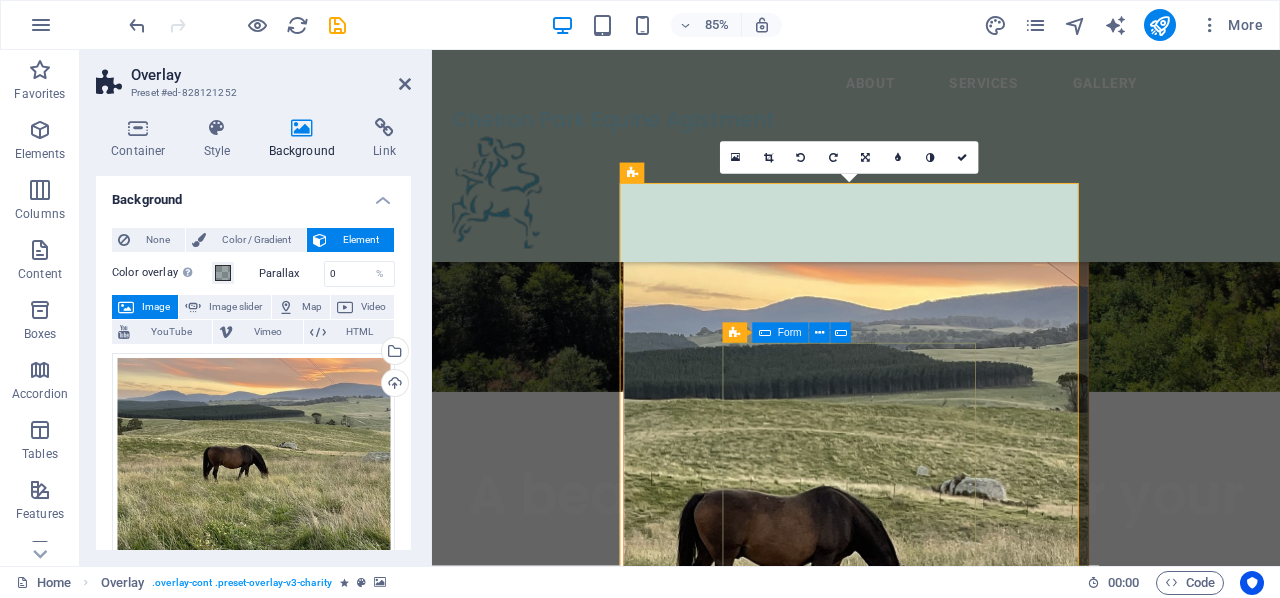 scroll, scrollTop: 458, scrollLeft: 0, axis: vertical 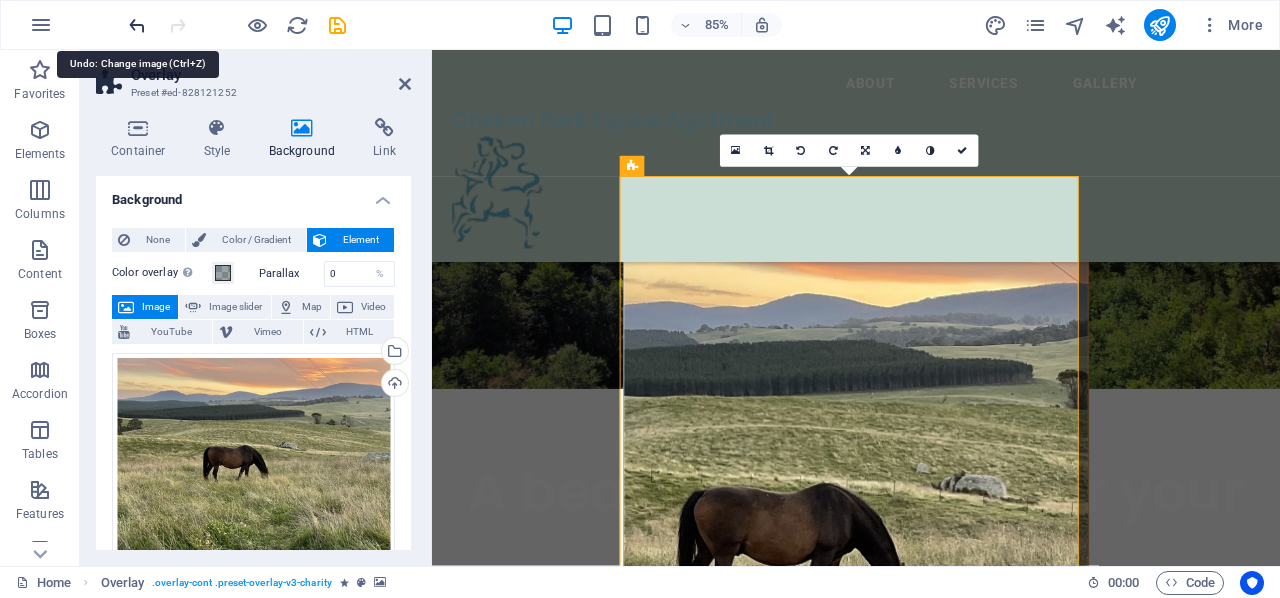 click at bounding box center [137, 25] 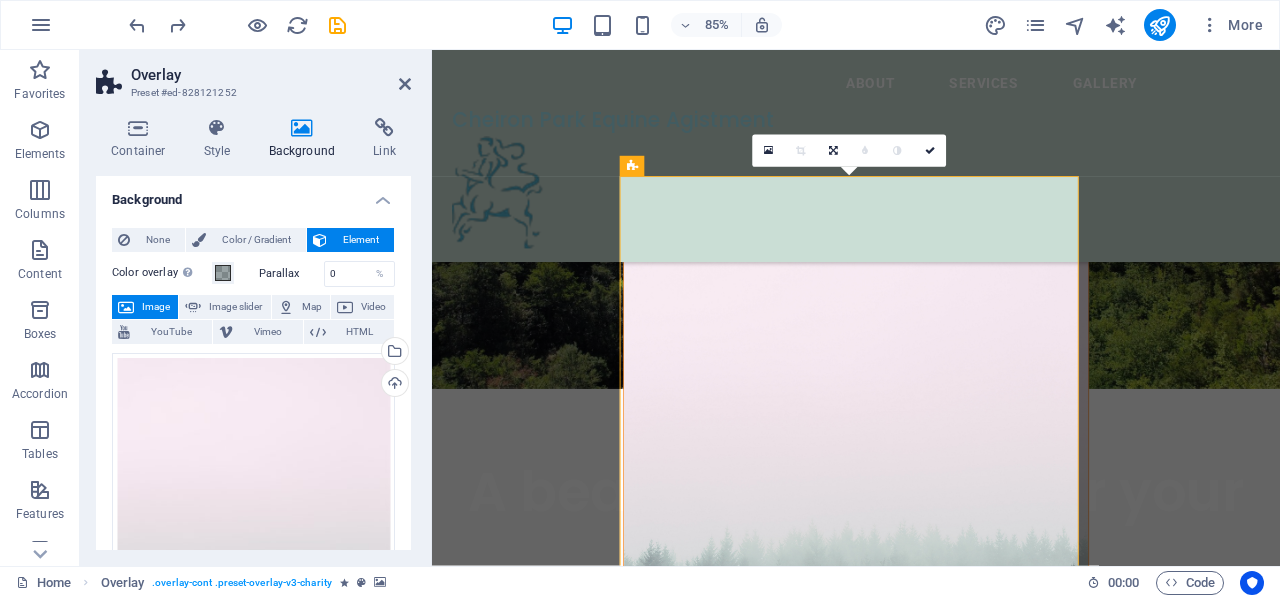 click on "A beautiful property for your retired horse Lorem ipsum dolor sit amet consectetur. Bibendum adipiscing morbi orci nibh eget posuere arcu volutpat nulla. Tortor cras suscipit augue sodales risus auctor. Fusce nunc vitae non dui ornare tellus nibh purus lectus. Let’s talk I have read and understand the privacy policy. Unreadable? Load new Submit ABOUT US Help for the Earth is the help for all of us Lorem ipsum dolor sit amet consectetur. Bibendum adipiscing morbi orci nibh eget posuere arcu volutpat nulla. Tortor cras suscipit augue sodales risus auctor. Fusce nunc vitae non dui ornare tellus nibh purus lectus. Lorem ipsum dolor sit amet consectetur. Bibendum adipiscing morbi orci nibh eget posuere arcu volutpat nulla. Tortor cras suscipit augue sodales risus auctor. Fusce nunc vitae non dui ornare tellus nibh purus lectus. donate now Drop content here or Add elements Paste clipboard OUR ACHIEVEMENTS What we’ve done so far 100.000 + $ 4000" at bounding box center [931, 7731] 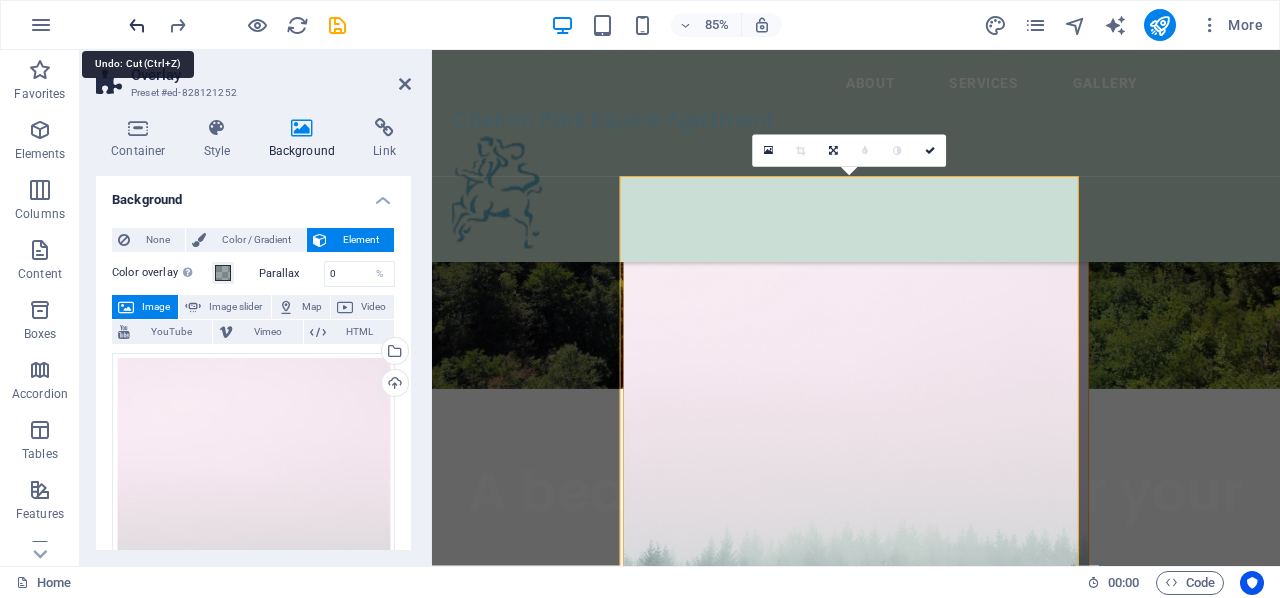 click at bounding box center [137, 25] 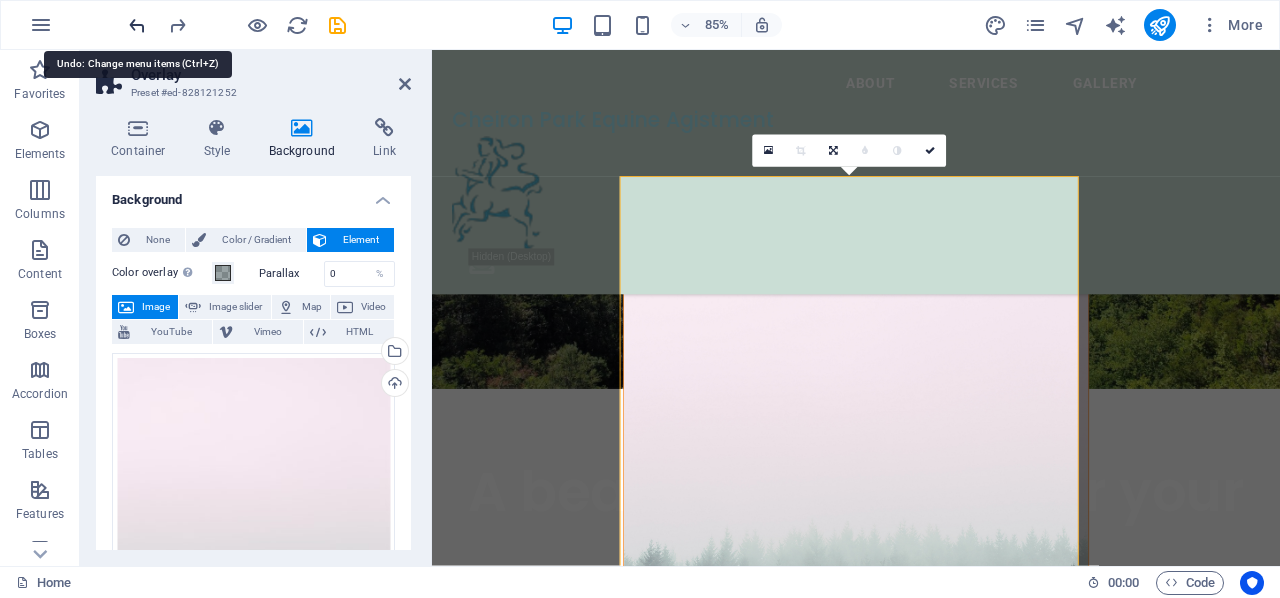 click at bounding box center [137, 25] 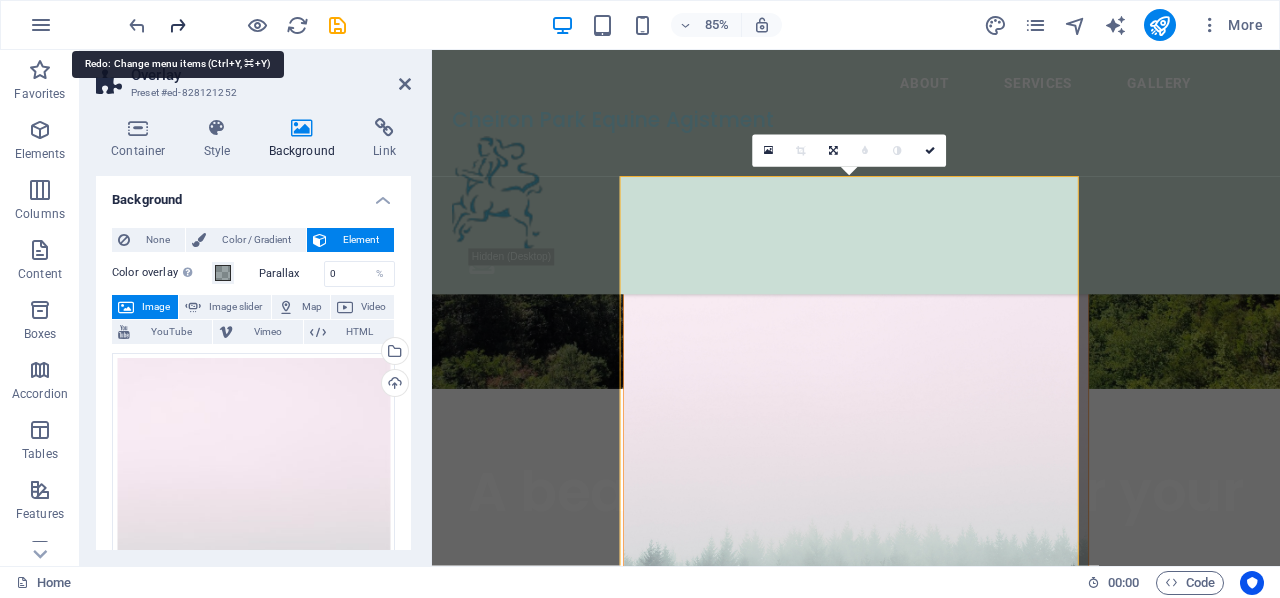 click at bounding box center [177, 25] 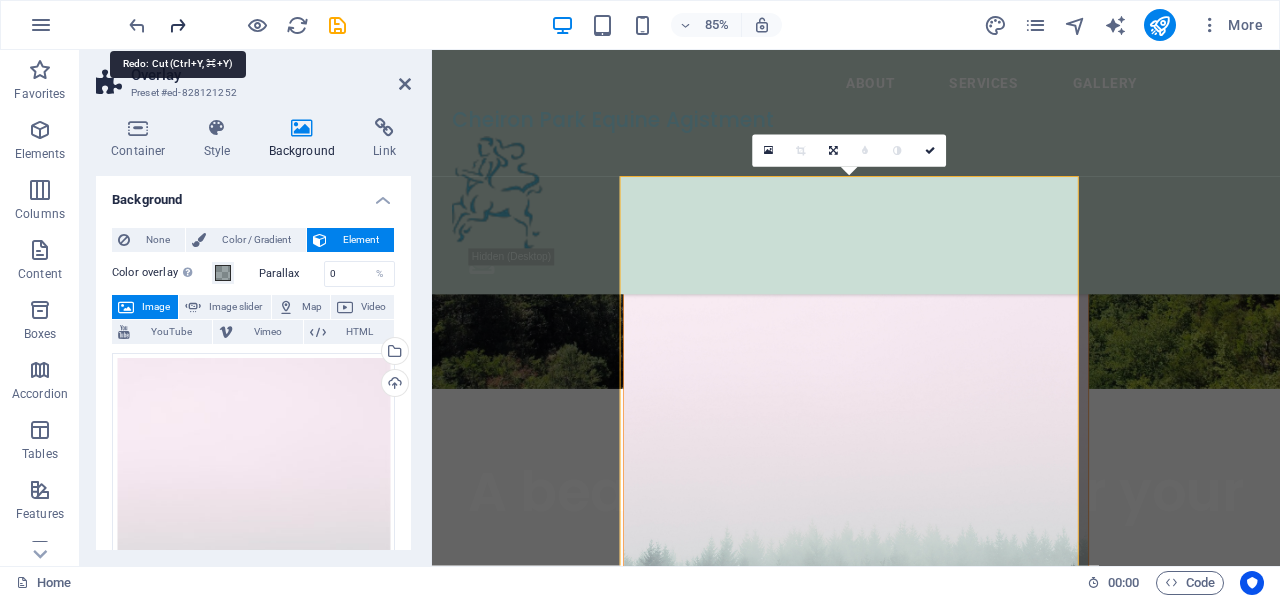 click at bounding box center [177, 25] 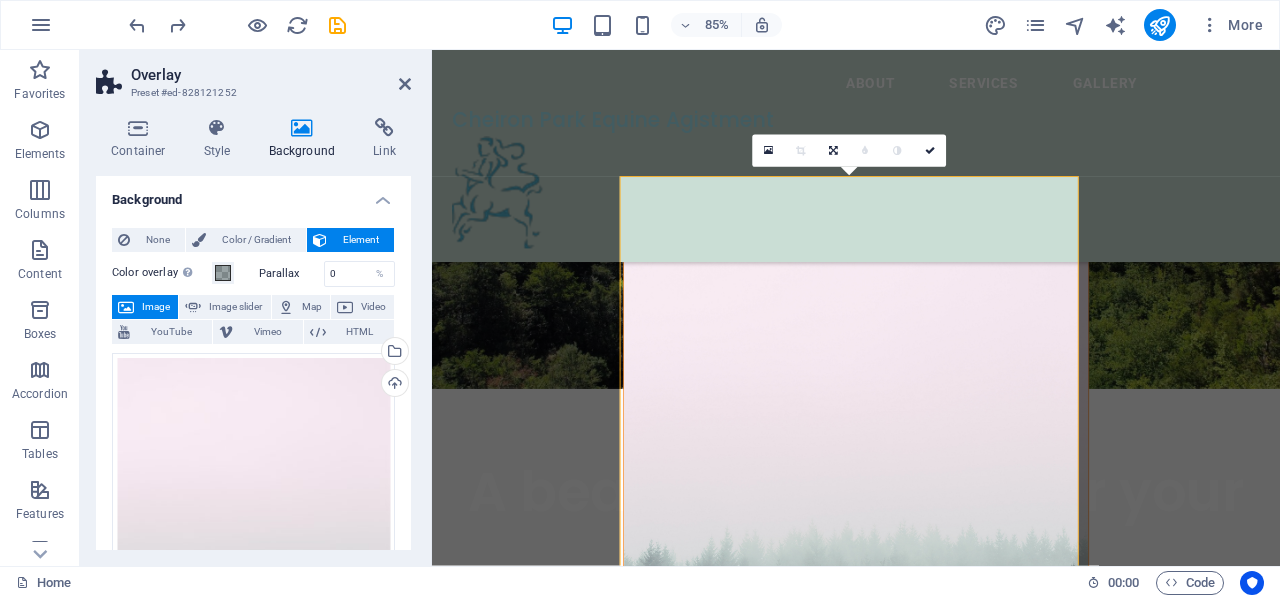 click on "A beautiful property for your retired horse Lorem ipsum dolor sit amet consectetur. Bibendum adipiscing morbi orci nibh eget posuere arcu volutpat nulla. Tortor cras suscipit augue sodales risus auctor. Fusce nunc vitae non dui ornare tellus nibh purus lectus. Let’s talk I have read and understand the privacy policy. Unreadable? Load new Submit ABOUT US Help for the Earth is the help for all of us Lorem ipsum dolor sit amet consectetur. Bibendum adipiscing morbi orci nibh eget posuere arcu volutpat nulla. Tortor cras suscipit augue sodales risus auctor. Fusce nunc vitae non dui ornare tellus nibh purus lectus. Lorem ipsum dolor sit amet consectetur. Bibendum adipiscing morbi orci nibh eget posuere arcu volutpat nulla. Tortor cras suscipit augue sodales risus auctor. Fusce nunc vitae non dui ornare tellus nibh purus lectus. donate now Drop content here or Add elements Paste clipboard OUR ACHIEVEMENTS What we’ve done so far 100.000 + $ 4000" at bounding box center (931, 7731) 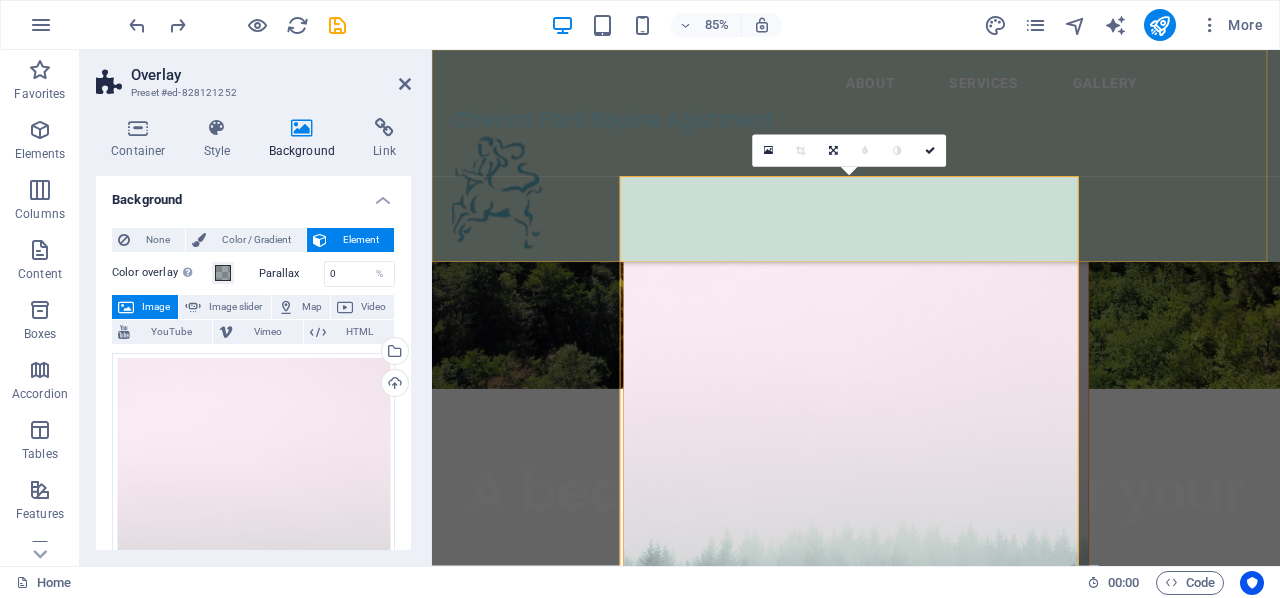 click on "About Services Gallery Cheiron Park Equine Agistment" at bounding box center (931, 175) 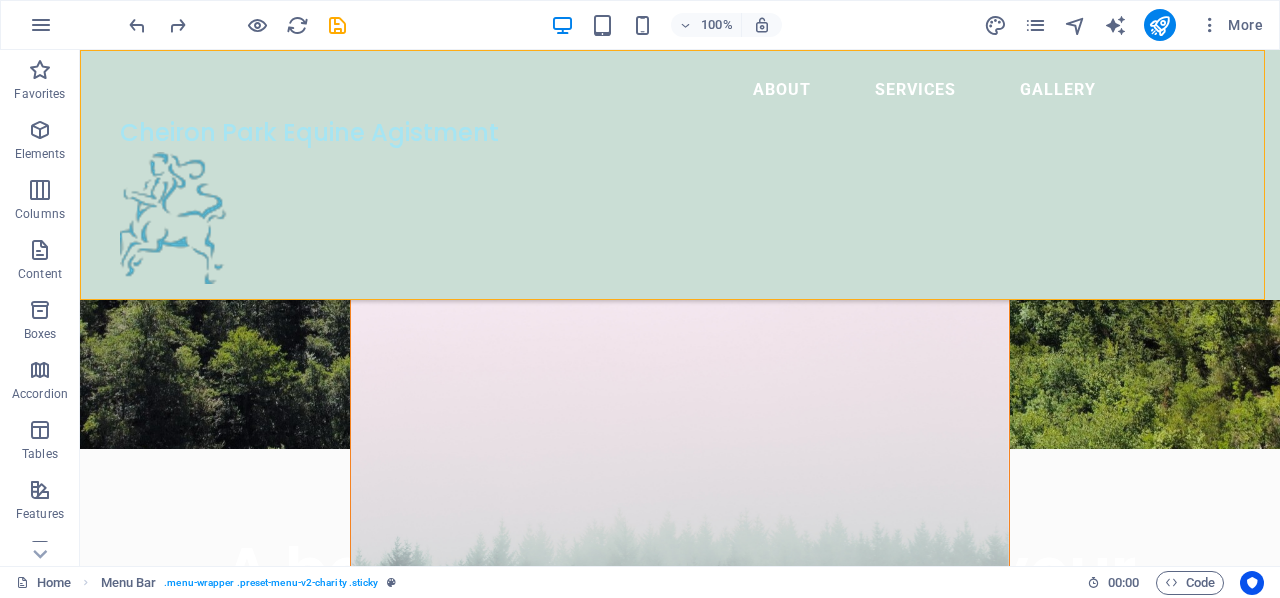 click on "A beautiful property for your retired horse Lorem ipsum dolor sit amet consectetur. Bibendum adipiscing morbi orci nibh eget posuere arcu volutpat nulla. Tortor cras suscipit augue sodales risus auctor. Fusce nunc vitae non dui ornare tellus nibh purus lectus. Let’s talk I have read and understand the privacy policy. Unreadable? Load new Submit ABOUT US Help for the Earth is the help for all of us Lorem ipsum dolor sit amet consectetur. Bibendum adipiscing morbi orci nibh eget posuere arcu volutpat nulla. Tortor cras suscipit augue sodales risus auctor. Fusce nunc vitae non dui ornare tellus nibh purus lectus. Lorem ipsum dolor sit amet consectetur. Bibendum adipiscing morbi orci nibh eget posuere arcu volutpat nulla. Tortor cras suscipit augue sodales risus auctor. Fusce nunc vitae non dui ornare tellus nibh purus lectus. donate now Drop content here or Add elements Paste clipboard OUR ACHIEVEMENTS What we’ve done so far 100.000 + $ 4000" at bounding box center (680, 8189) 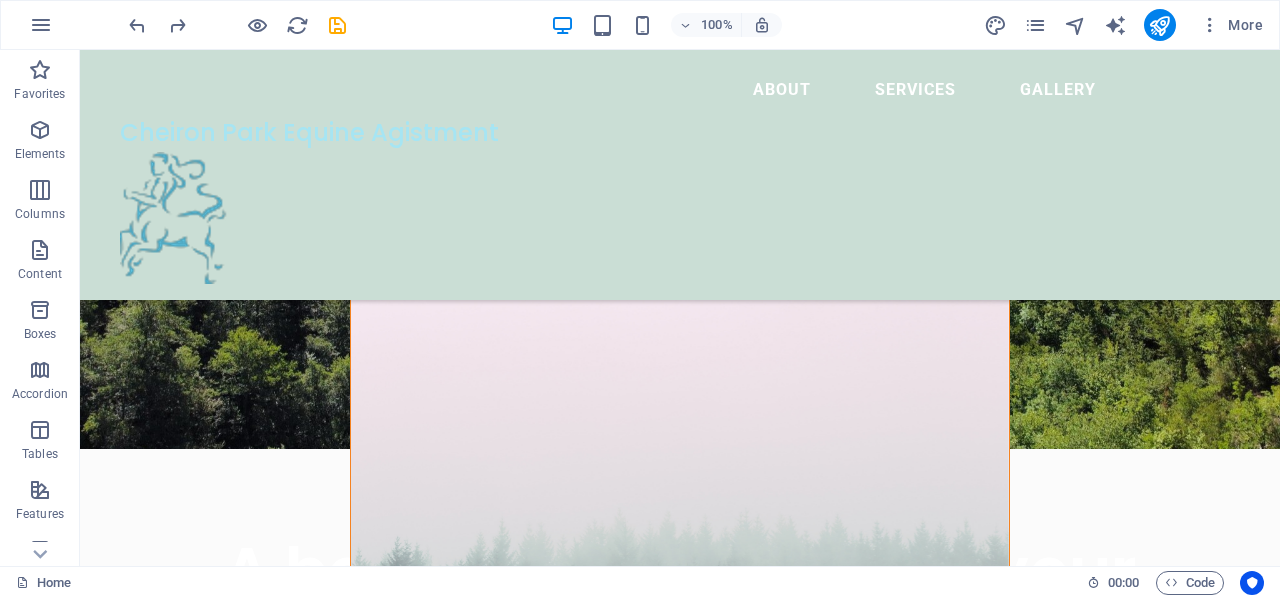 click on "A beautiful property for your retired horse Lorem ipsum dolor sit amet consectetur. Bibendum adipiscing morbi orci nibh eget posuere arcu volutpat nulla. Tortor cras suscipit augue sodales risus auctor. Fusce nunc vitae non dui ornare tellus nibh purus lectus. Let’s talk I have read and understand the privacy policy. Unreadable? Load new Submit ABOUT US Help for the Earth is the help for all of us Lorem ipsum dolor sit amet consectetur. Bibendum adipiscing morbi orci nibh eget posuere arcu volutpat nulla. Tortor cras suscipit augue sodales risus auctor. Fusce nunc vitae non dui ornare tellus nibh purus lectus. Lorem ipsum dolor sit amet consectetur. Bibendum adipiscing morbi orci nibh eget posuere arcu volutpat nulla. Tortor cras suscipit augue sodales risus auctor. Fusce nunc vitae non dui ornare tellus nibh purus lectus. donate now Drop content here or Add elements Paste clipboard OUR ACHIEVEMENTS What we’ve done so far 100.000 + $ 4000" at bounding box center [680, 8189] 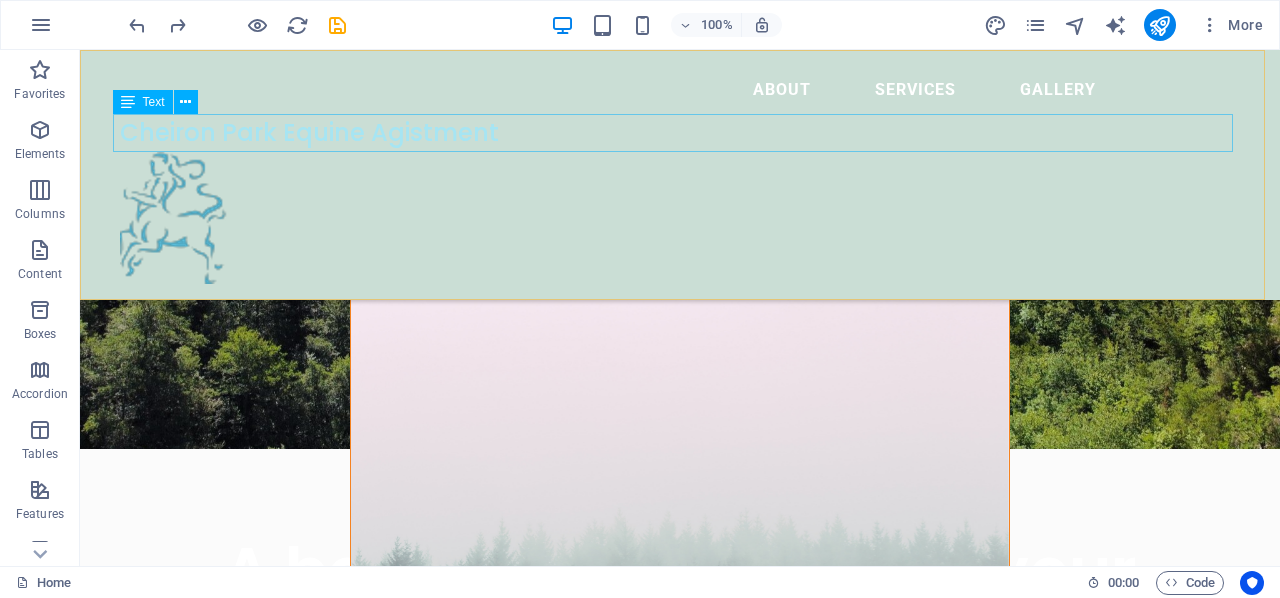click on "Cheiron Park Equine Agistment" at bounding box center [680, 133] 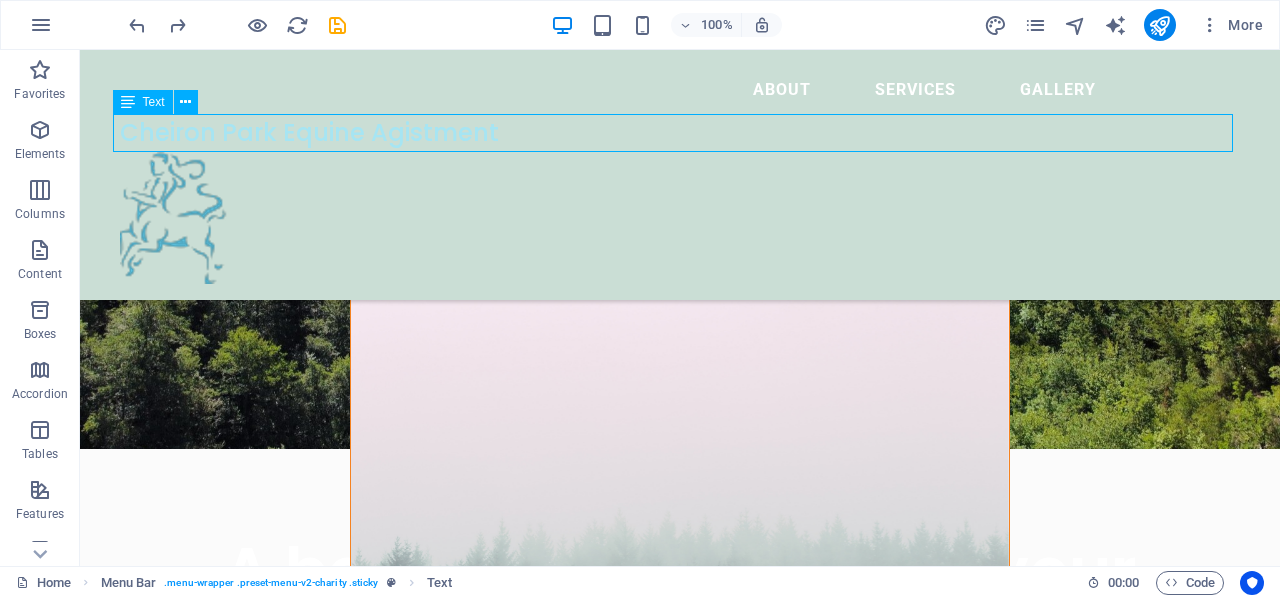 drag, startPoint x: 114, startPoint y: 133, endPoint x: 128, endPoint y: 133, distance: 14 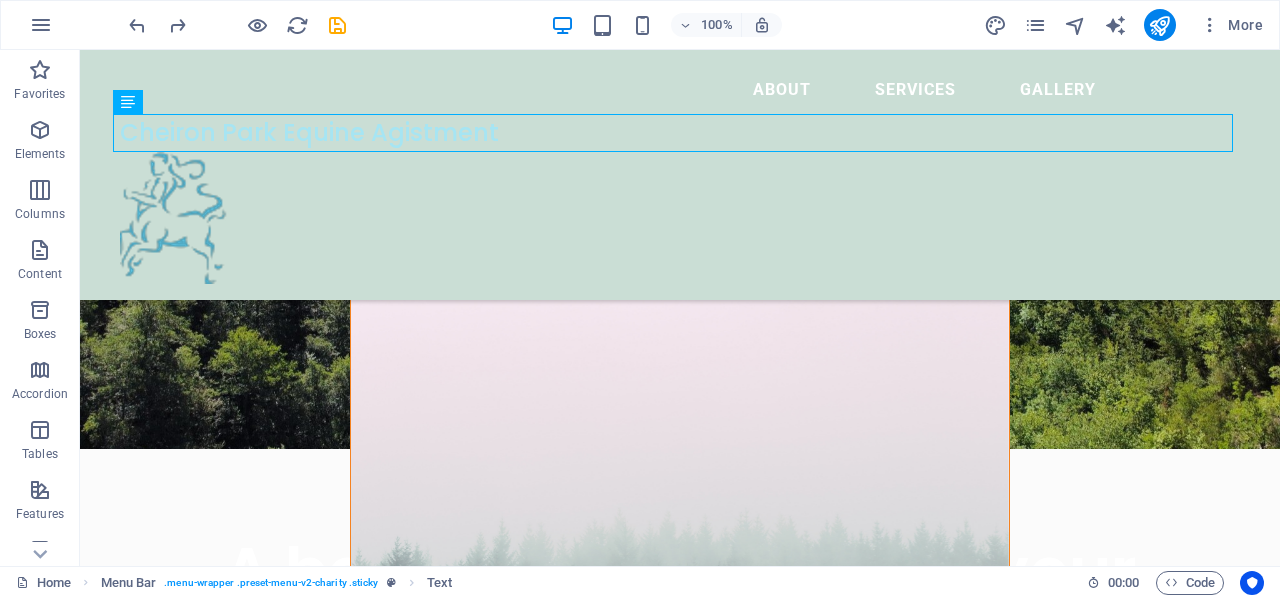 click on "A beautiful property for your retired horse Lorem ipsum dolor sit amet consectetur. Bibendum adipiscing morbi orci nibh eget posuere arcu volutpat nulla. Tortor cras suscipit augue sodales risus auctor. Fusce nunc vitae non dui ornare tellus nibh purus lectus. Let’s talk I have read and understand the privacy policy. Unreadable? Load new Submit ABOUT US Help for the Earth is the help for all of us Lorem ipsum dolor sit amet consectetur. Bibendum adipiscing morbi orci nibh eget posuere arcu volutpat nulla. Tortor cras suscipit augue sodales risus auctor. Fusce nunc vitae non dui ornare tellus nibh purus lectus. Lorem ipsum dolor sit amet consectetur. Bibendum adipiscing morbi orci nibh eget posuere arcu volutpat nulla. Tortor cras suscipit augue sodales risus auctor. Fusce nunc vitae non dui ornare tellus nibh purus lectus. donate now Drop content here or Add elements Paste clipboard OUR ACHIEVEMENTS What we’ve done so far 100.000 + $ 4000" at bounding box center [680, 8189] 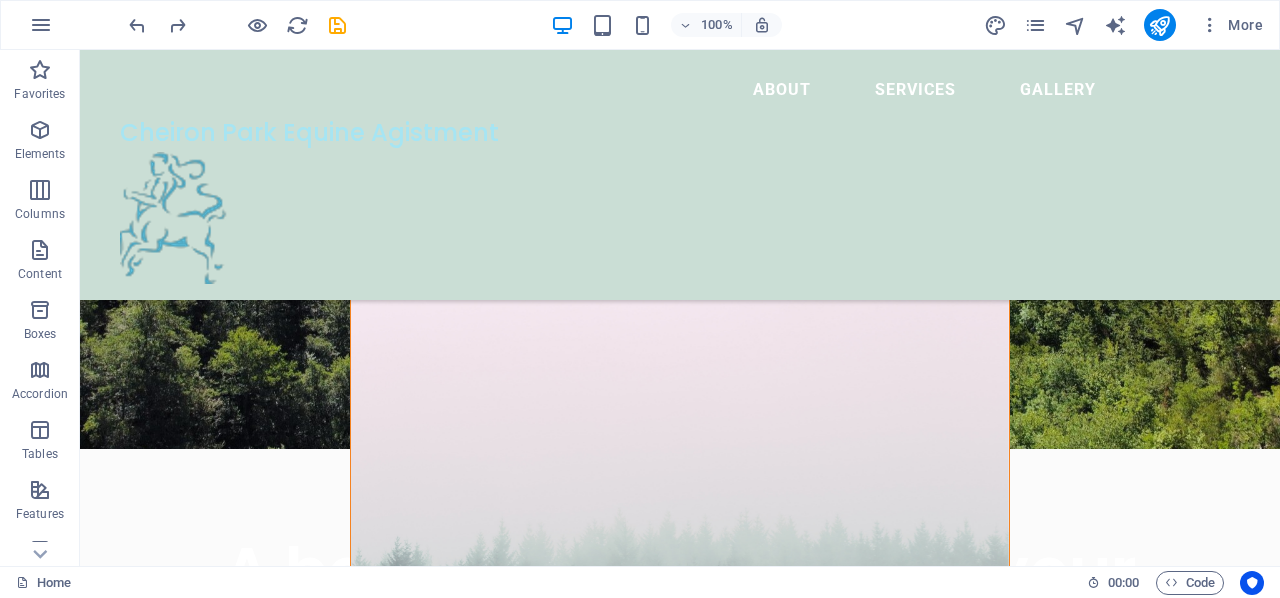 click on "A beautiful property for your retired horse Lorem ipsum dolor sit amet consectetur. Bibendum adipiscing morbi orci nibh eget posuere arcu volutpat nulla. Tortor cras suscipit augue sodales risus auctor. Fusce nunc vitae non dui ornare tellus nibh purus lectus. Let’s talk I have read and understand the privacy policy. Unreadable? Load new Submit ABOUT US Help for the Earth is the help for all of us Lorem ipsum dolor sit amet consectetur. Bibendum adipiscing morbi orci nibh eget posuere arcu volutpat nulla. Tortor cras suscipit augue sodales risus auctor. Fusce nunc vitae non dui ornare tellus nibh purus lectus. Lorem ipsum dolor sit amet consectetur. Bibendum adipiscing morbi orci nibh eget posuere arcu volutpat nulla. Tortor cras suscipit augue sodales risus auctor. Fusce nunc vitae non dui ornare tellus nibh purus lectus. donate now Drop content here or Add elements Paste clipboard OUR ACHIEVEMENTS What we’ve done so far 100.000 + $ 4000" at bounding box center (680, 8189) 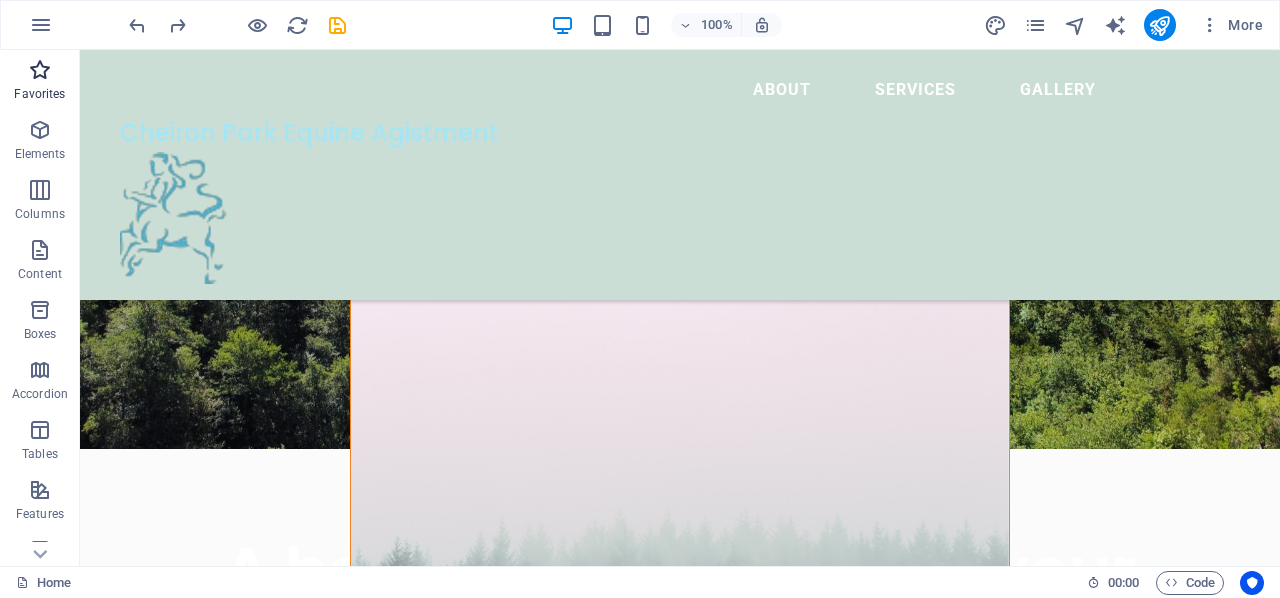 click at bounding box center [40, 70] 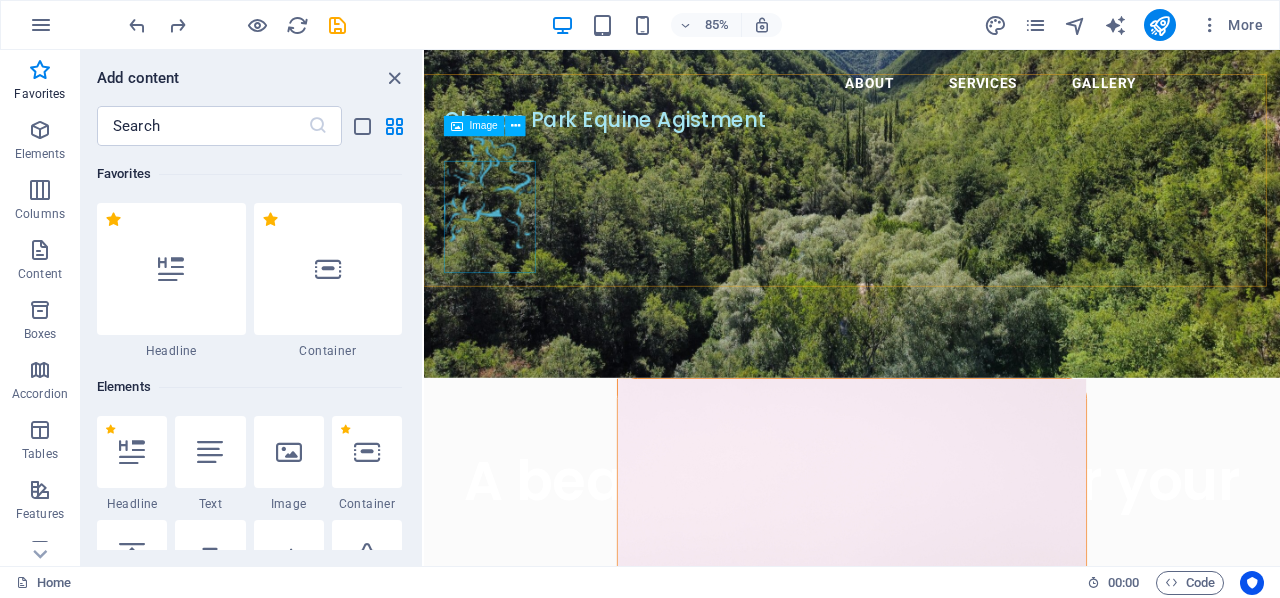 scroll, scrollTop: 213, scrollLeft: 0, axis: vertical 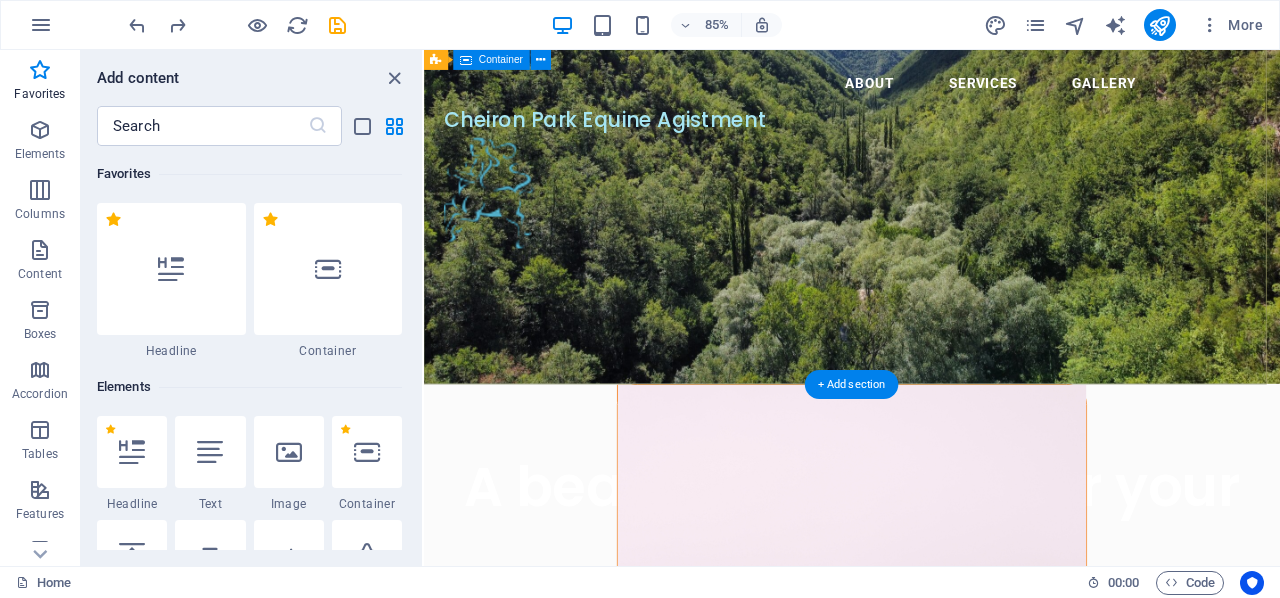 click on "A beautiful property for your retired horse Lorem ipsum dolor sit amet consectetur. Bibendum adipiscing morbi orci nibh eget posuere arcu volutpat nulla. Tortor cras suscipit augue sodales risus auctor. Fusce nunc vitae non dui ornare tellus nibh purus lectus." at bounding box center (927, 645) 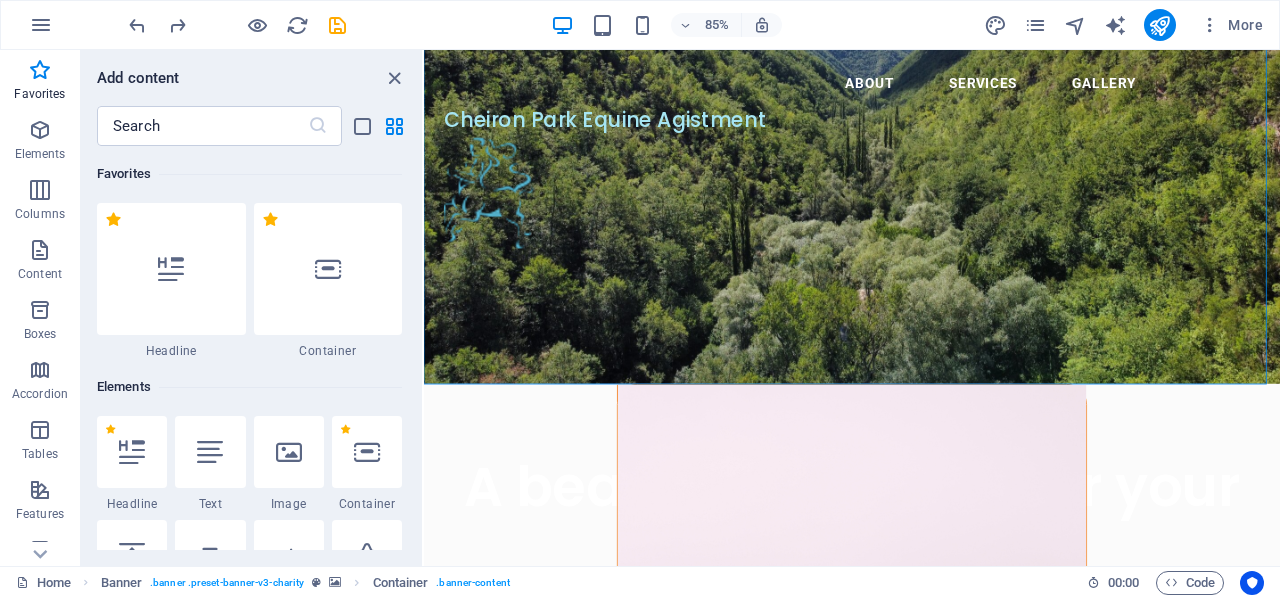 click on "A beautiful property for your retired horse Lorem ipsum dolor sit amet consectetur. Bibendum adipiscing morbi orci nibh eget posuere arcu volutpat nulla. Tortor cras suscipit augue sodales risus auctor. Fusce nunc vitae non dui ornare tellus nibh purus lectus. Let’s talk I have read and understand the privacy policy. Unreadable? Load new Submit ABOUT US Help for the Earth is the help for all of us Lorem ipsum dolor sit amet consectetur. Bibendum adipiscing morbi orci nibh eget posuere arcu volutpat nulla. Tortor cras suscipit augue sodales risus auctor. Fusce nunc vitae non dui ornare tellus nibh purus lectus. Lorem ipsum dolor sit amet consectetur. Bibendum adipiscing morbi orci nibh eget posuere arcu volutpat nulla. Tortor cras suscipit augue sodales risus auctor. Fusce nunc vitae non dui ornare tellus nibh purus lectus. donate now Drop content here or Add elements Paste clipboard OUR ACHIEVEMENTS What we’ve done so far 100.000 + $ 4000" at bounding box center (927, 8003) 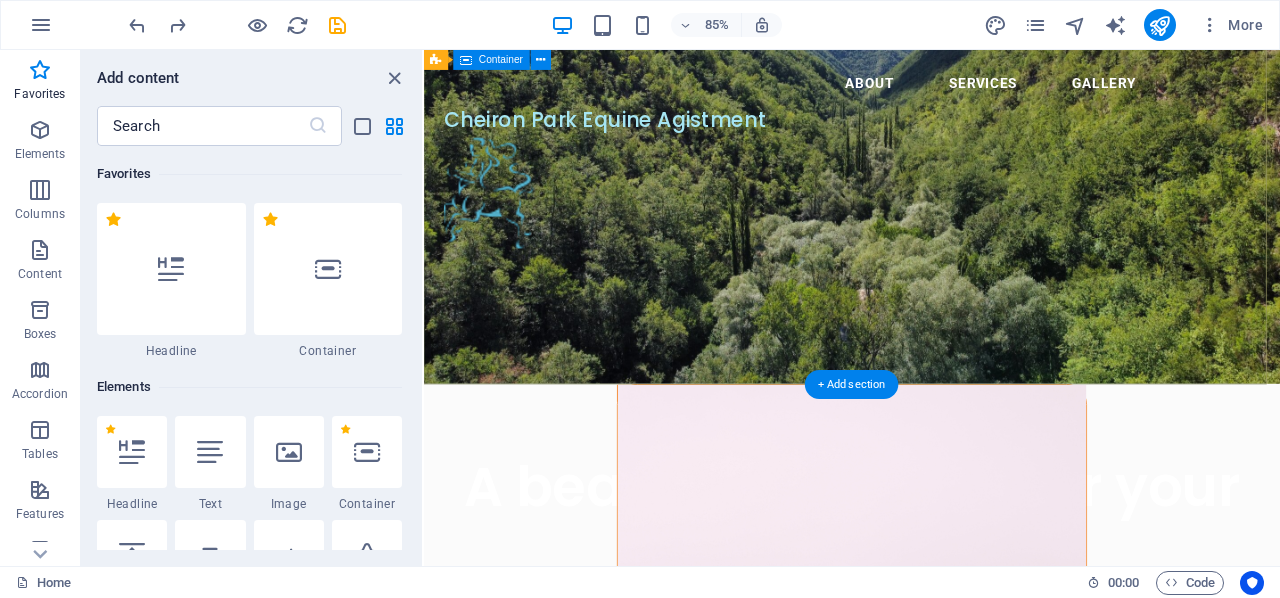 click on "A beautiful property for your retired horse Lorem ipsum dolor sit amet consectetur. Bibendum adipiscing morbi orci nibh eget posuere arcu volutpat nulla. Tortor cras suscipit augue sodales risus auctor. Fusce nunc vitae non dui ornare tellus nibh purus lectus." at bounding box center (927, 645) 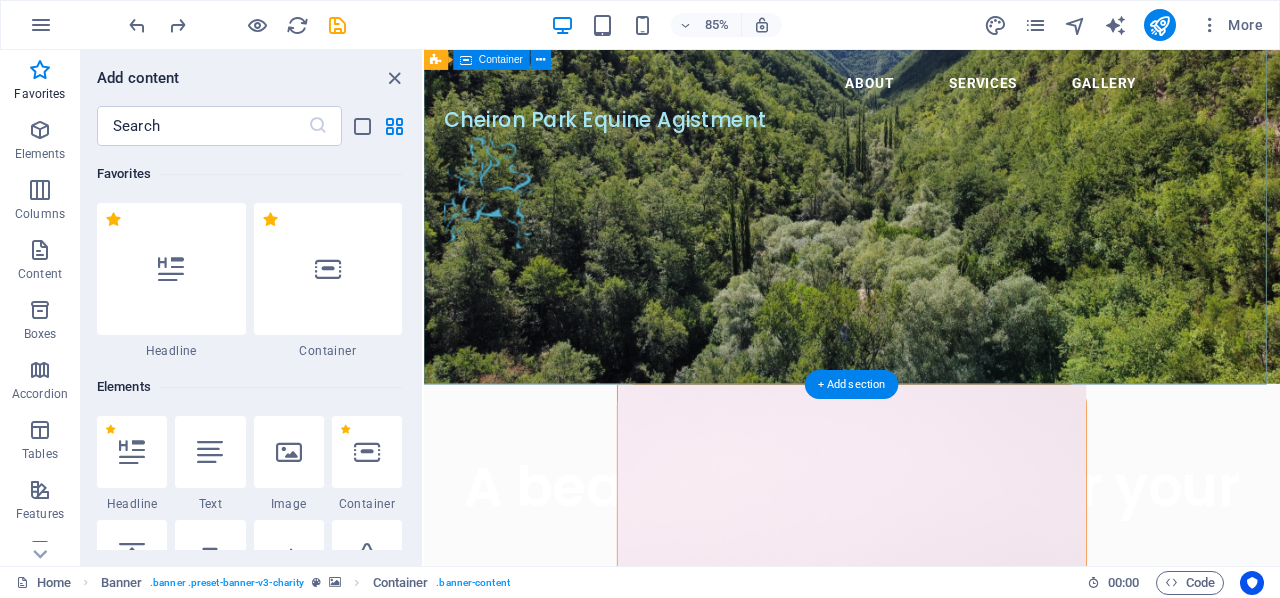 click on "A beautiful property for your retired horse Lorem ipsum dolor sit amet consectetur. Bibendum adipiscing morbi orci nibh eget posuere arcu volutpat nulla. Tortor cras suscipit augue sodales risus auctor. Fusce nunc vitae non dui ornare tellus nibh purus lectus." at bounding box center (927, 645) 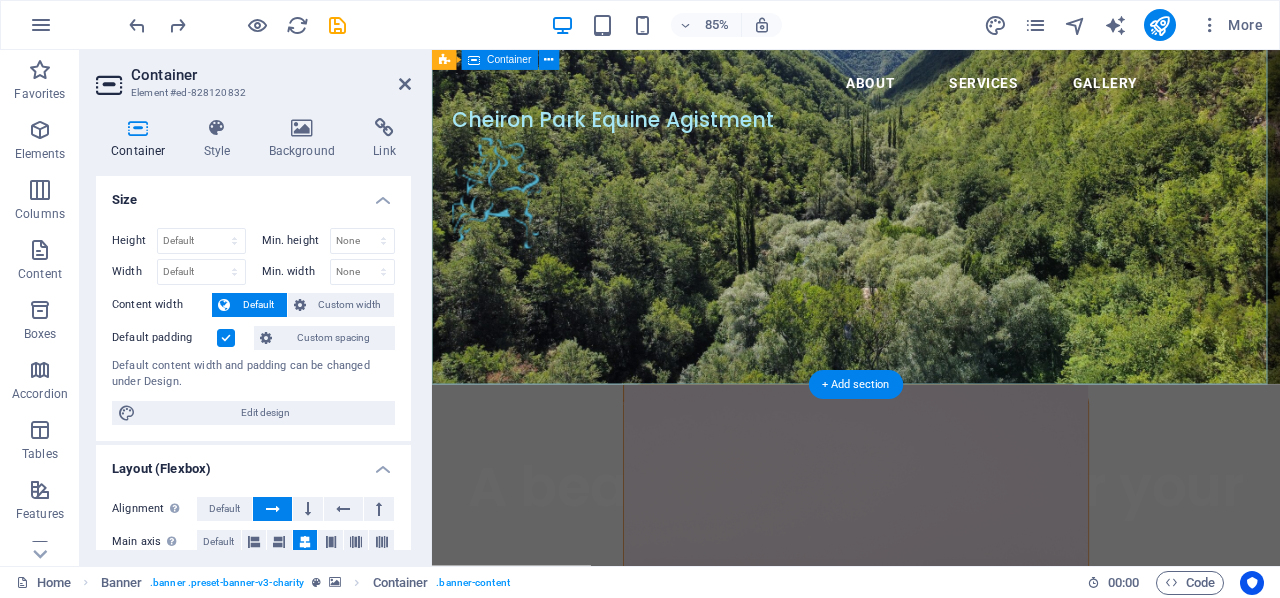click on "A beautiful property for your retired horse Lorem ipsum dolor sit amet consectetur. Bibendum adipiscing morbi orci nibh eget posuere arcu volutpat nulla. Tortor cras suscipit augue sodales risus auctor. Fusce nunc vitae non dui ornare tellus nibh purus lectus." at bounding box center [931, 645] 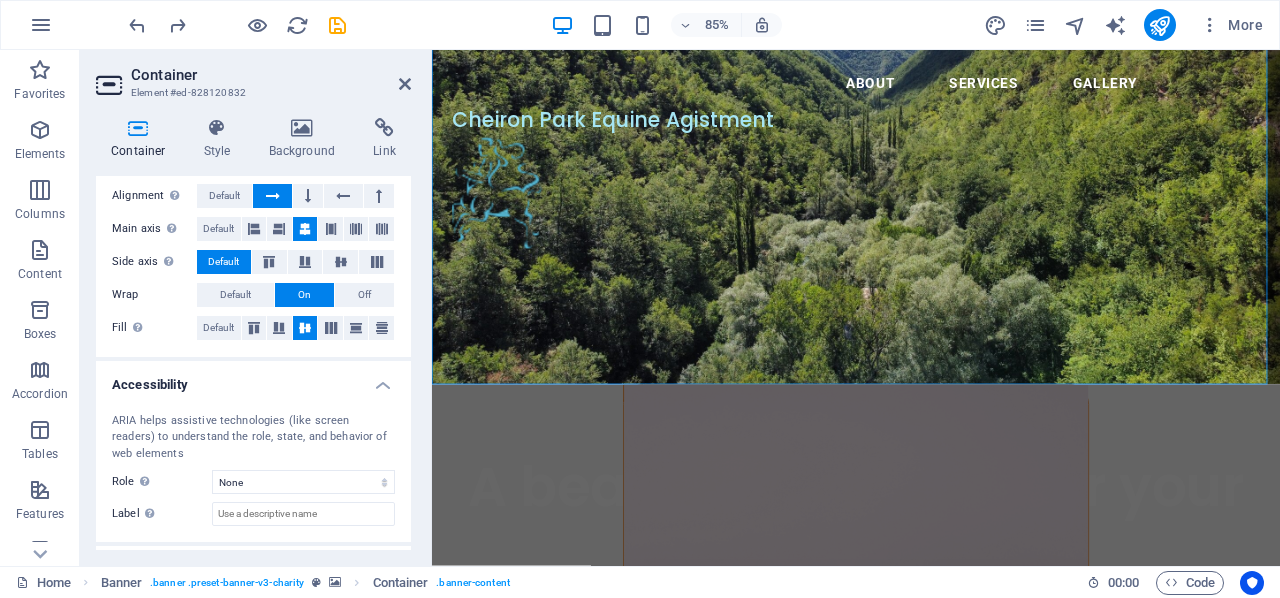 scroll, scrollTop: 331, scrollLeft: 0, axis: vertical 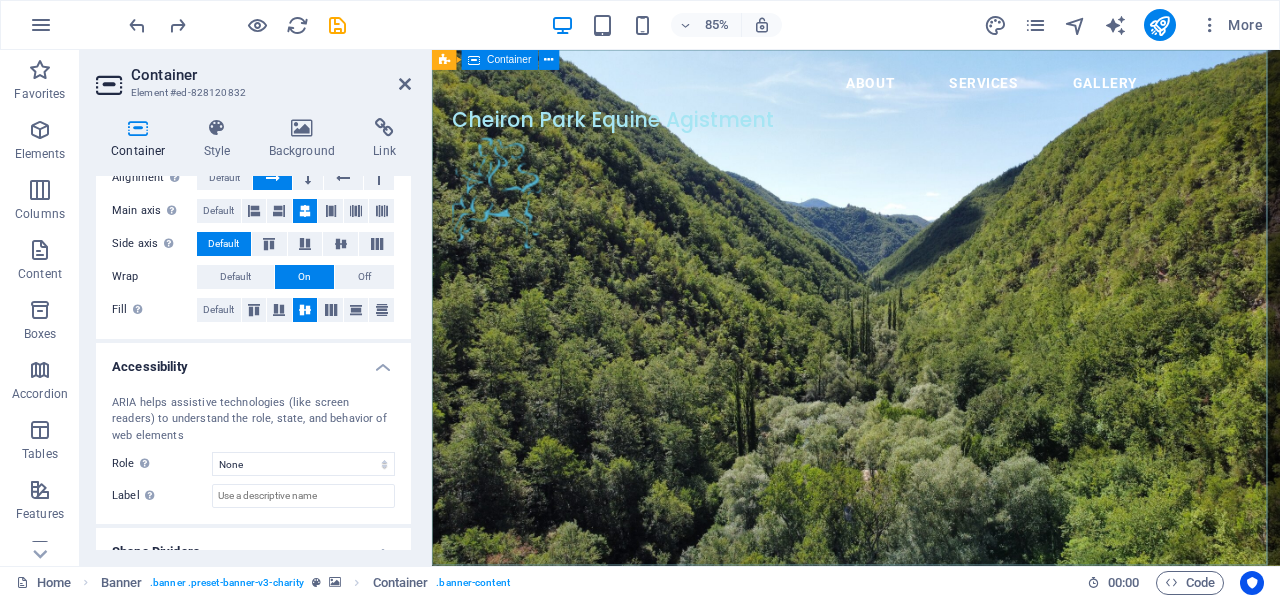 click on "A beautiful property for your retired horse Lorem ipsum dolor sit amet consectetur. Bibendum adipiscing morbi orci nibh eget posuere arcu volutpat nulla. Tortor cras suscipit augue sodales risus auctor. Fusce nunc vitae non dui ornare tellus nibh purus lectus." at bounding box center (931, 858) 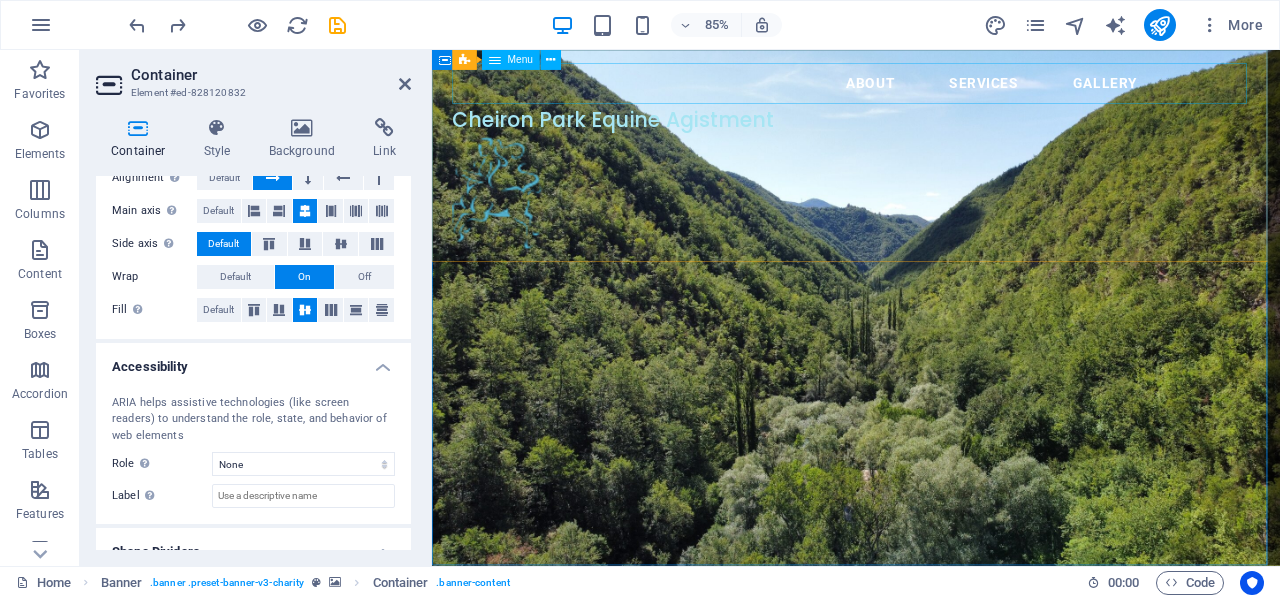 click on "About Services Gallery" at bounding box center [931, 90] 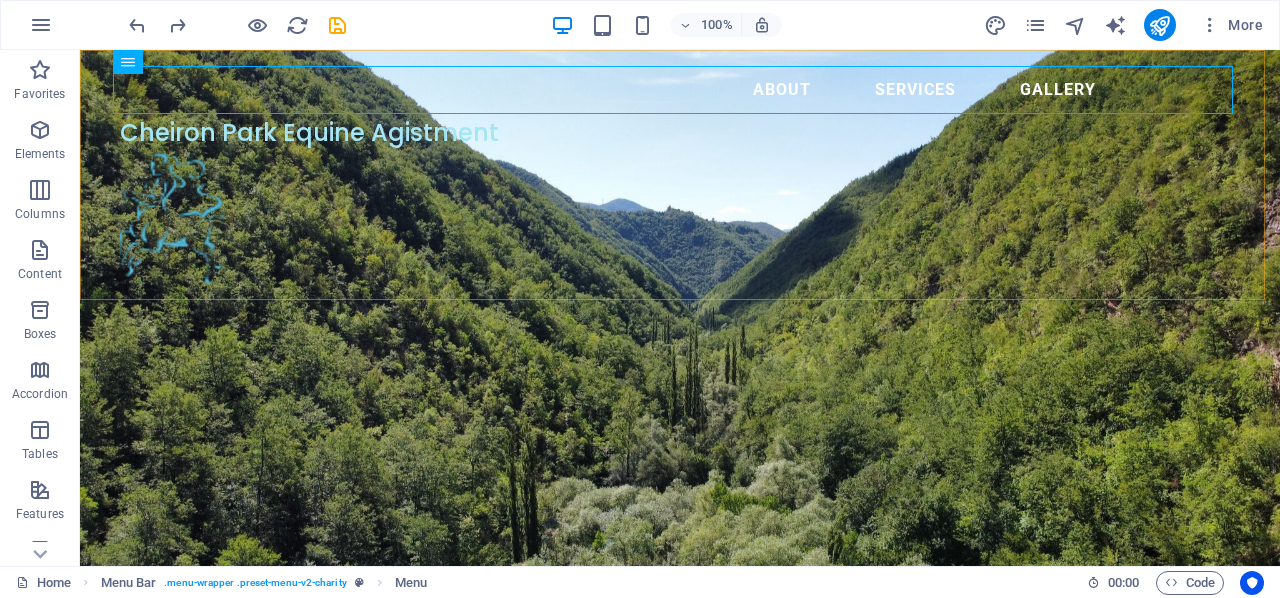 click on "About Services Gallery Cheiron Park Equine Agistment" at bounding box center (680, 175) 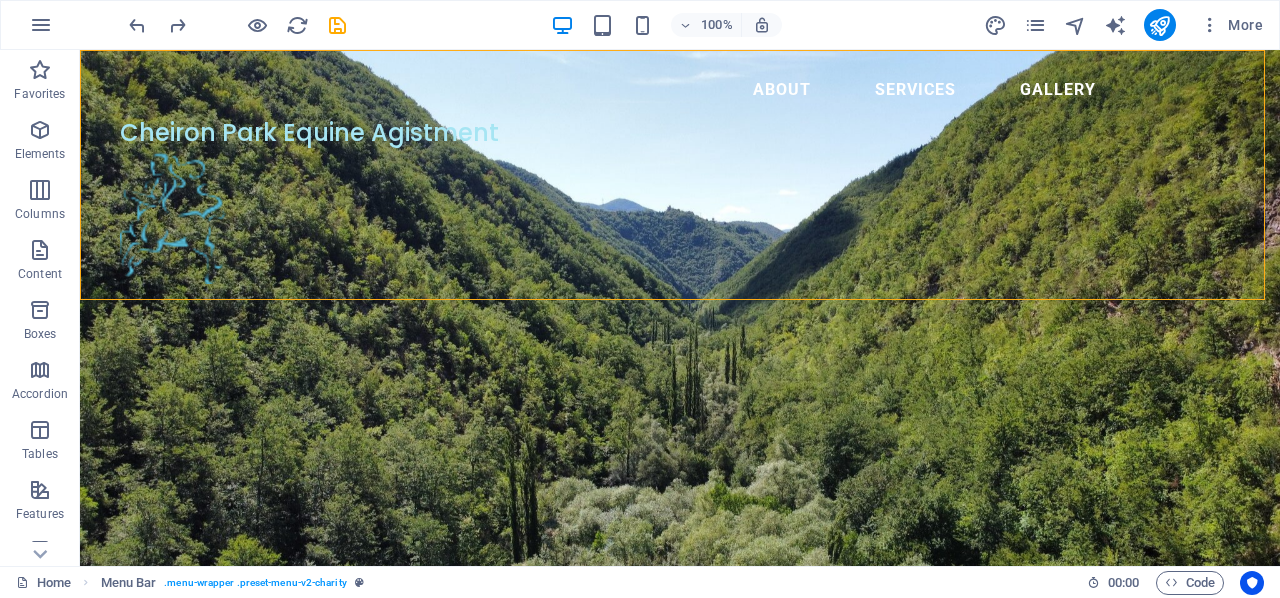 click on "About Services Gallery Cheiron Park Equine Agistment" at bounding box center (680, 175) 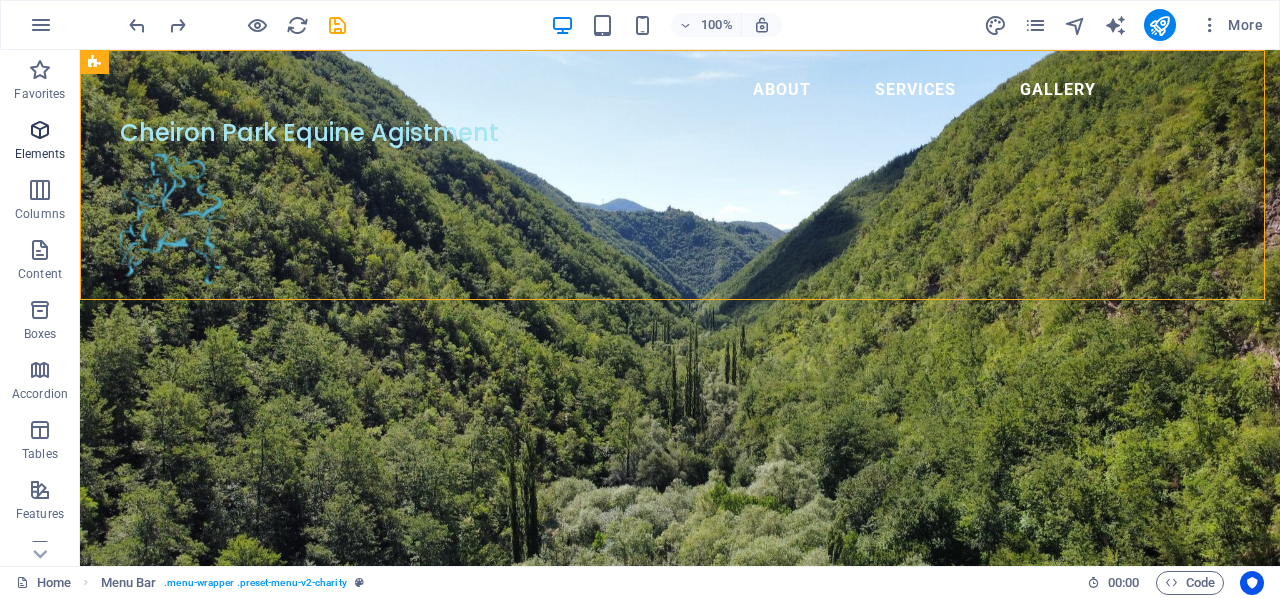 click at bounding box center [40, 130] 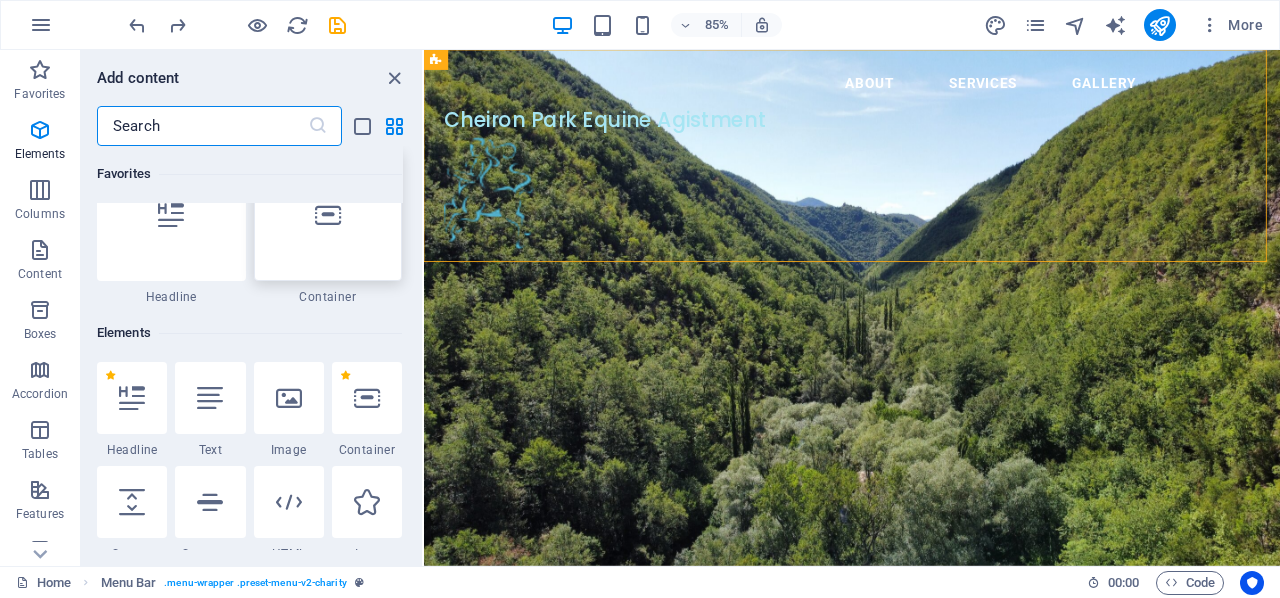 scroll, scrollTop: 50, scrollLeft: 0, axis: vertical 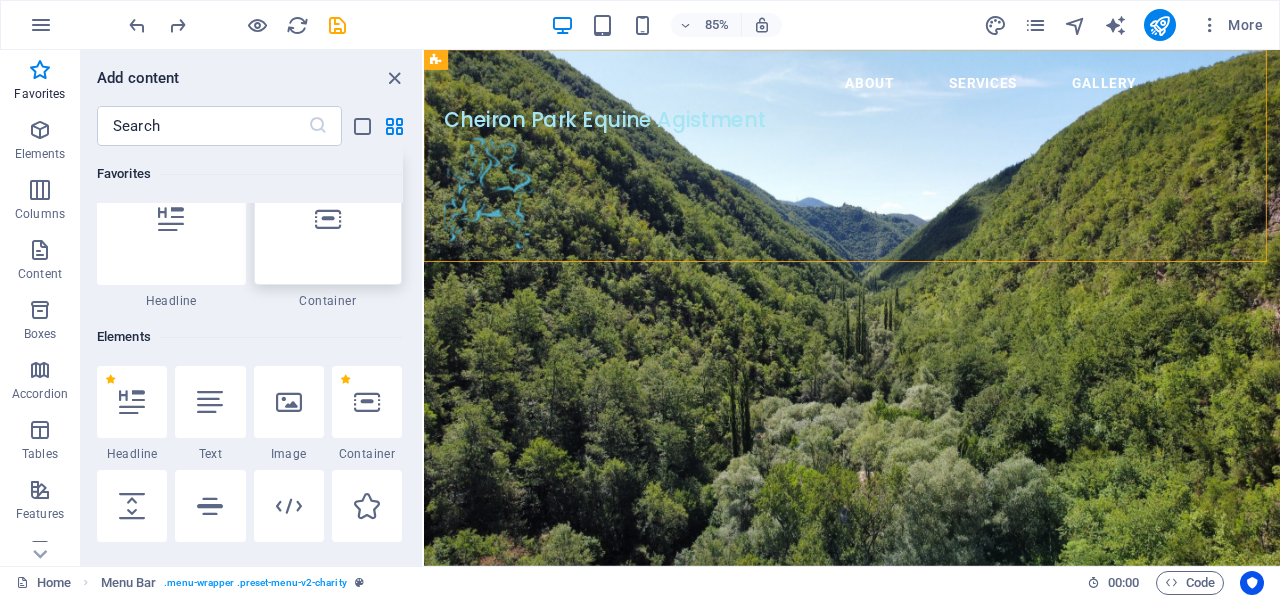 click at bounding box center (328, 219) 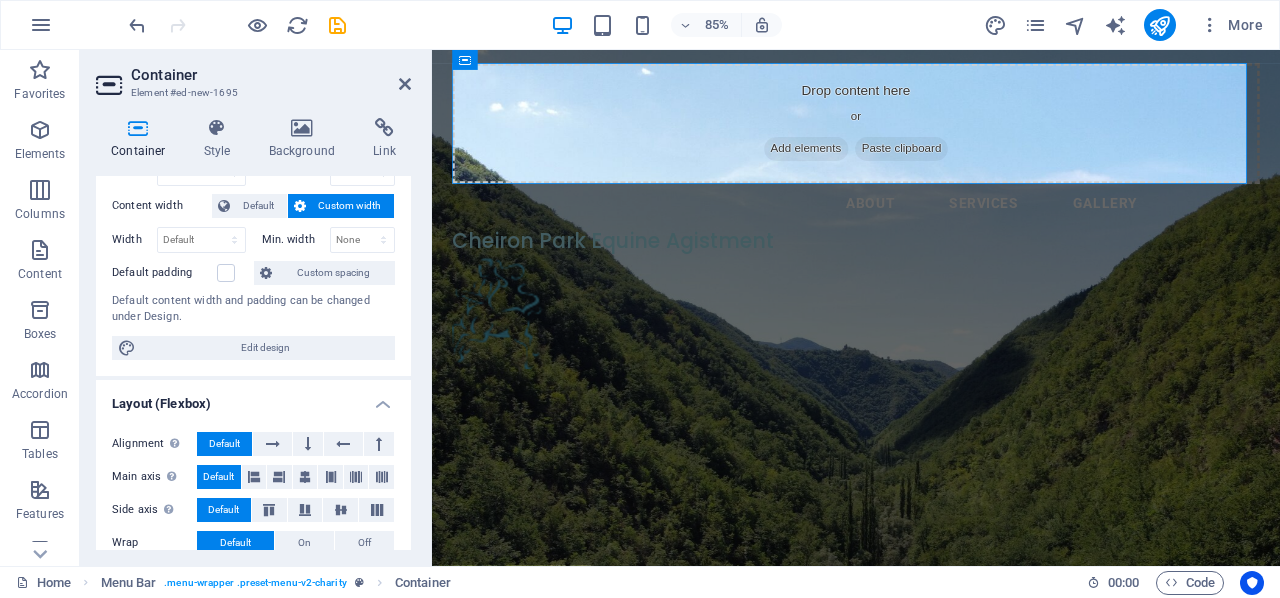 scroll, scrollTop: 262, scrollLeft: 0, axis: vertical 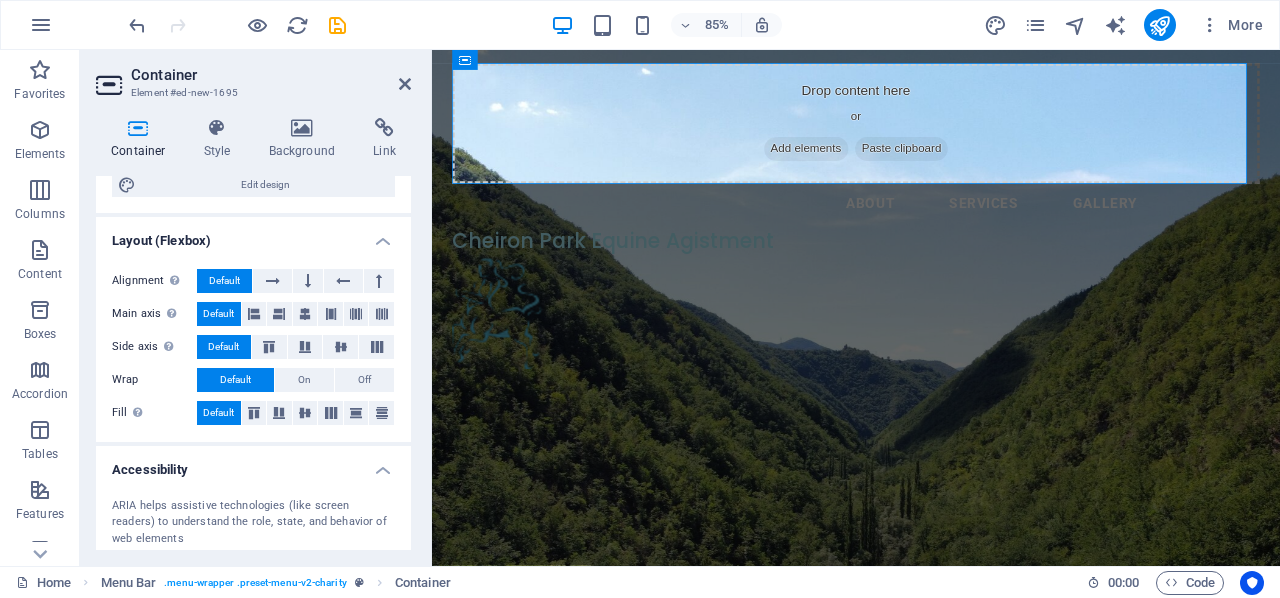 click on "Layout (Flexbox)" at bounding box center [253, 235] 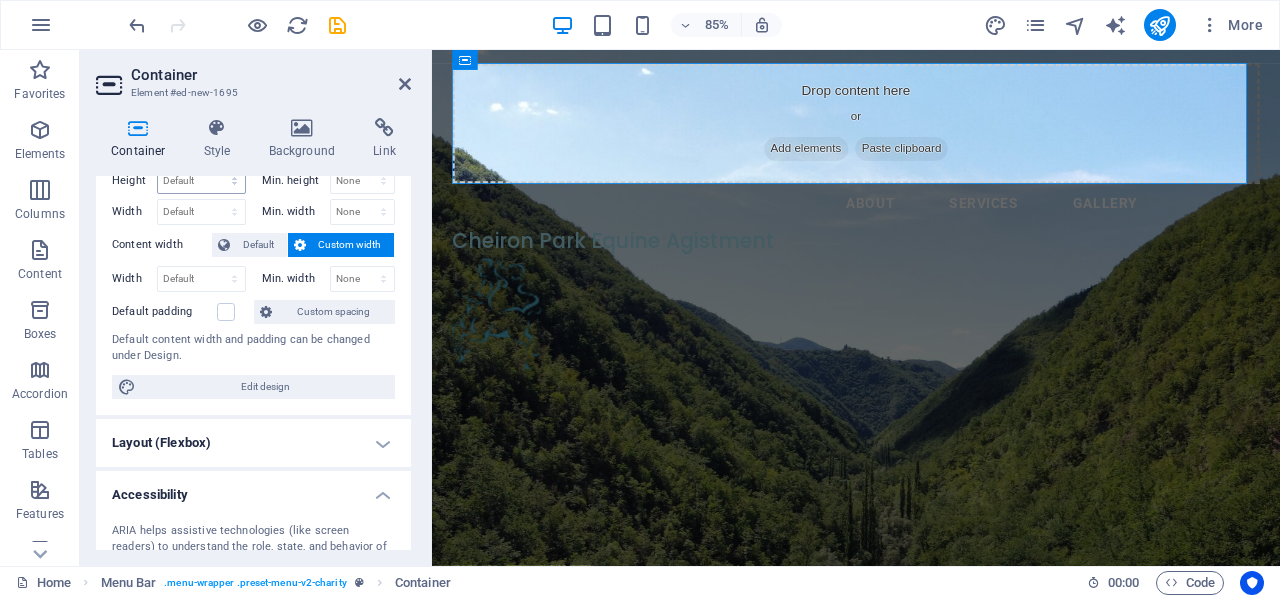 scroll, scrollTop: 0, scrollLeft: 0, axis: both 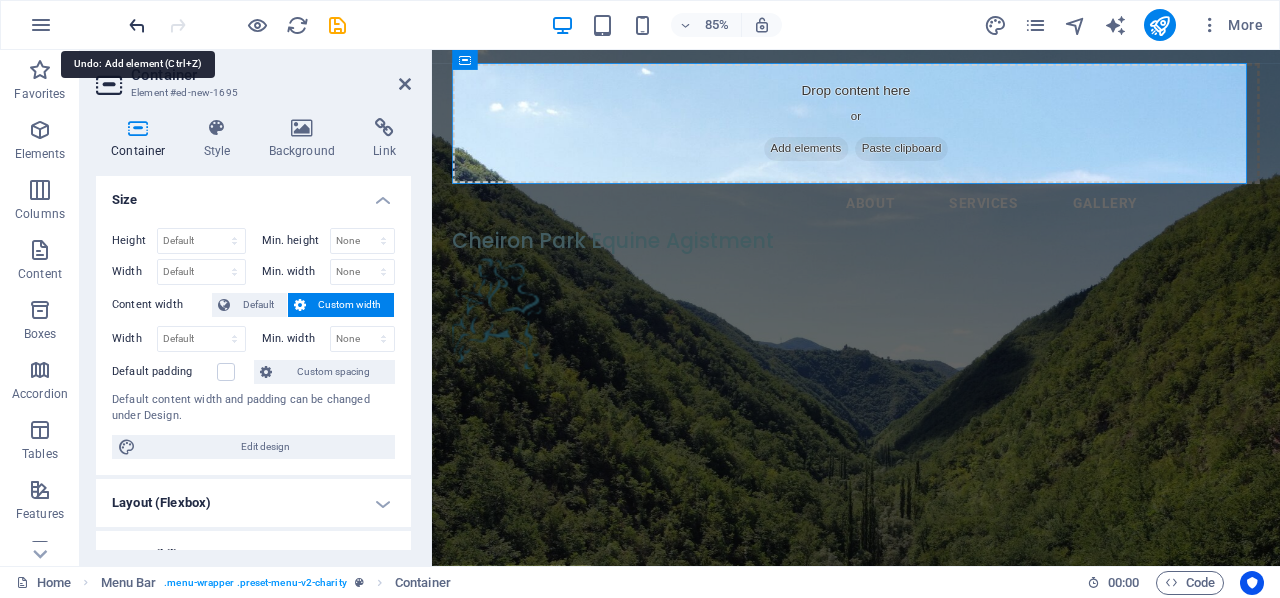 click at bounding box center [137, 25] 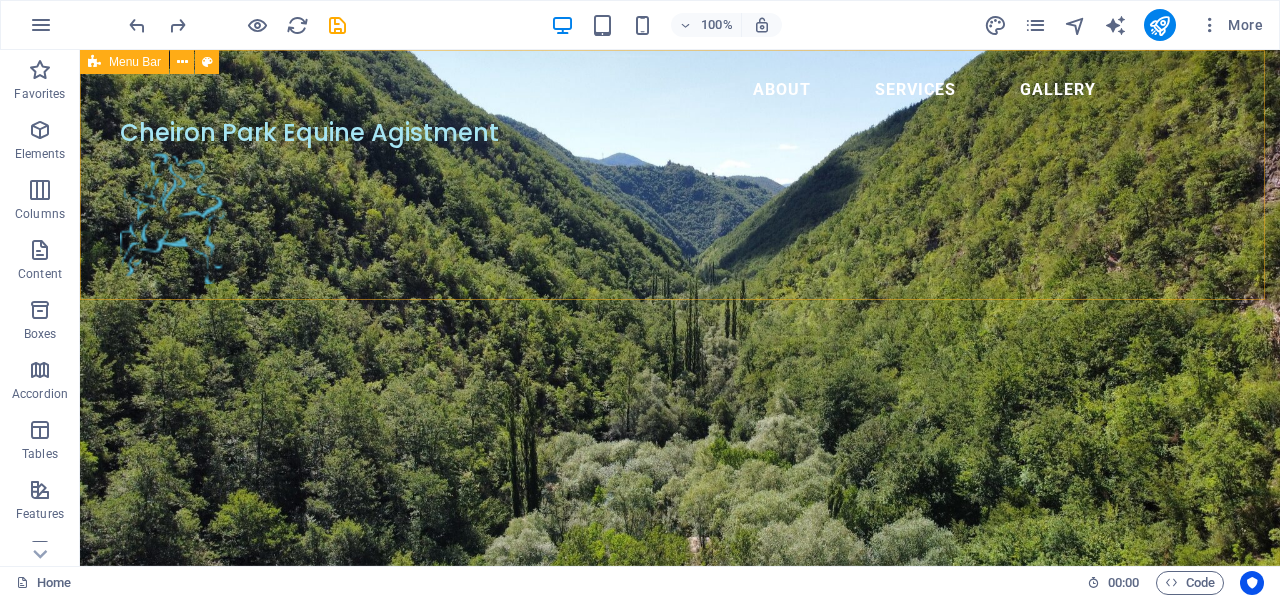 click on "About Services Gallery Cheiron Park Equine Agistment" at bounding box center [680, 175] 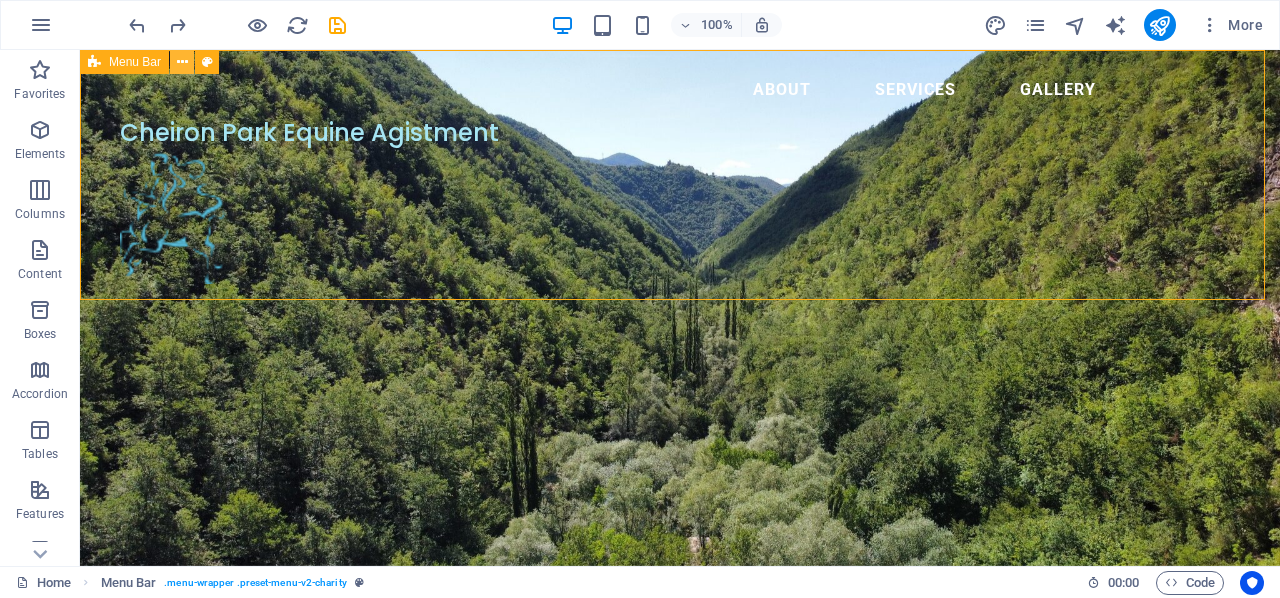 click at bounding box center (182, 62) 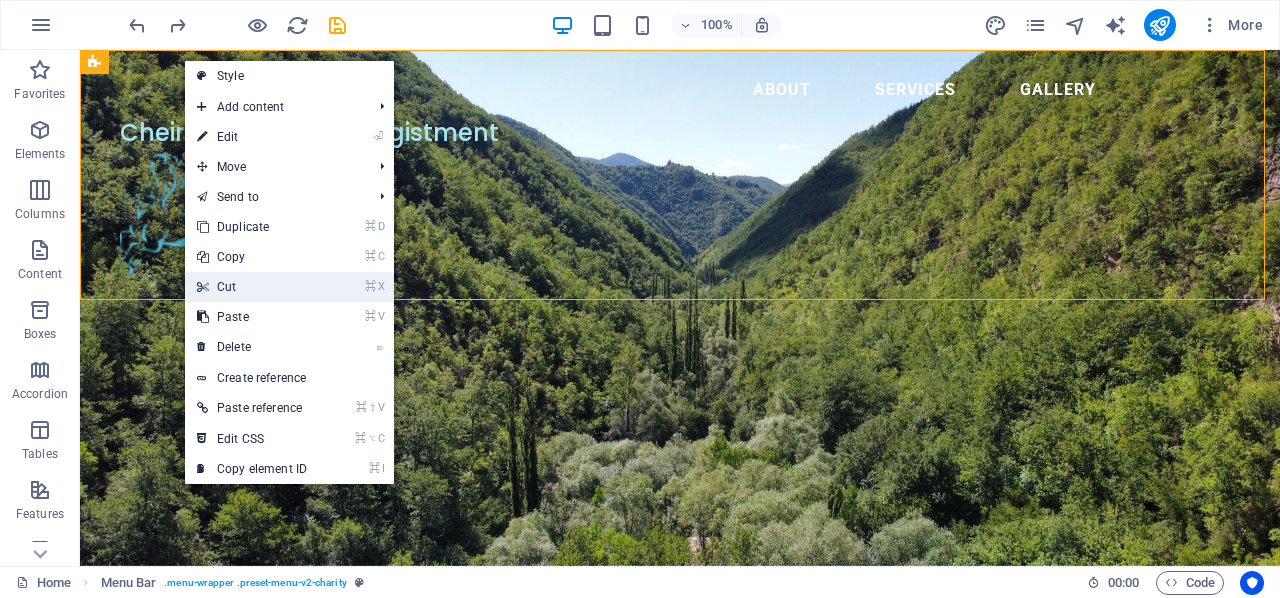 click on "⌘ X  Cut" at bounding box center (252, 287) 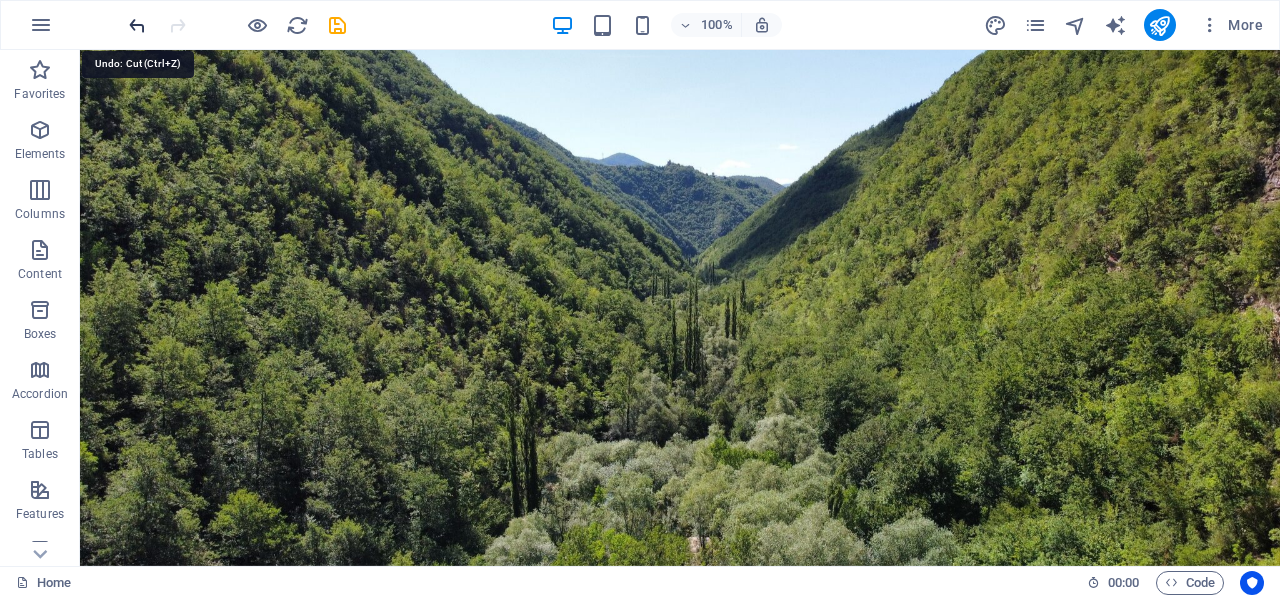 click at bounding box center [137, 25] 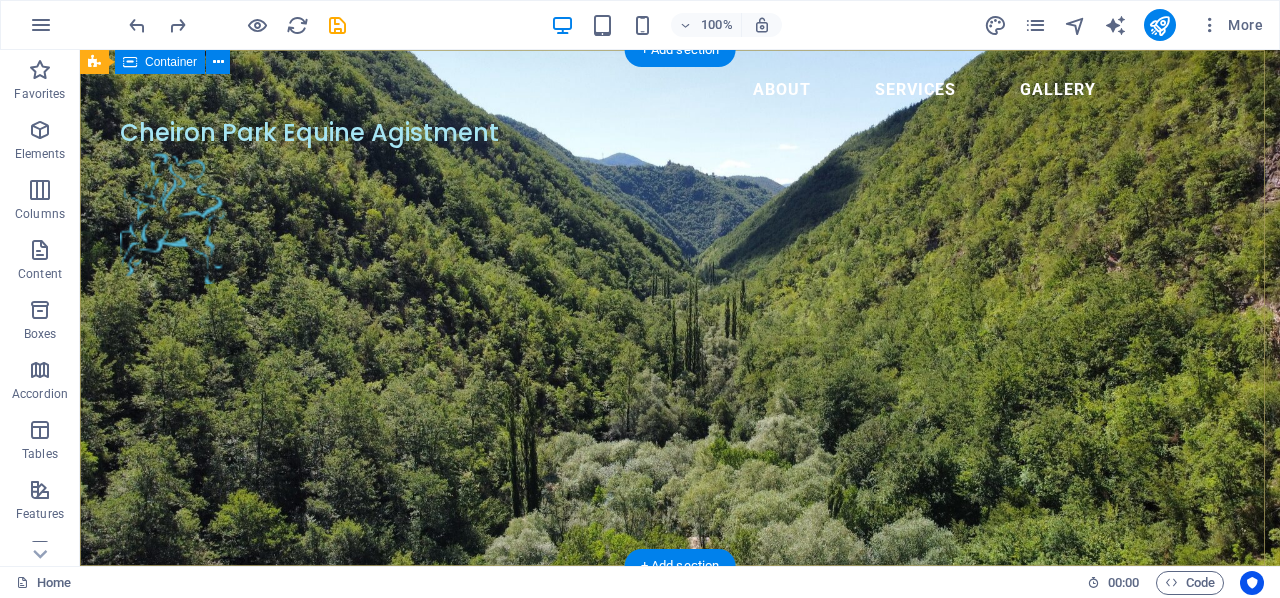 click on "A beautiful property for your retired horse Lorem ipsum dolor sit amet consectetur. Bibendum adipiscing morbi orci nibh eget posuere arcu volutpat nulla. Tortor cras suscipit augue sodales risus auctor. Fusce nunc vitae non dui ornare tellus nibh purus lectus." at bounding box center [680, 767] 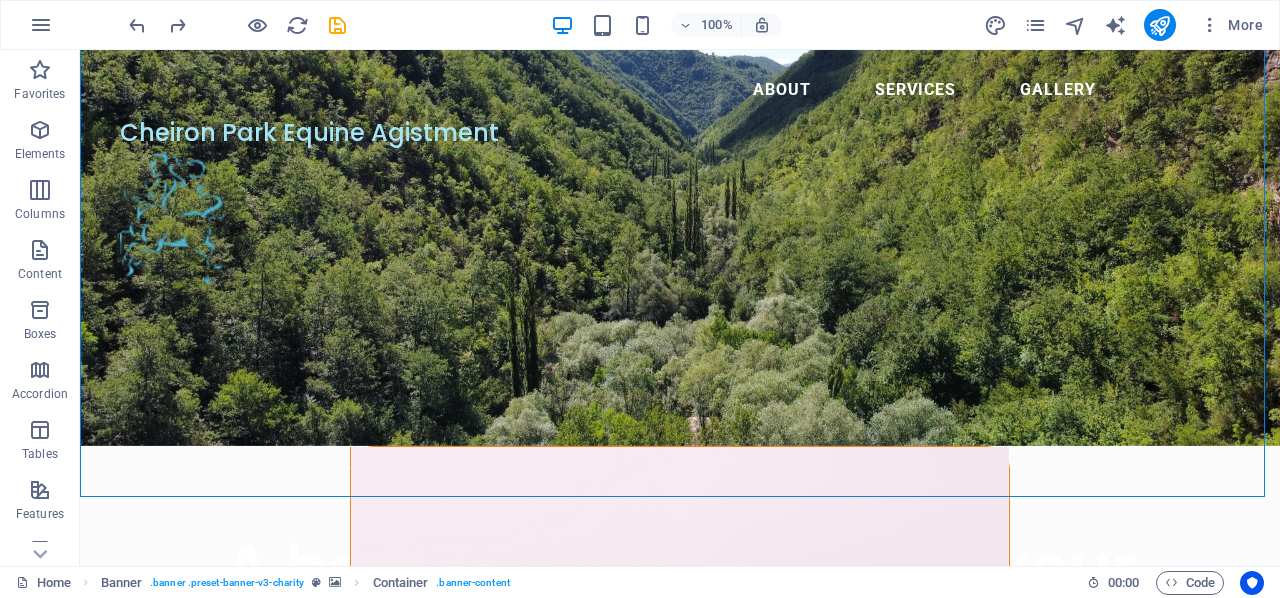 scroll, scrollTop: 123, scrollLeft: 0, axis: vertical 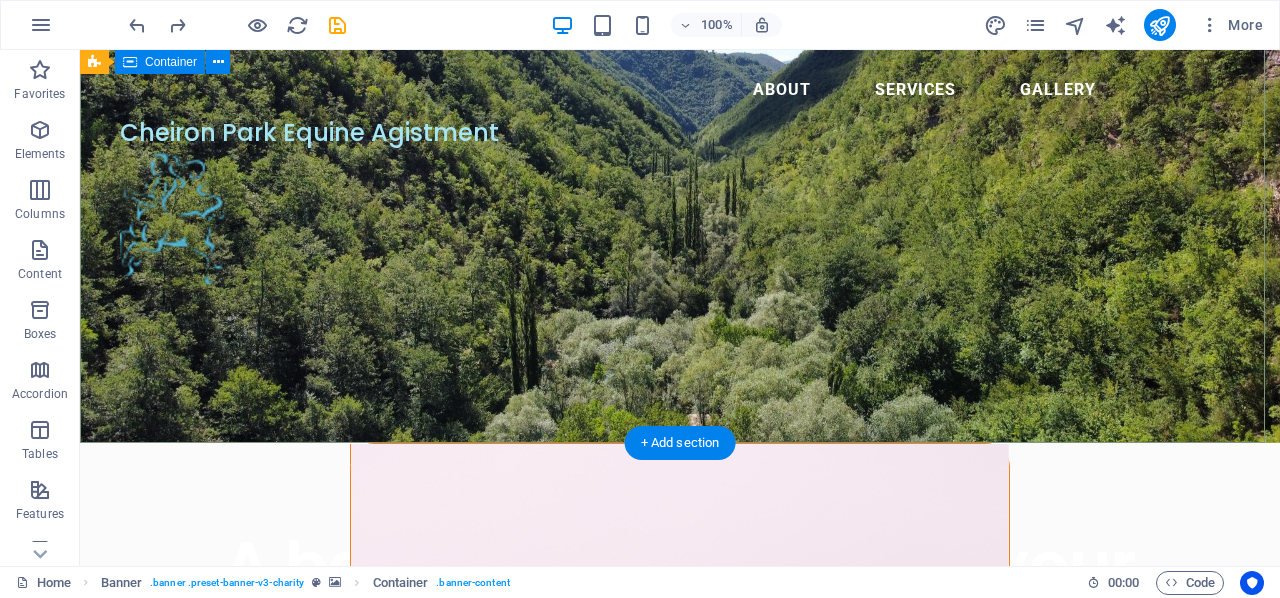 click on "A beautiful property for your retired horse Lorem ipsum dolor sit amet consectetur. Bibendum adipiscing morbi orci nibh eget posuere arcu volutpat nulla. Tortor cras suscipit augue sodales risus auctor. Fusce nunc vitae non dui ornare tellus nibh purus lectus." at bounding box center (680, 644) 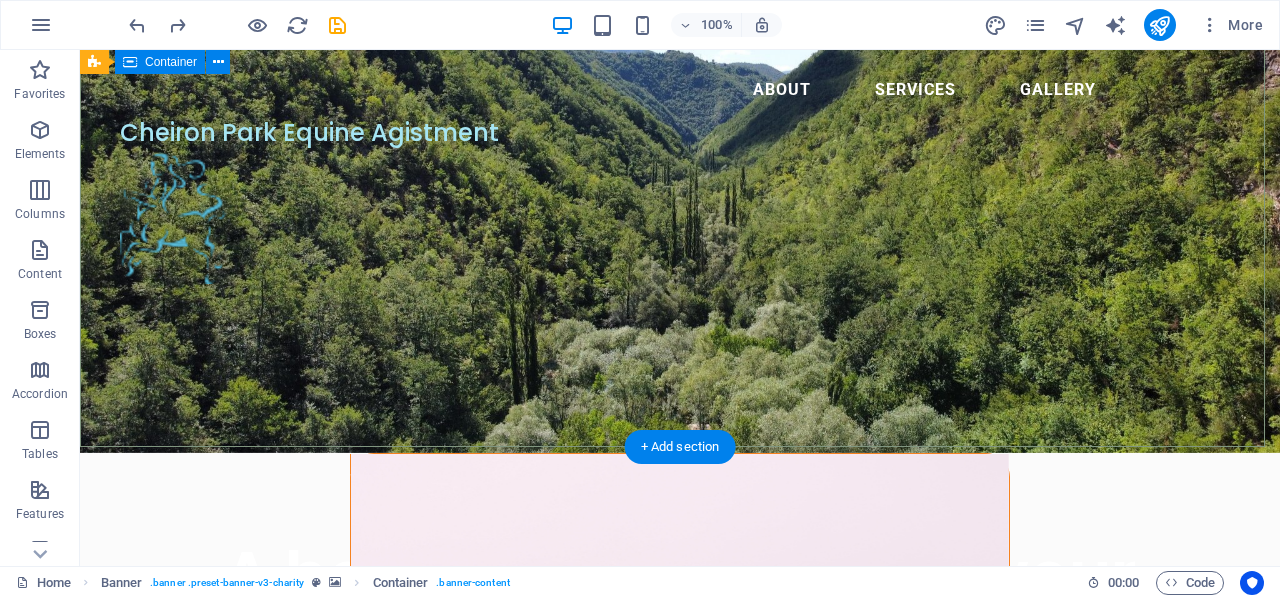 scroll, scrollTop: 112, scrollLeft: 0, axis: vertical 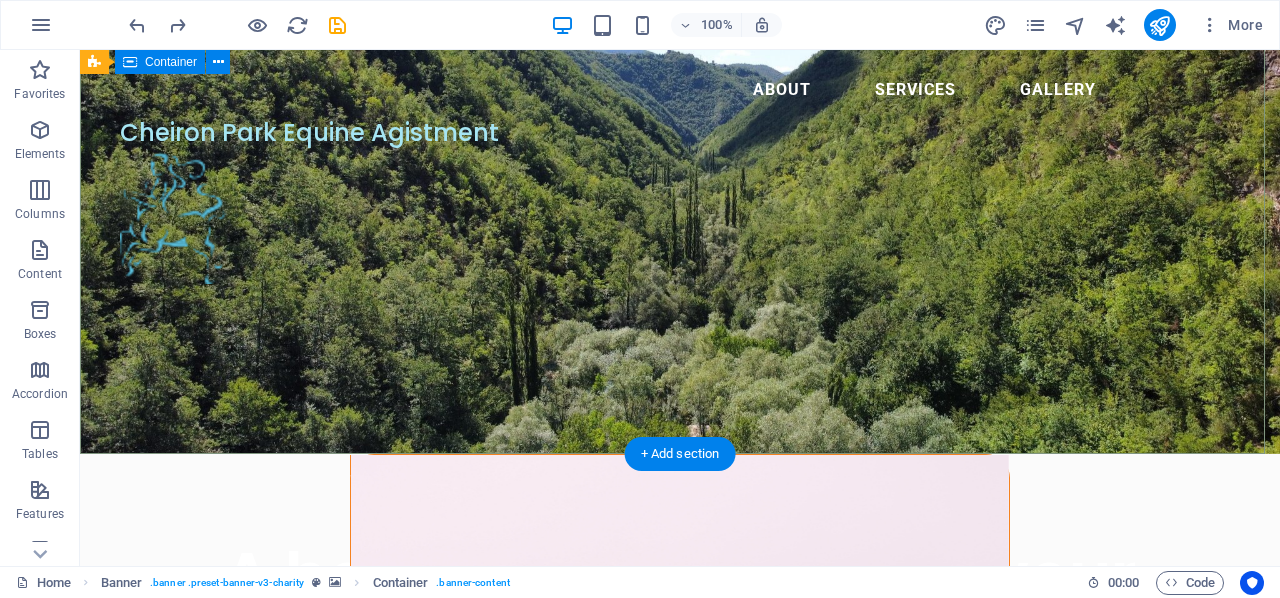 click on "A beautiful property for your retired horse Lorem ipsum dolor sit amet consectetur. Bibendum adipiscing morbi orci nibh eget posuere arcu volutpat nulla. Tortor cras suscipit augue sodales risus auctor. Fusce nunc vitae non dui ornare tellus nibh purus lectus." at bounding box center (680, 655) 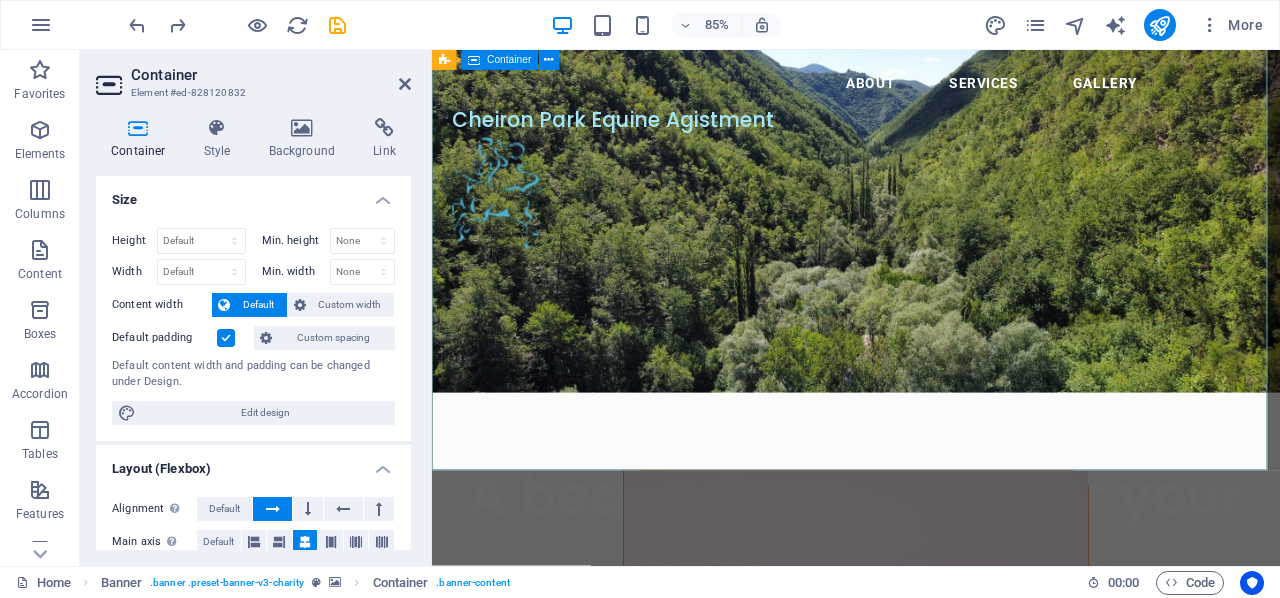 click on "A beautiful property for your retired horse Lorem ipsum dolor sit amet consectetur. Bibendum adipiscing morbi orci nibh eget posuere arcu volutpat nulla. Tortor cras suscipit augue sodales risus auctor. Fusce nunc vitae non dui ornare tellus nibh purus lectus." at bounding box center (931, 655) 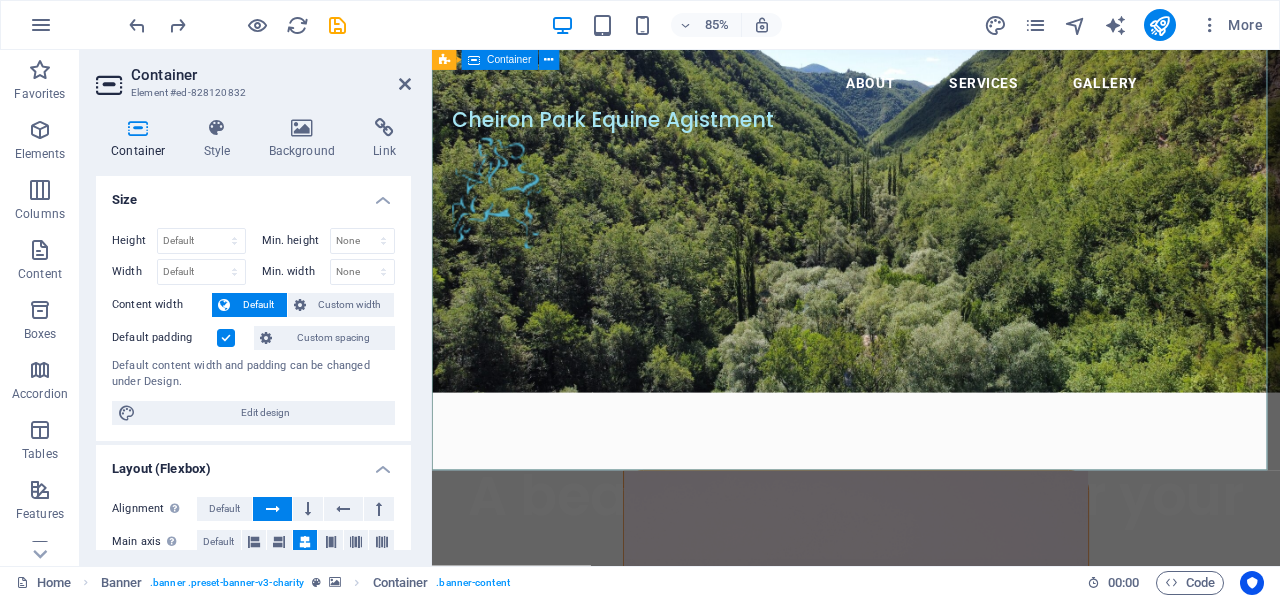 click on "A beautiful property for your retired horse Lorem ipsum dolor sit amet consectetur. Bibendum adipiscing morbi orci nibh eget posuere arcu volutpat nulla. Tortor cras suscipit augue sodales risus auctor. Fusce nunc vitae non dui ornare tellus nibh purus lectus." at bounding box center [931, 655] 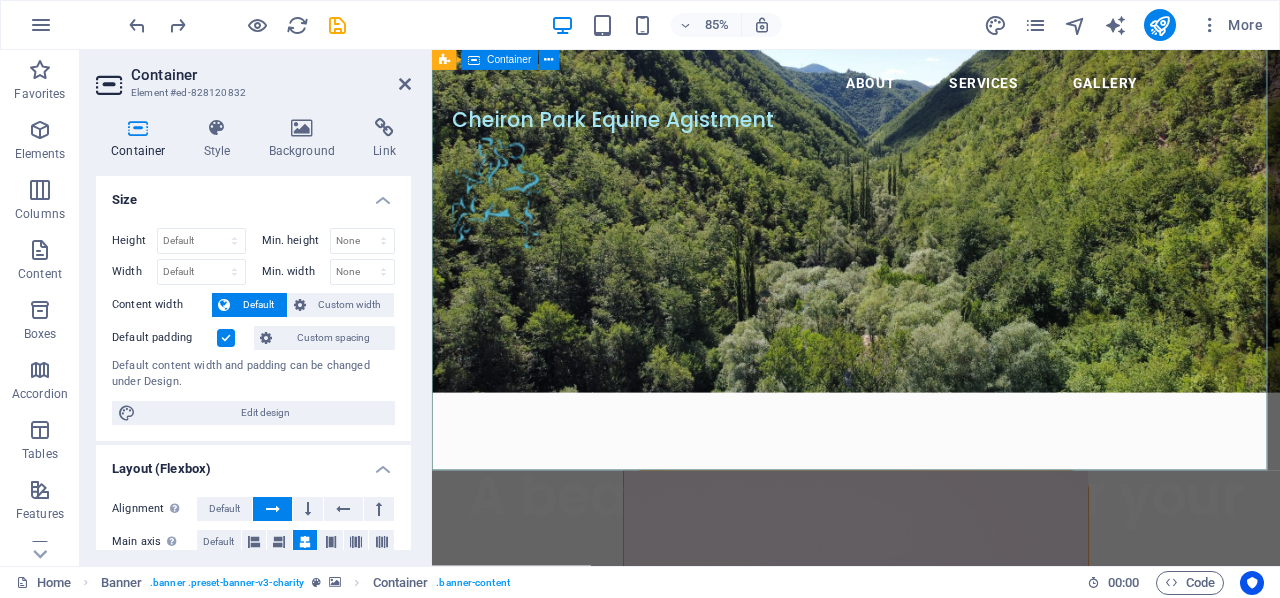 click on "A beautiful property for your retired horse Lorem ipsum dolor sit amet consectetur. Bibendum adipiscing morbi orci nibh eget posuere arcu volutpat nulla. Tortor cras suscipit augue sodales risus auctor. Fusce nunc vitae non dui ornare tellus nibh purus lectus." at bounding box center (931, 655) 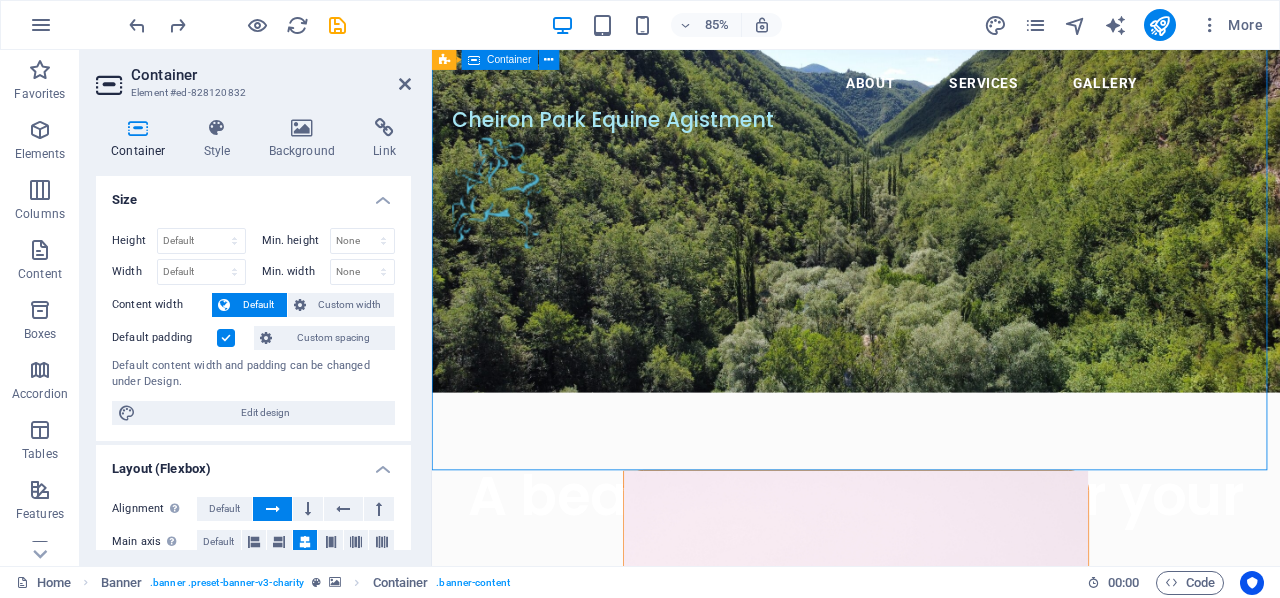click on "A beautiful property for your retired horse Lorem ipsum dolor sit amet consectetur. Bibendum adipiscing morbi orci nibh eget posuere arcu volutpat nulla. Tortor cras suscipit augue sodales risus auctor. Fusce nunc vitae non dui ornare tellus nibh purus lectus." at bounding box center [931, 655] 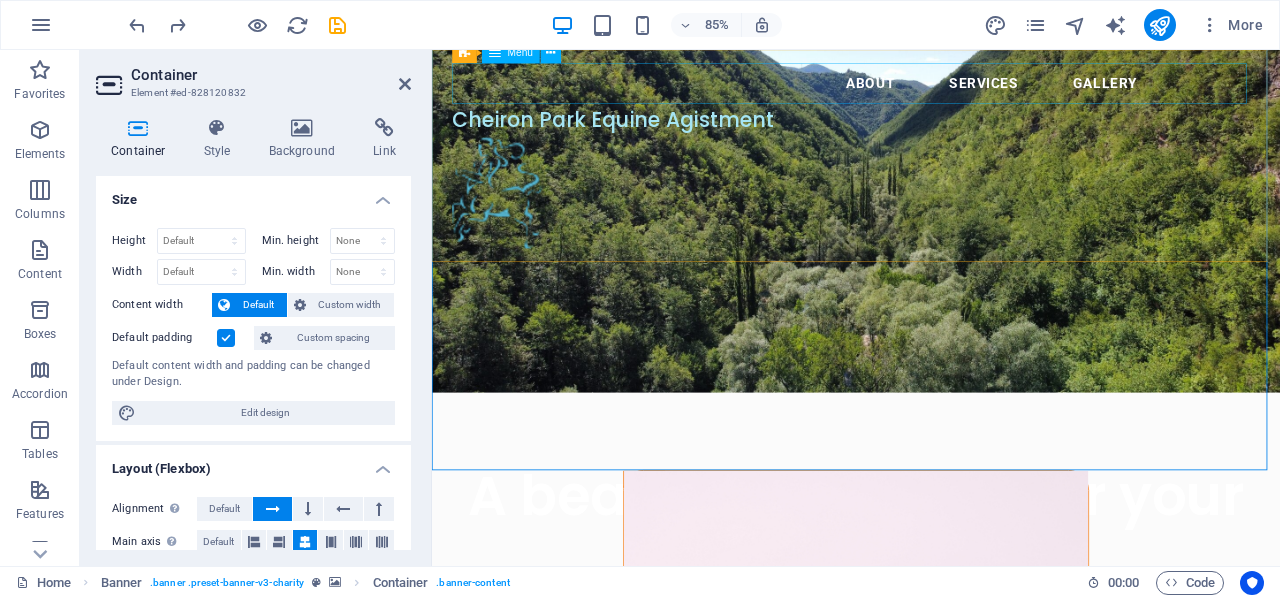 click on "About Services Gallery" at bounding box center [931, 90] 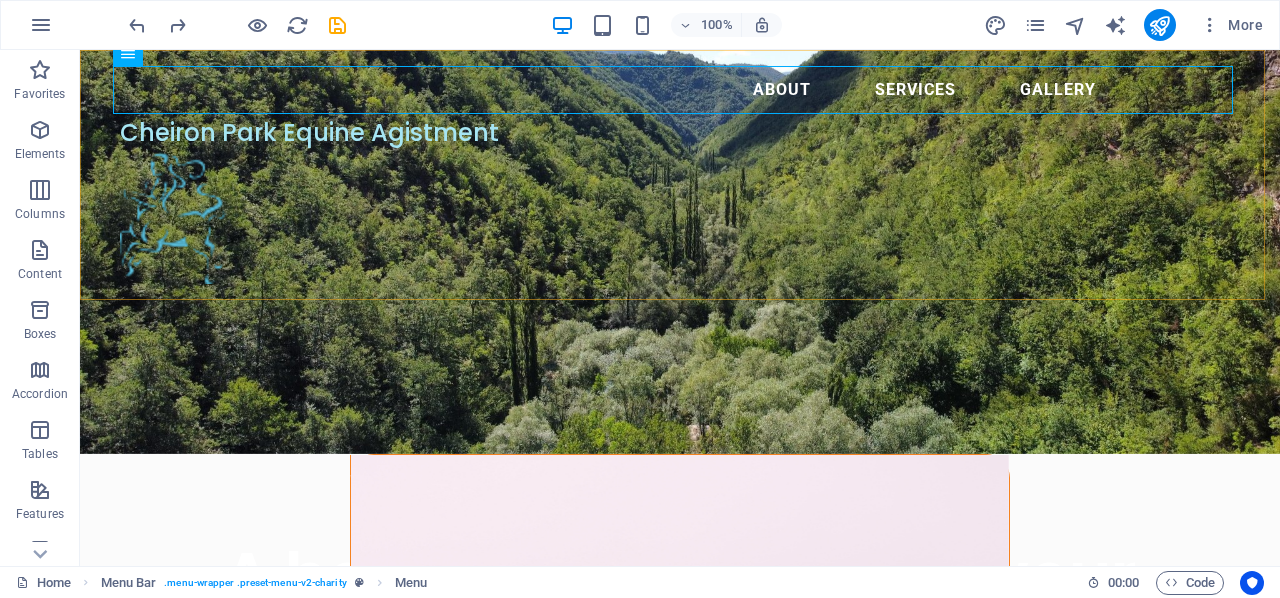 click on "About Services Gallery Cheiron Park Equine Agistment" at bounding box center (680, 175) 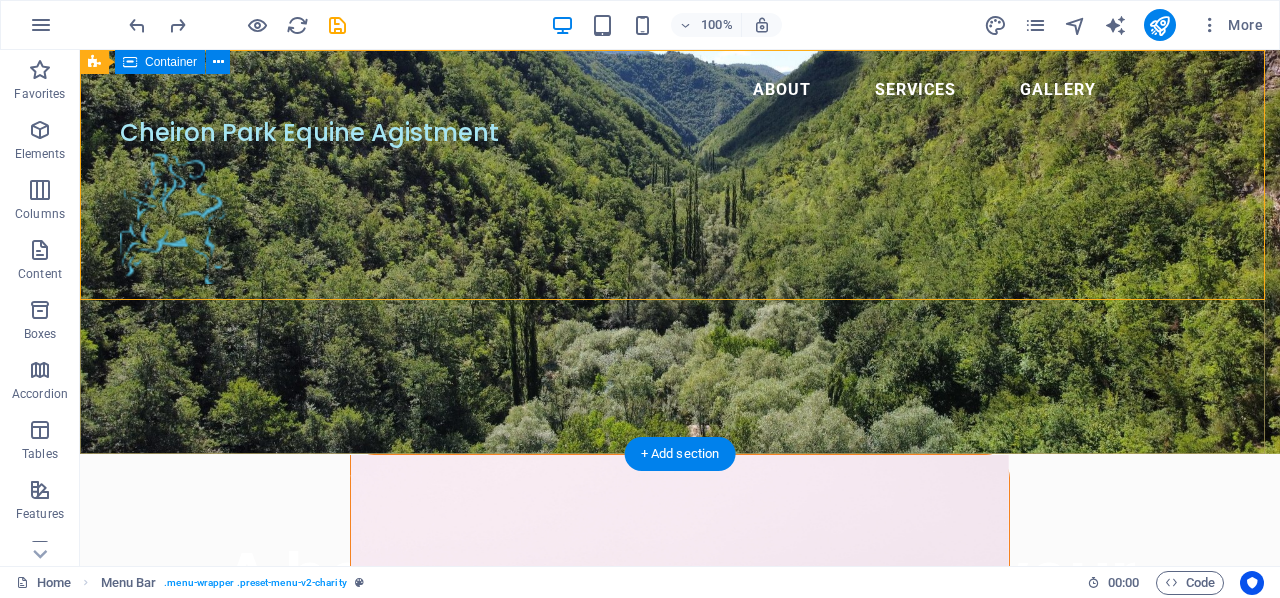 drag, startPoint x: 968, startPoint y: 301, endPoint x: 958, endPoint y: 317, distance: 18.867962 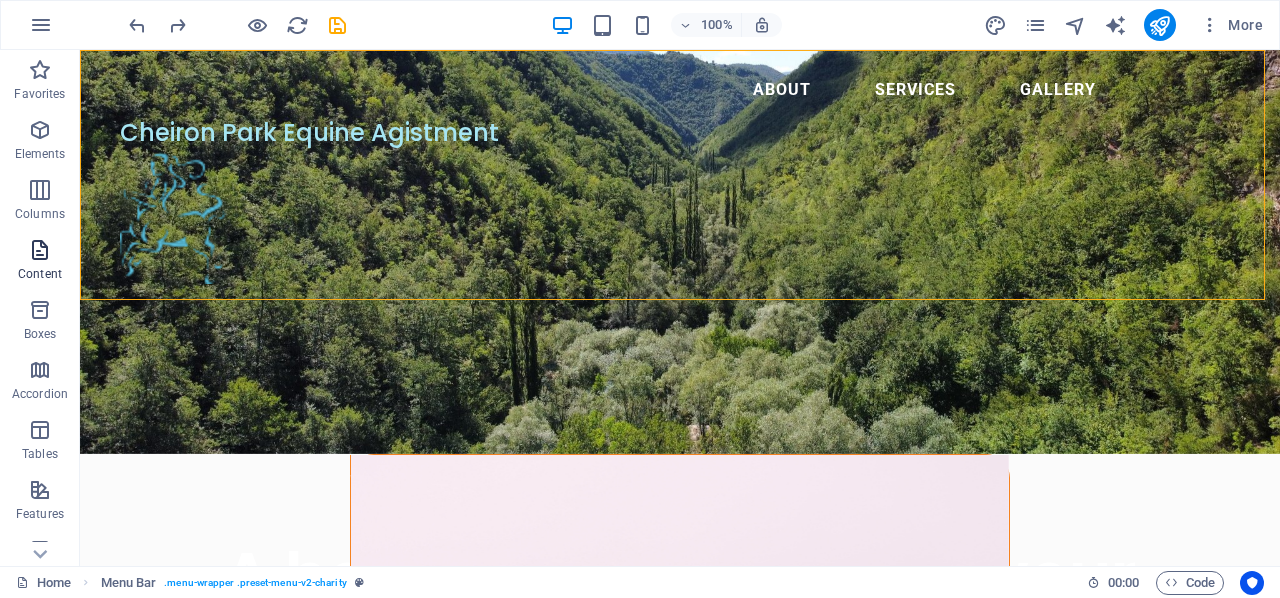 click at bounding box center (40, 250) 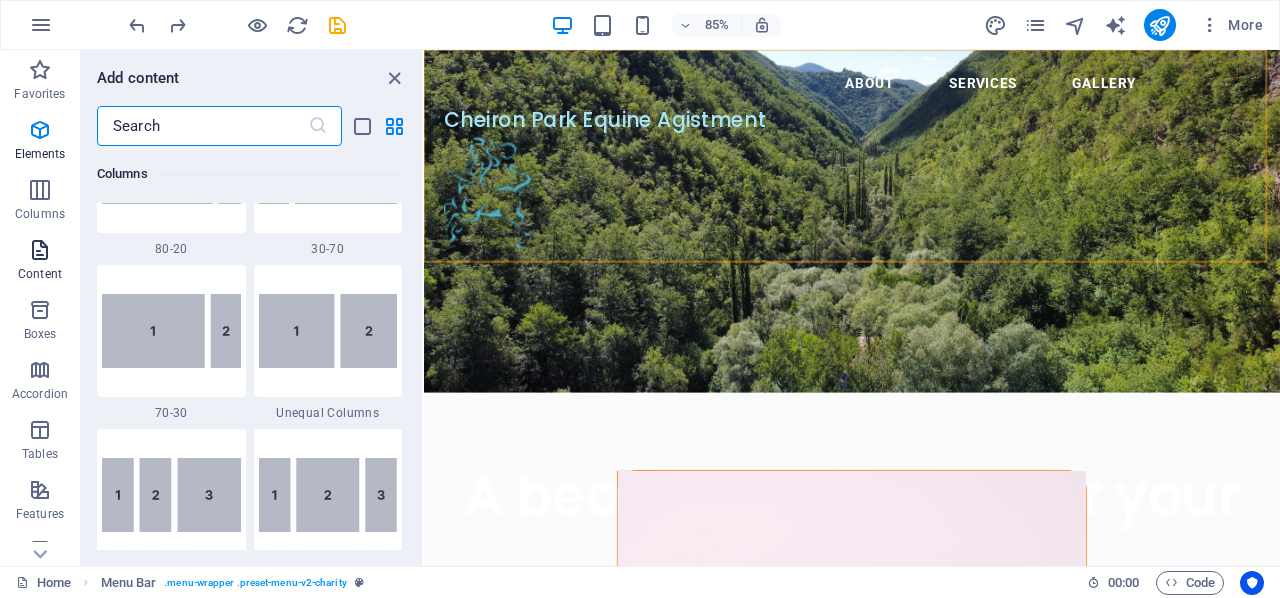 scroll, scrollTop: 3499, scrollLeft: 0, axis: vertical 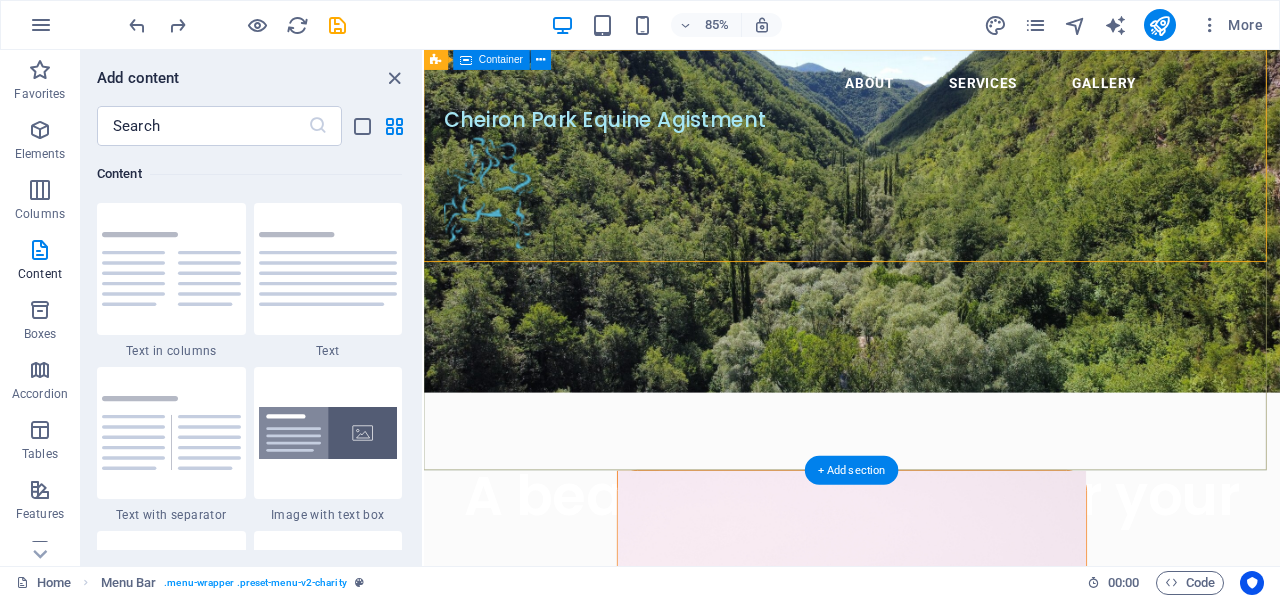 click on "A beautiful property for your retired horse Lorem ipsum dolor sit amet consectetur. Bibendum adipiscing morbi orci nibh eget posuere arcu volutpat nulla. Tortor cras suscipit augue sodales risus auctor. Fusce nunc vitae non dui ornare tellus nibh purus lectus." at bounding box center [927, 655] 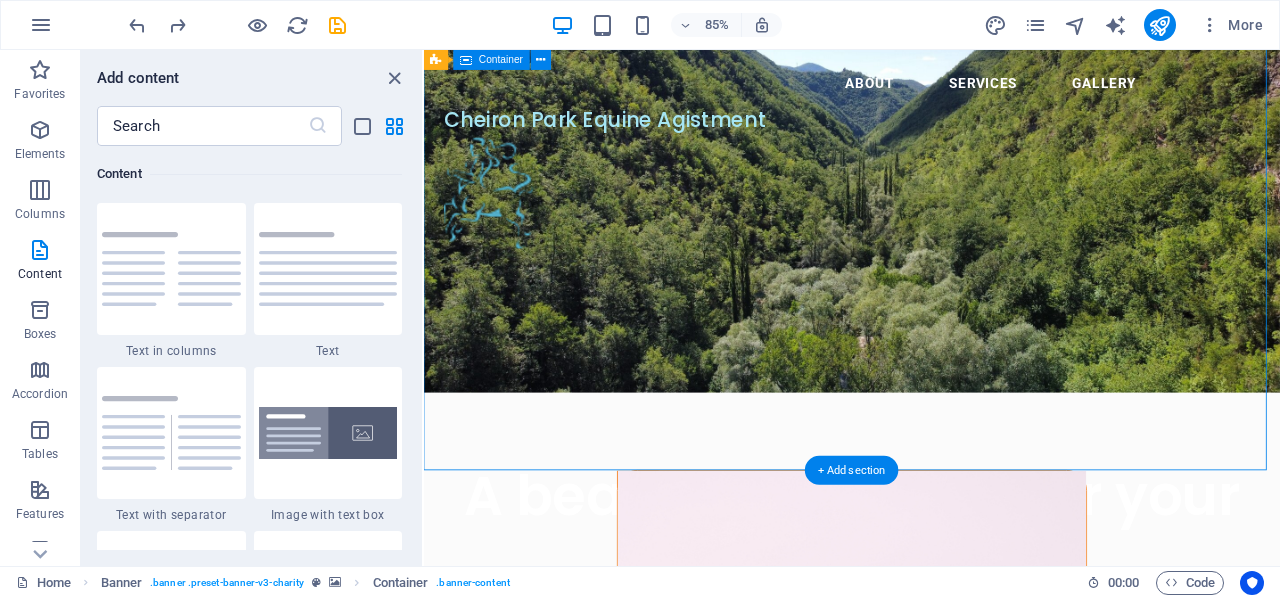 click on "A beautiful property for your retired horse Lorem ipsum dolor sit amet consectetur. Bibendum adipiscing morbi orci nibh eget posuere arcu volutpat nulla. Tortor cras suscipit augue sodales risus auctor. Fusce nunc vitae non dui ornare tellus nibh purus lectus." at bounding box center (927, 655) 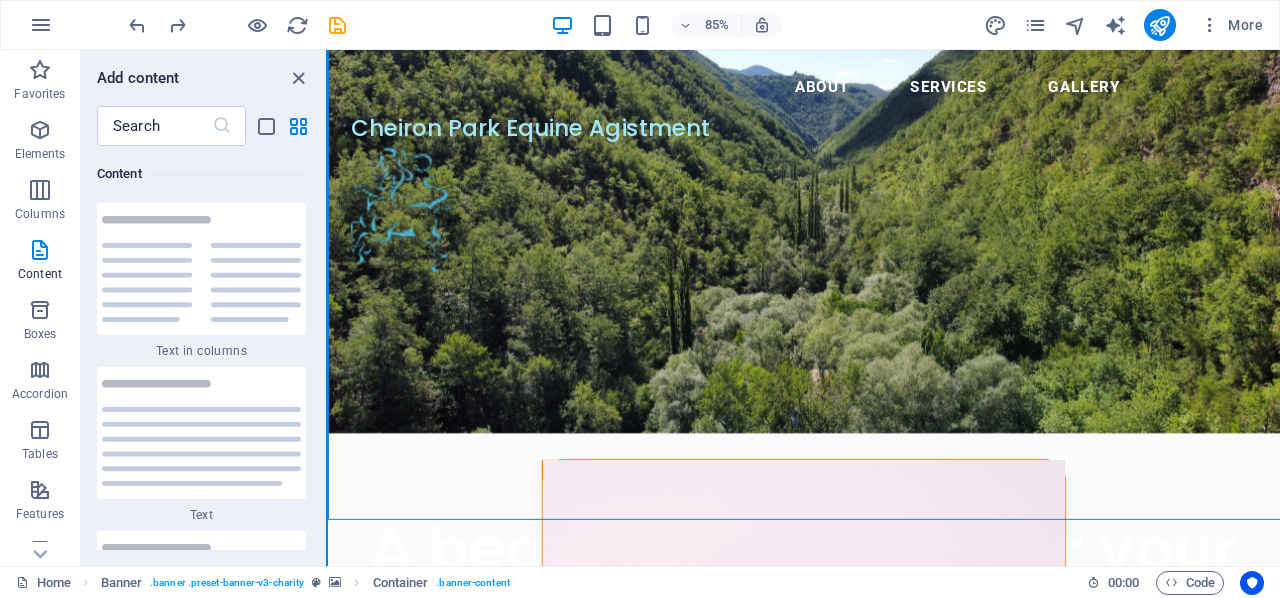 scroll, scrollTop: 6747, scrollLeft: 0, axis: vertical 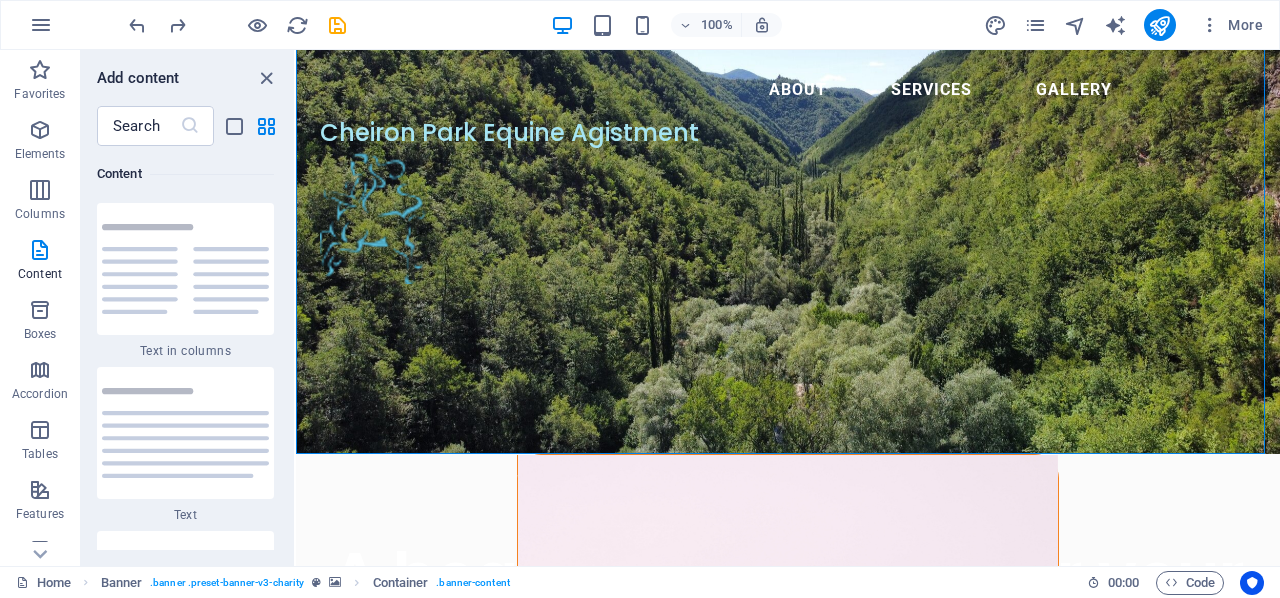 drag, startPoint x: 422, startPoint y: 224, endPoint x: 295, endPoint y: 199, distance: 129.43724 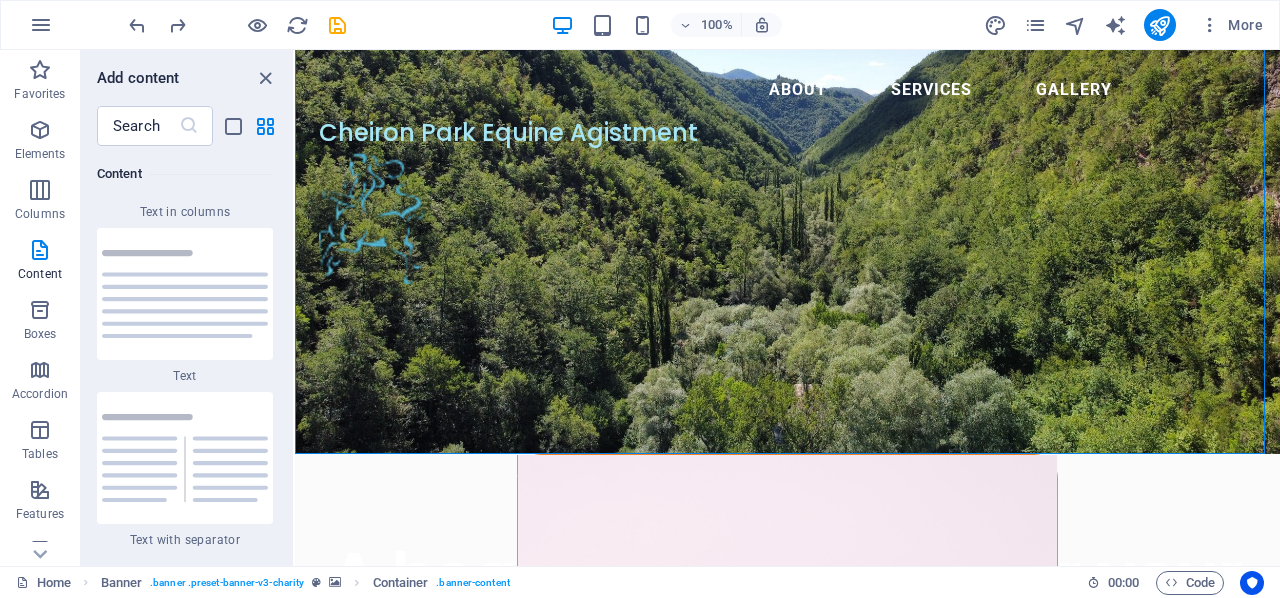 scroll, scrollTop: 6933, scrollLeft: 0, axis: vertical 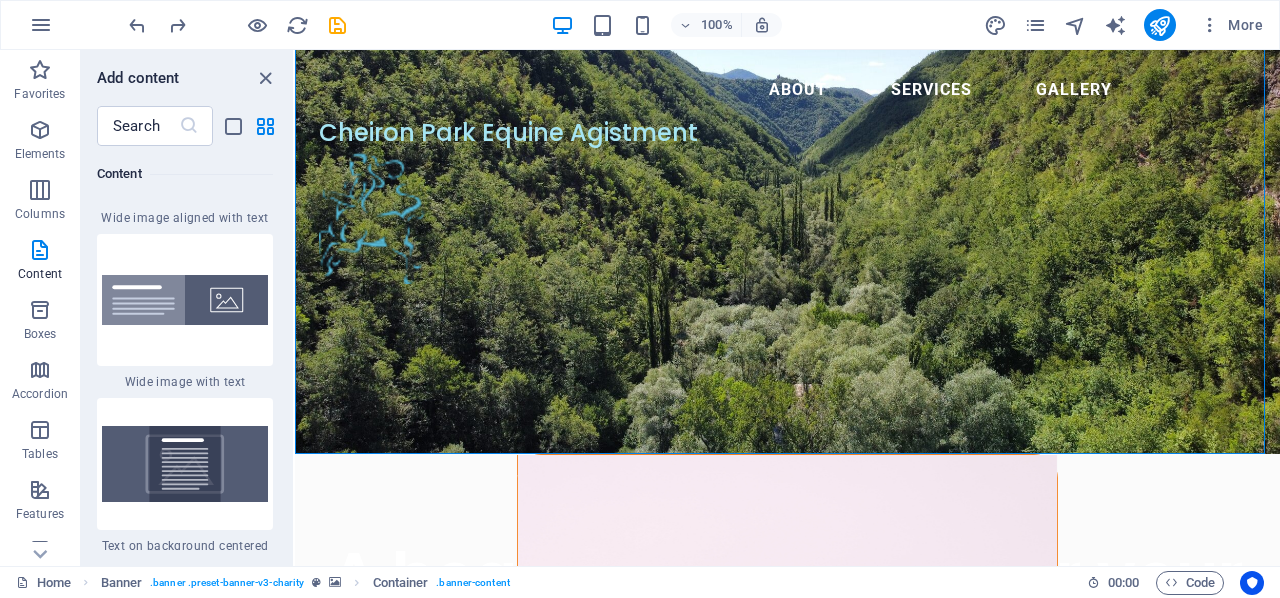drag, startPoint x: 291, startPoint y: 237, endPoint x: 0, endPoint y: 187, distance: 295.26428 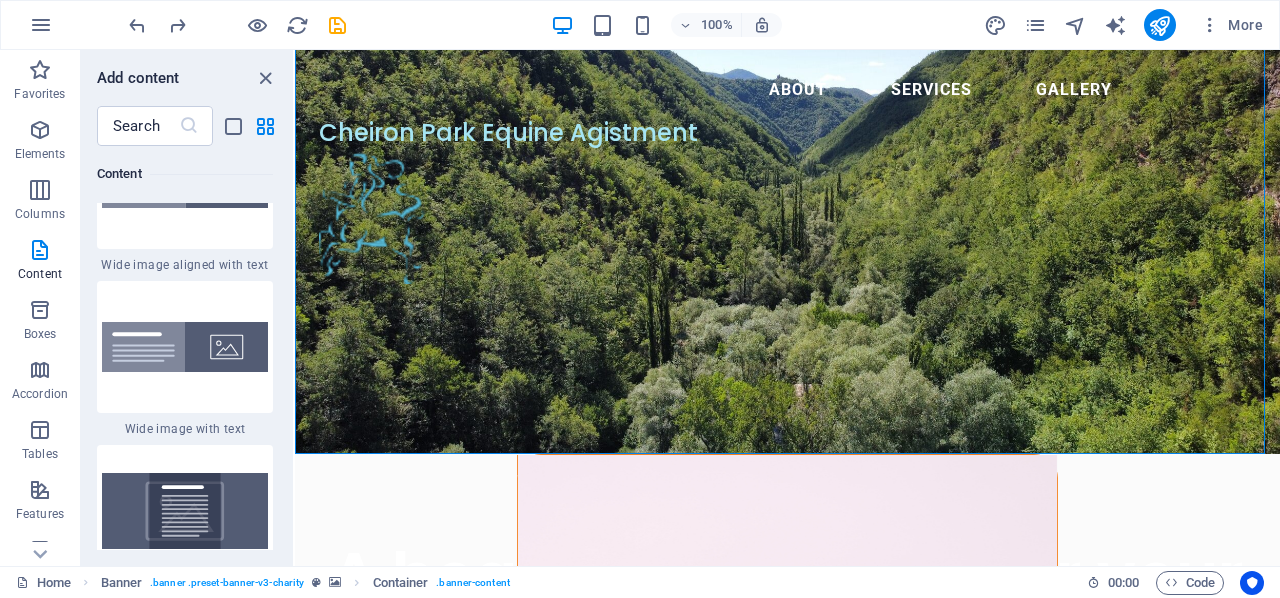 scroll, scrollTop: 8189, scrollLeft: 0, axis: vertical 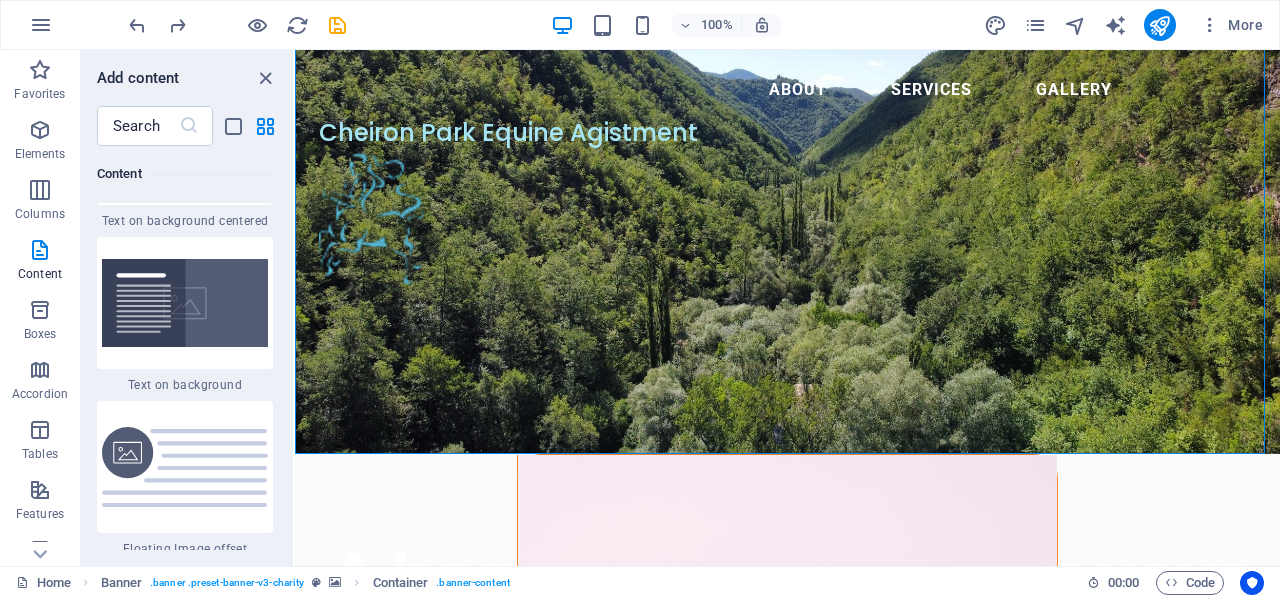 drag, startPoint x: 292, startPoint y: 241, endPoint x: 20, endPoint y: 196, distance: 275.6973 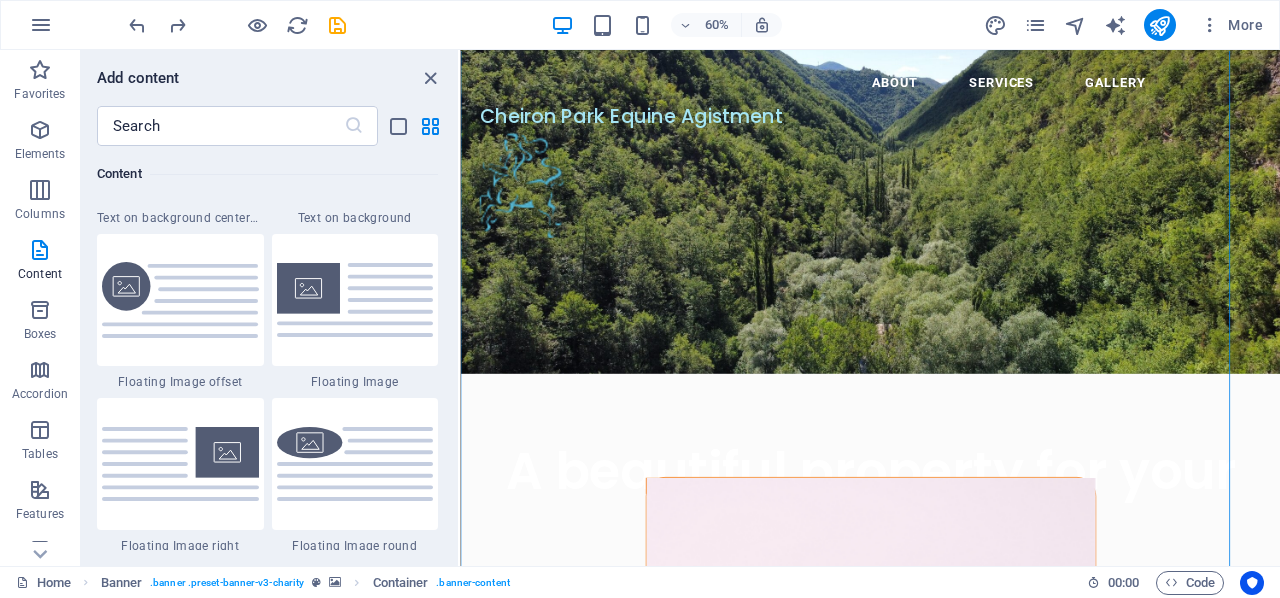 scroll, scrollTop: 4290, scrollLeft: 0, axis: vertical 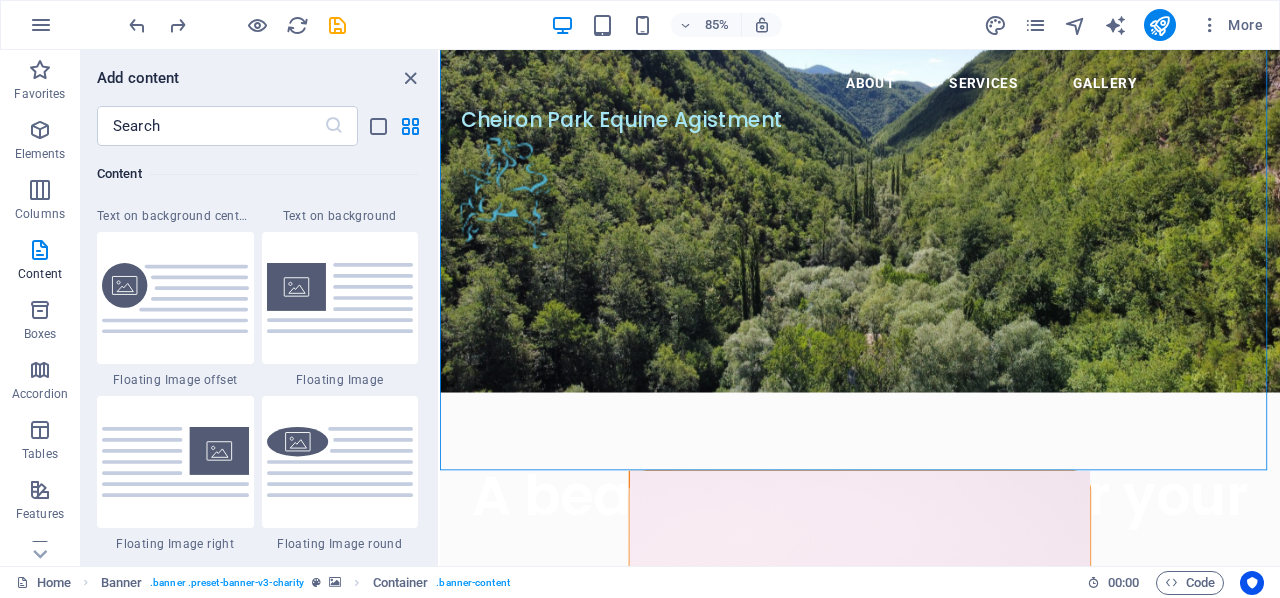 drag, startPoint x: 294, startPoint y: 337, endPoint x: 440, endPoint y: 286, distance: 154.65121 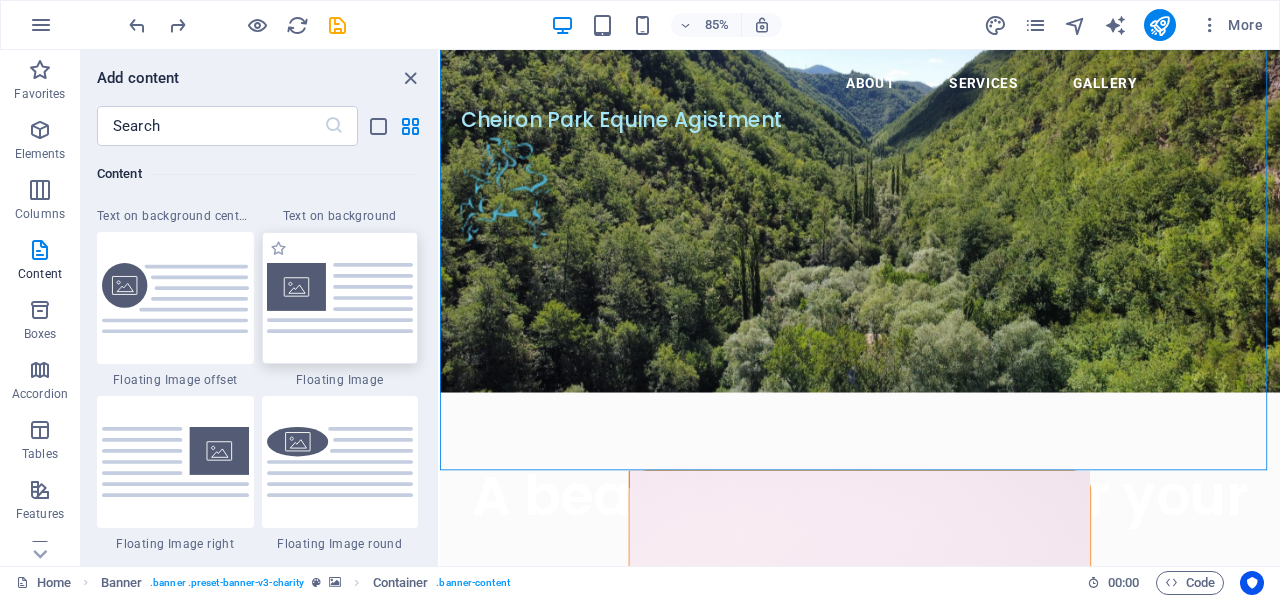 click at bounding box center [340, 297] 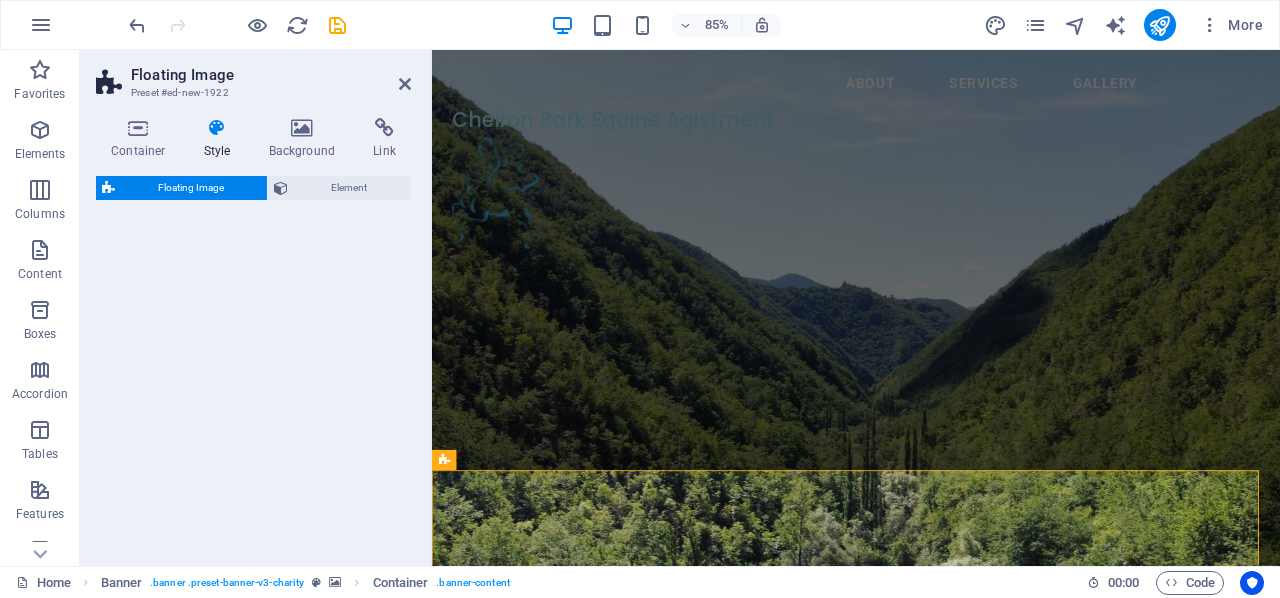 select on "%" 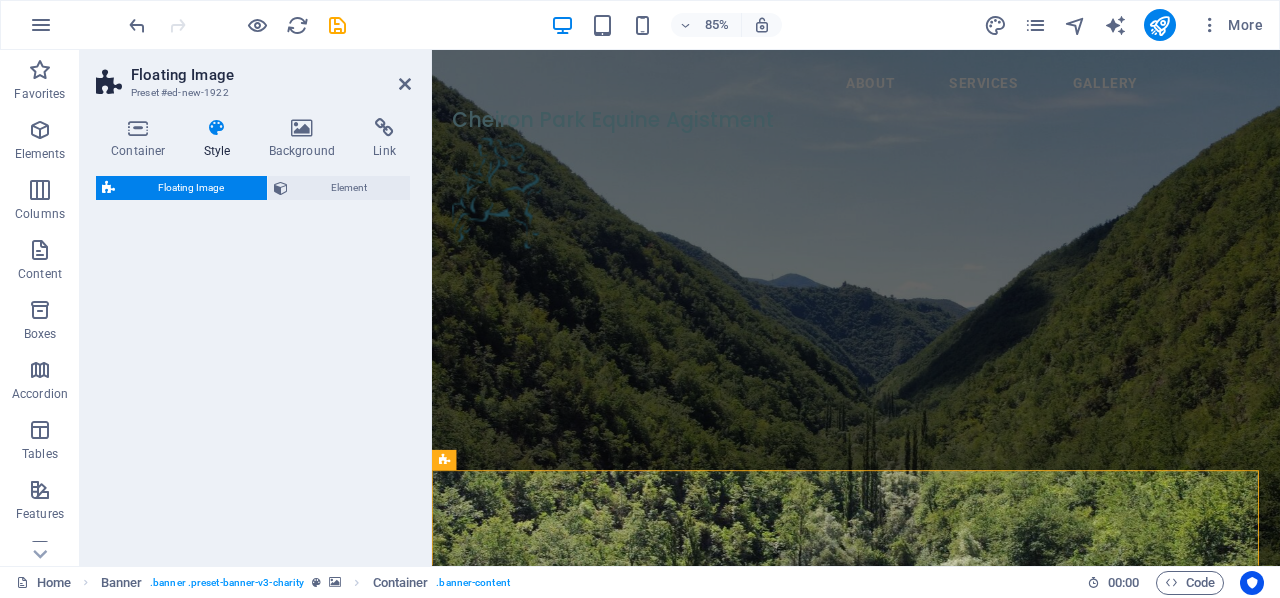 select on "rem" 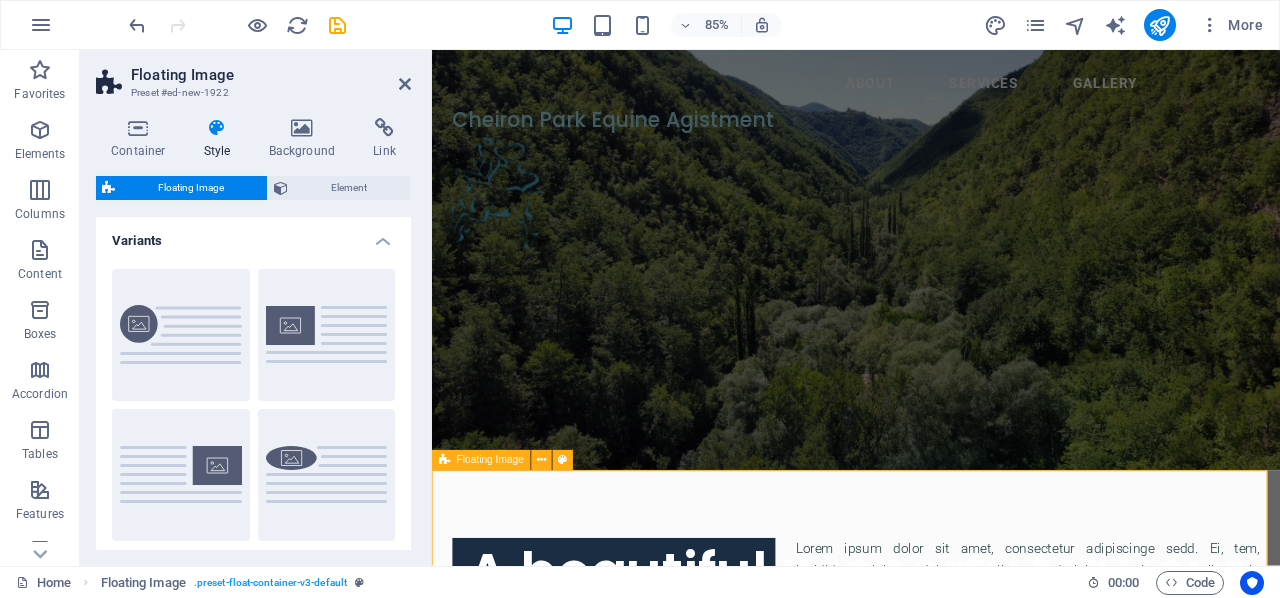 click at bounding box center (444, 460) 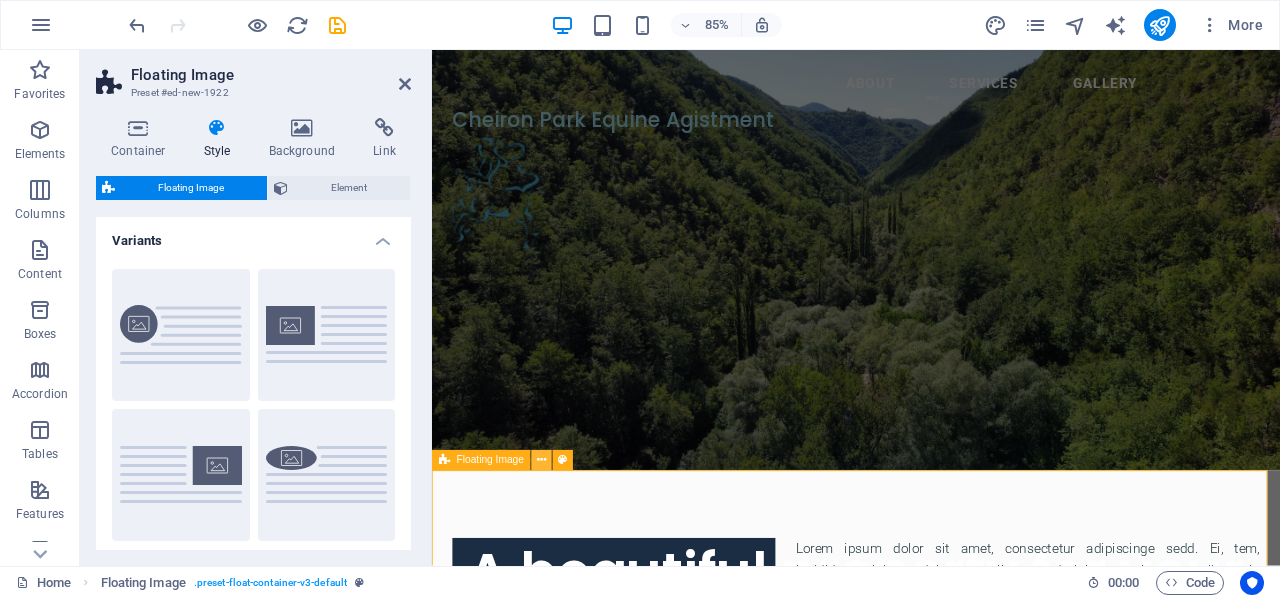 click at bounding box center [541, 461] 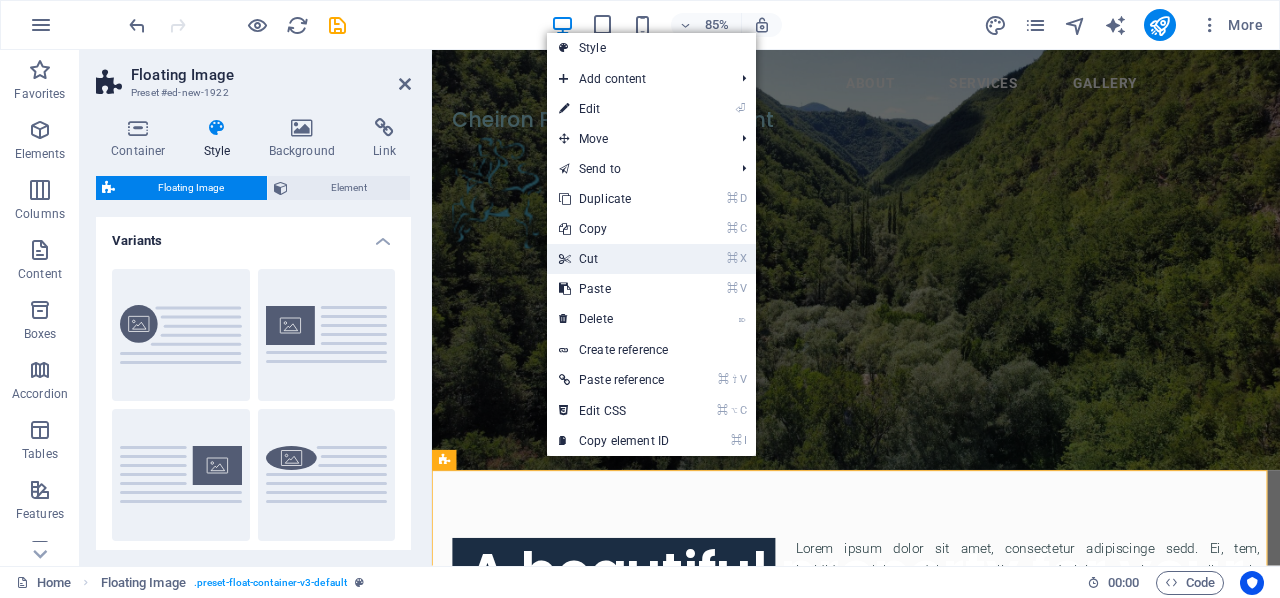 click on "⌘ X  Cut" at bounding box center [614, 259] 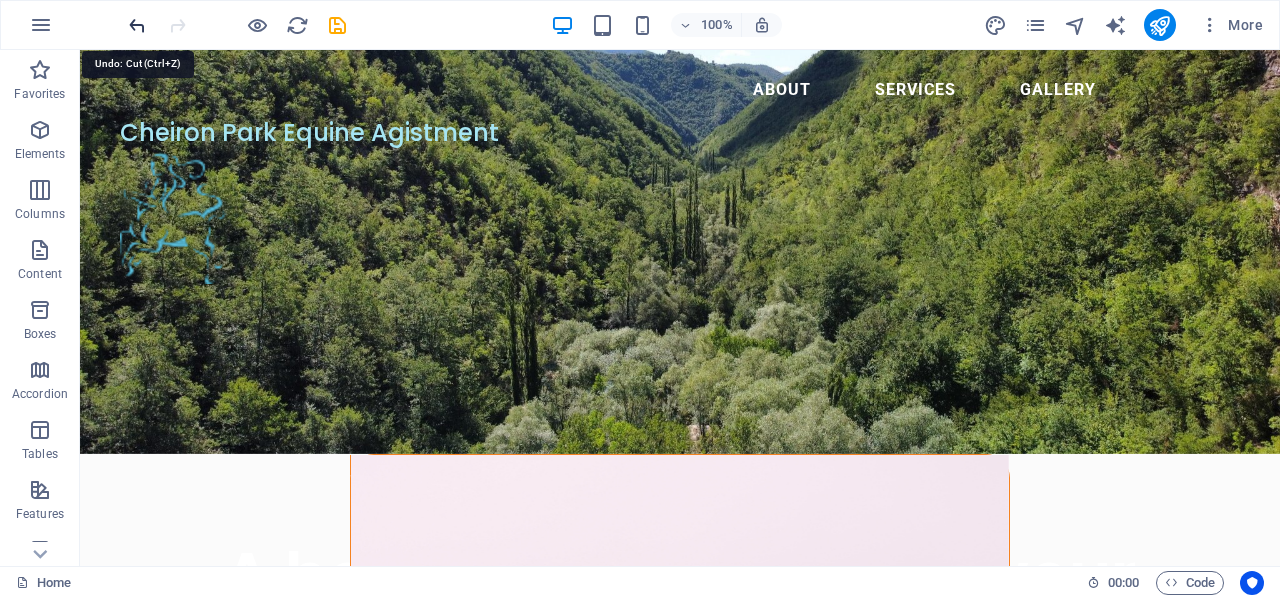 click at bounding box center (137, 25) 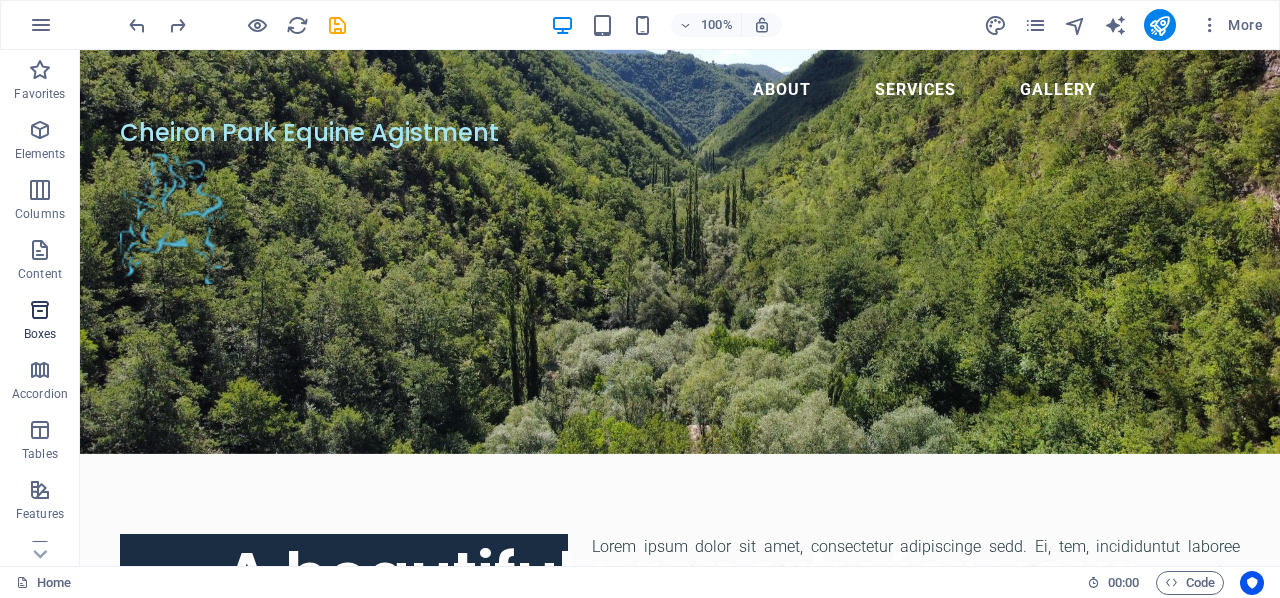 click at bounding box center (40, 310) 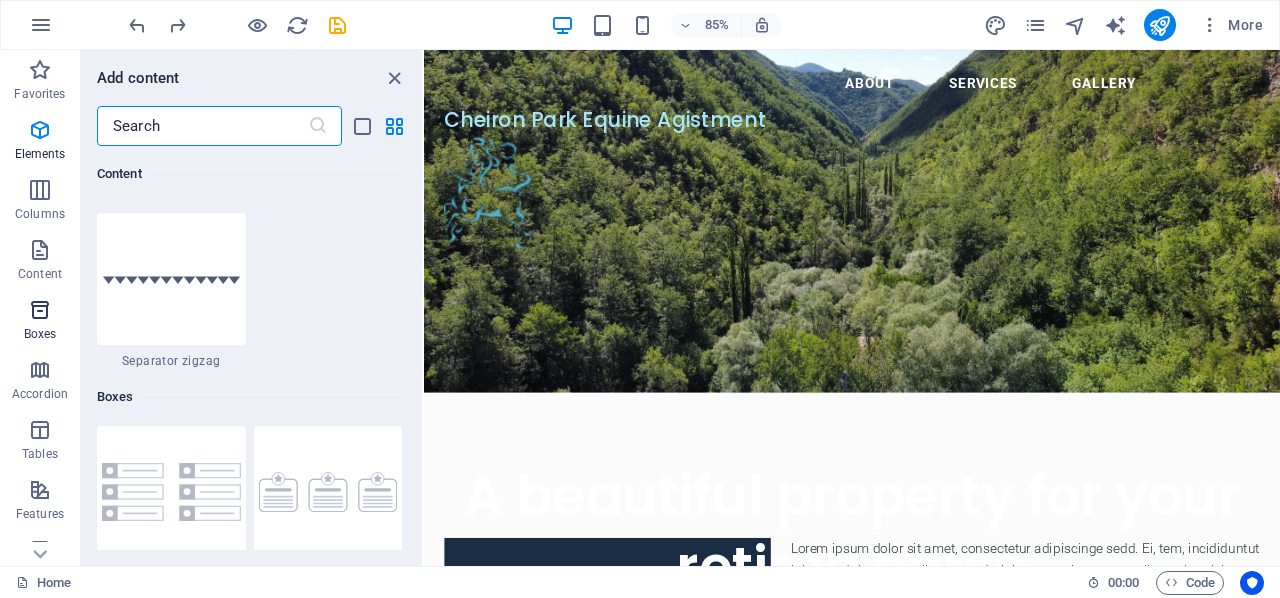 scroll, scrollTop: 5516, scrollLeft: 0, axis: vertical 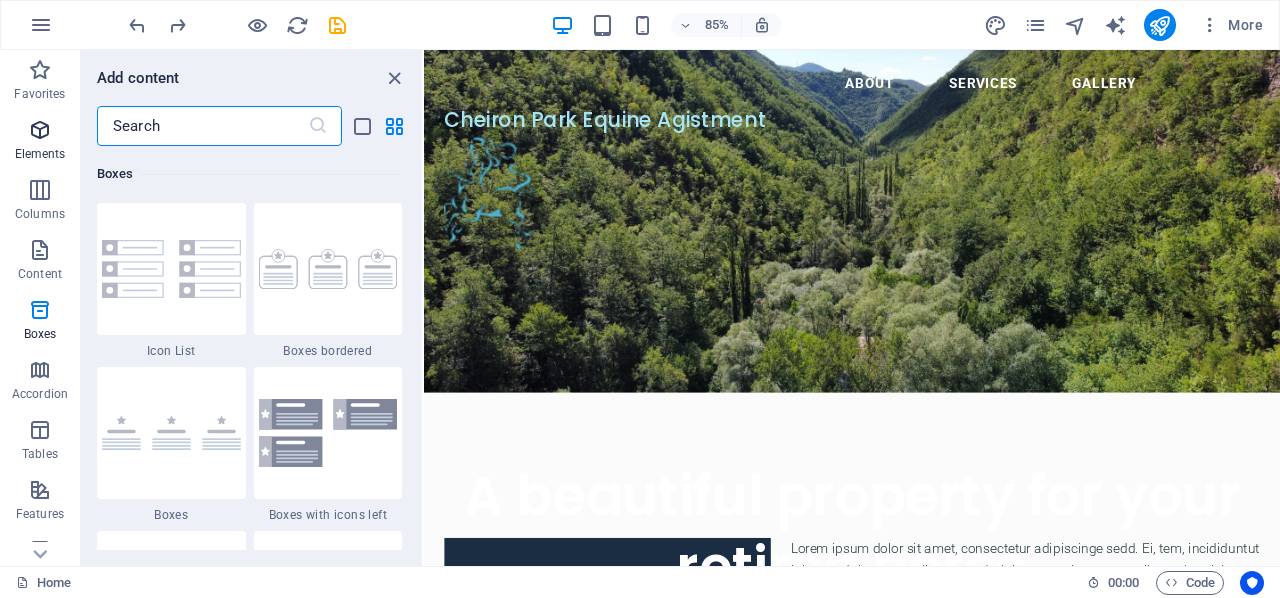 click at bounding box center (40, 130) 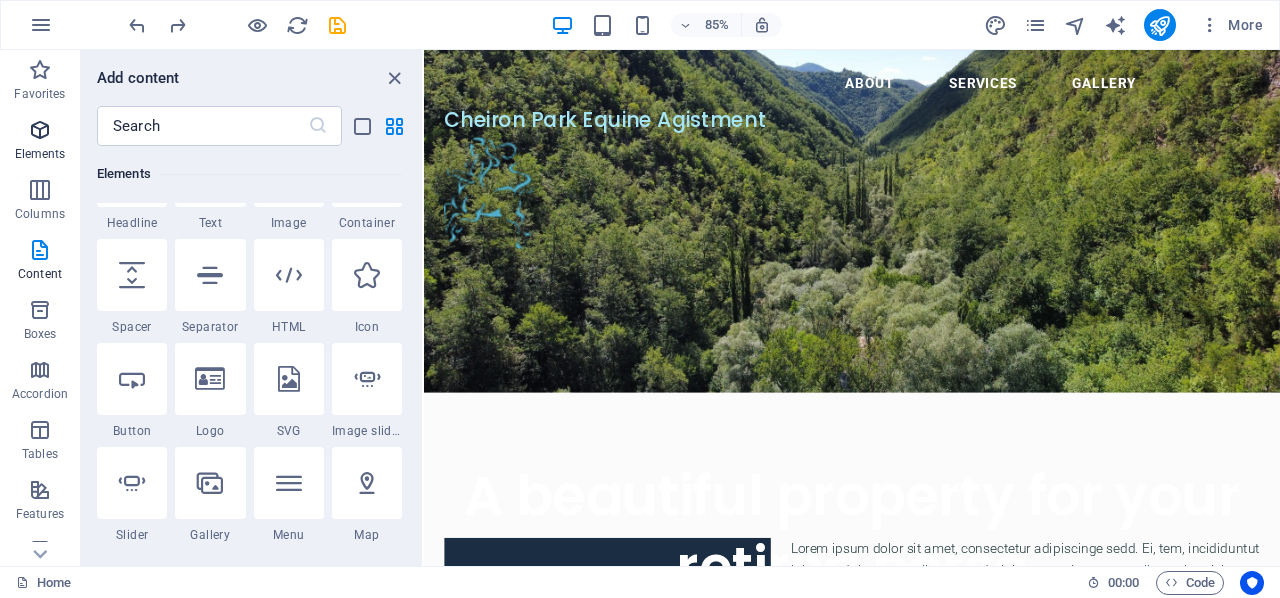 scroll, scrollTop: 213, scrollLeft: 0, axis: vertical 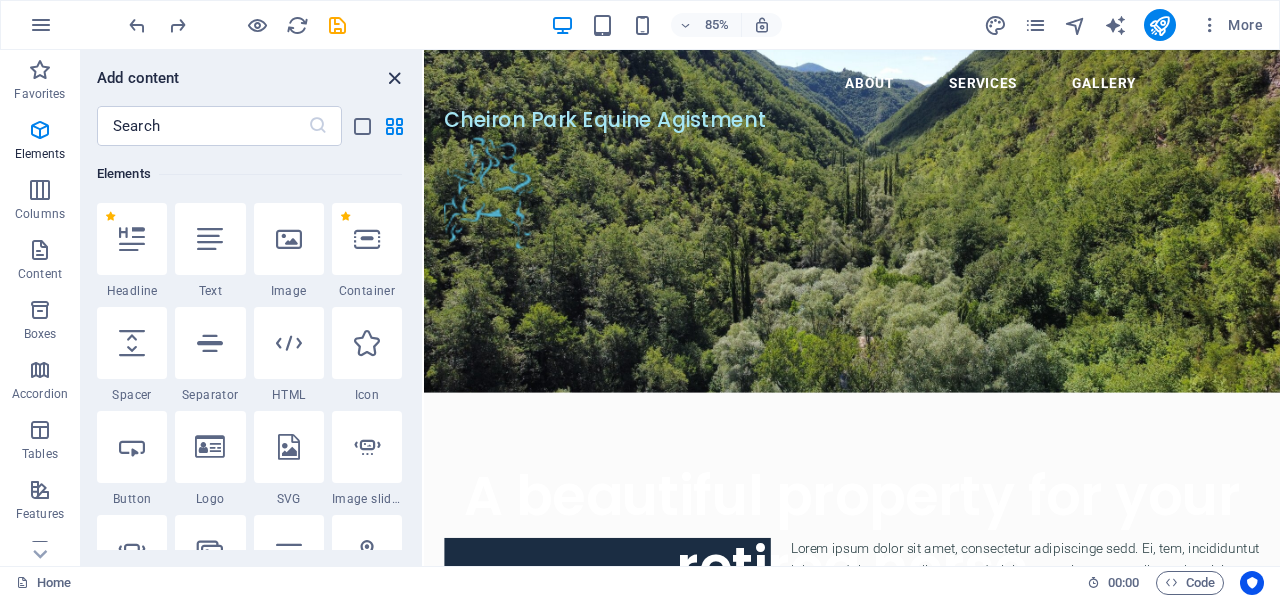 click at bounding box center (394, 78) 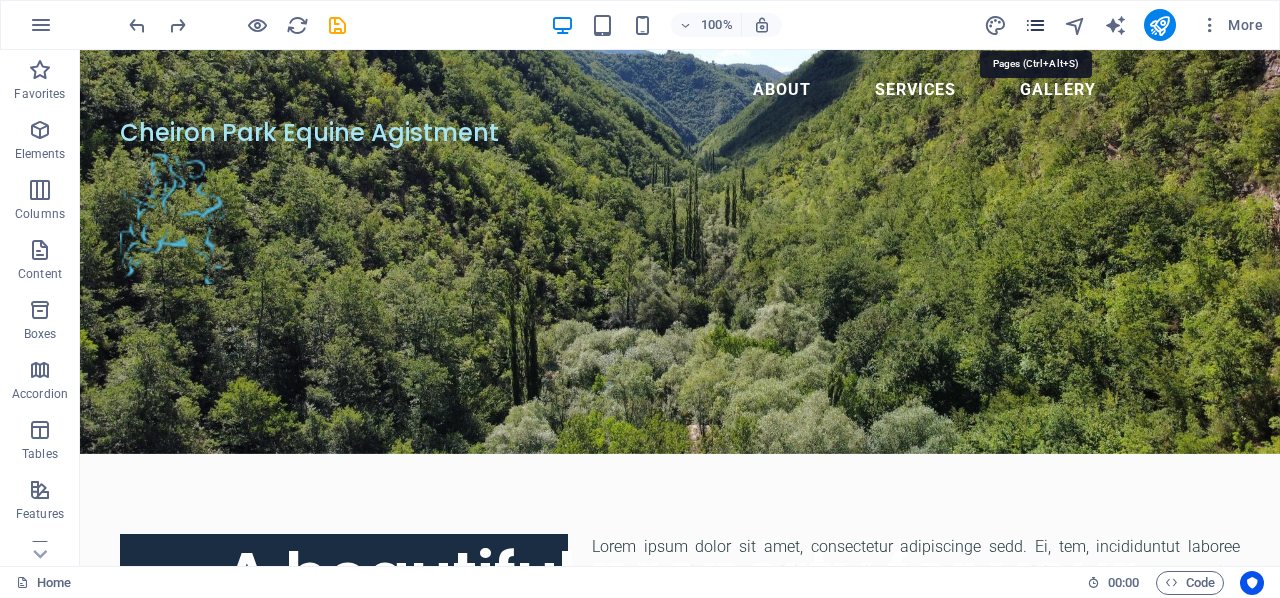 click at bounding box center [1035, 25] 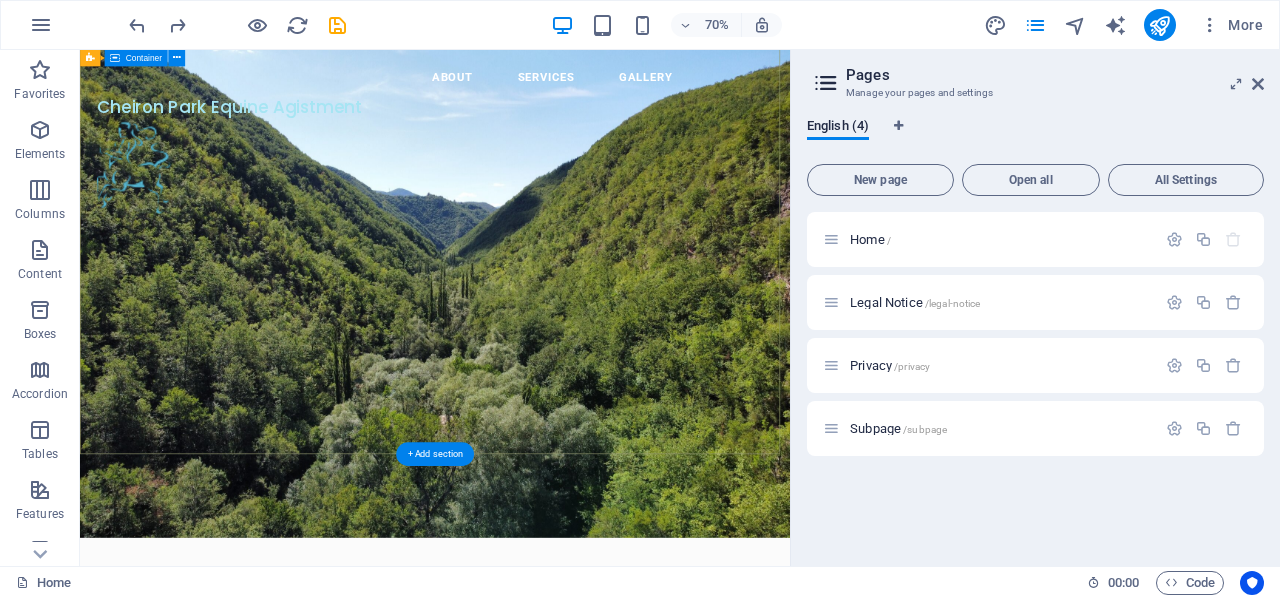 scroll, scrollTop: 0, scrollLeft: 0, axis: both 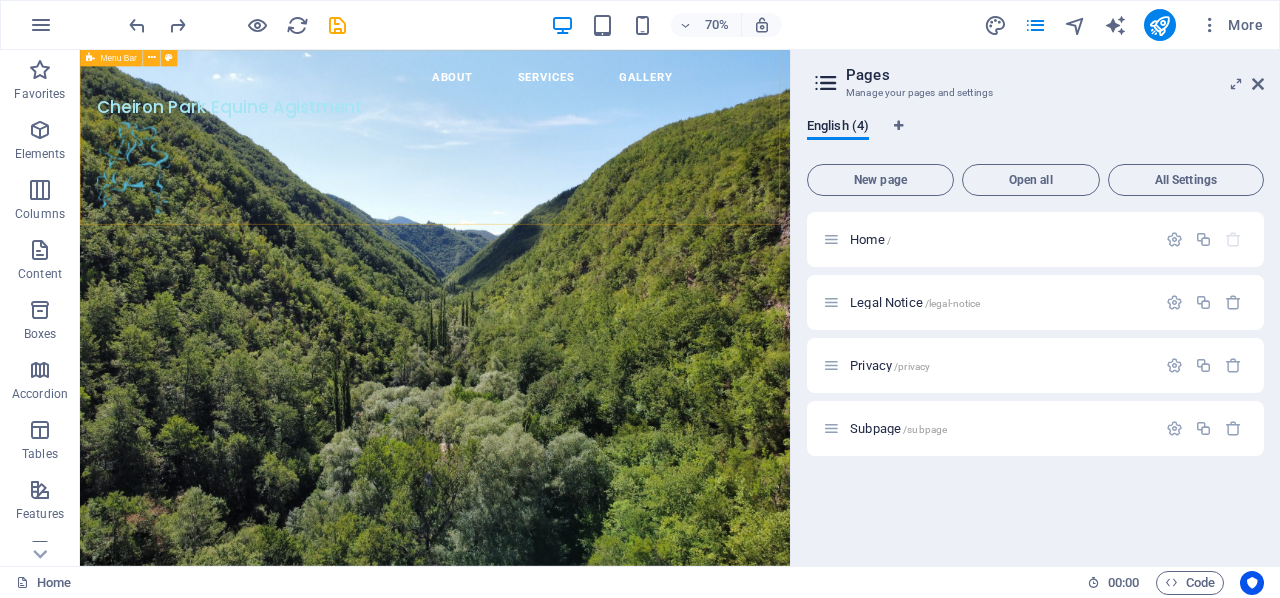 click on "About Services Gallery Cheiron Park Equine Agistment" at bounding box center [587, 175] 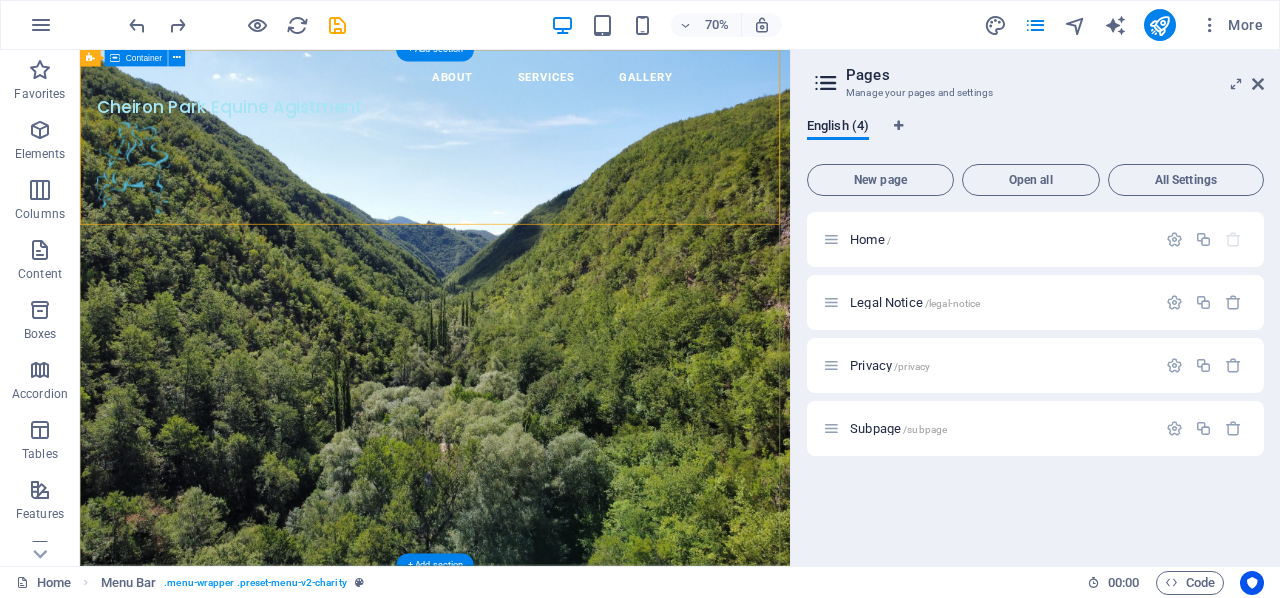 click on "A beautiful property for your retired horse Lorem ipsum dolor sit amet consectetur. Bibendum adipiscing morbi orci nibh eget posuere arcu volutpat nulla. Tortor cras suscipit augue sodales risus auctor. Fusce nunc vitae non dui ornare tellus nibh purus lectus." at bounding box center (587, 988) 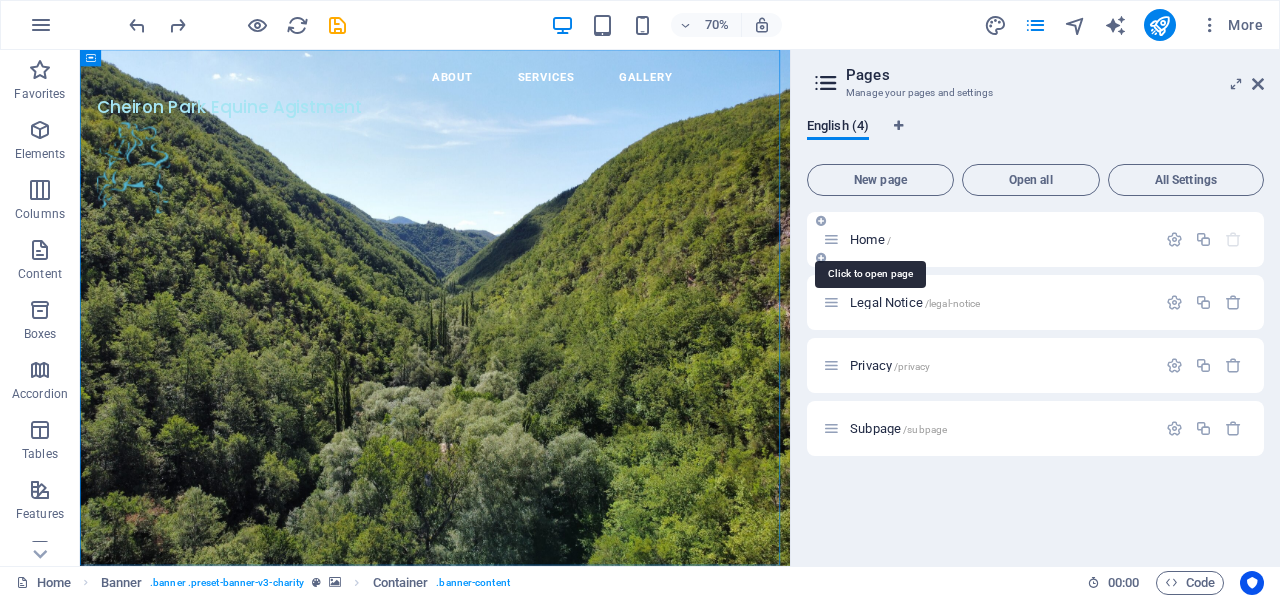 click on "Home /" at bounding box center (870, 239) 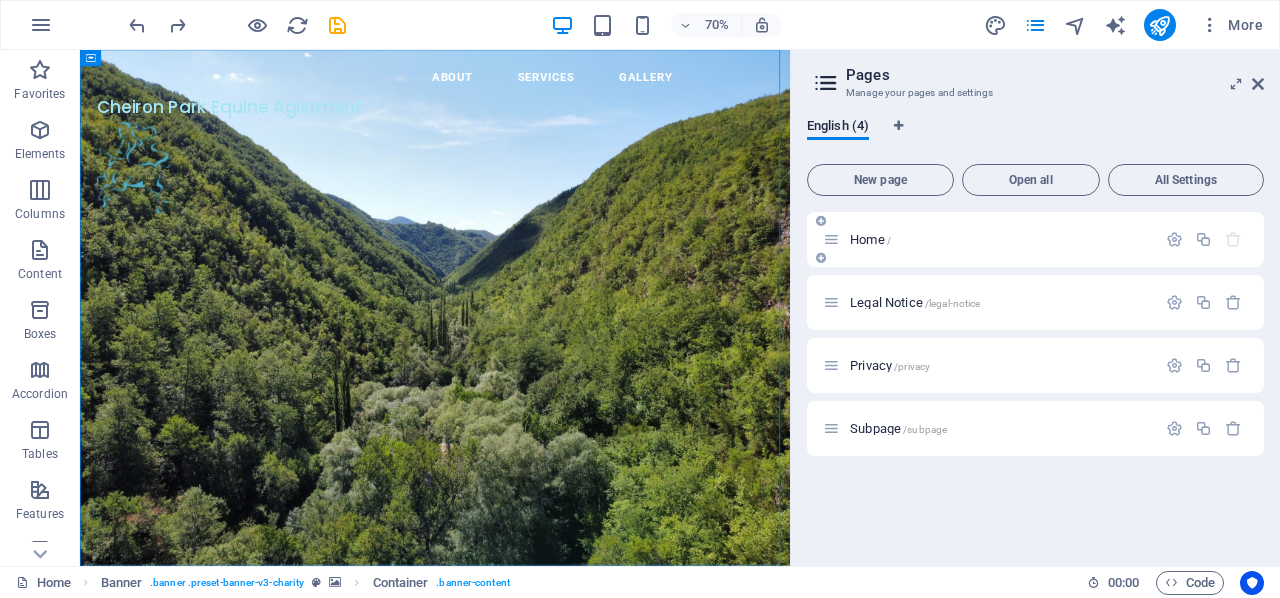 click at bounding box center (821, 258) 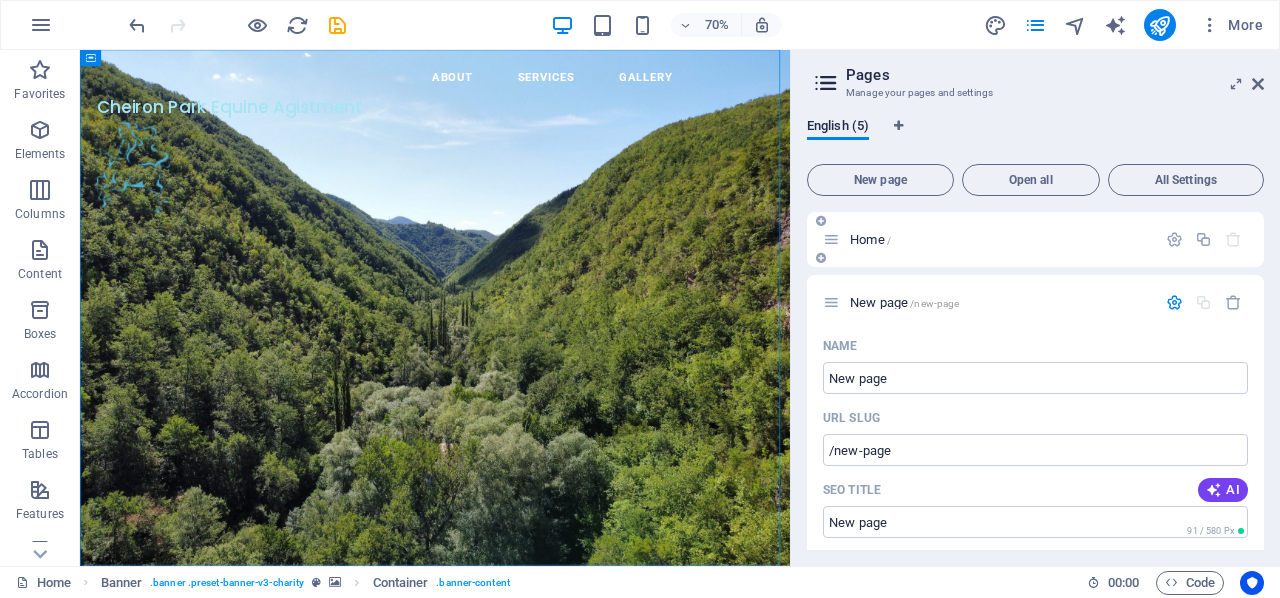 click at bounding box center (821, 258) 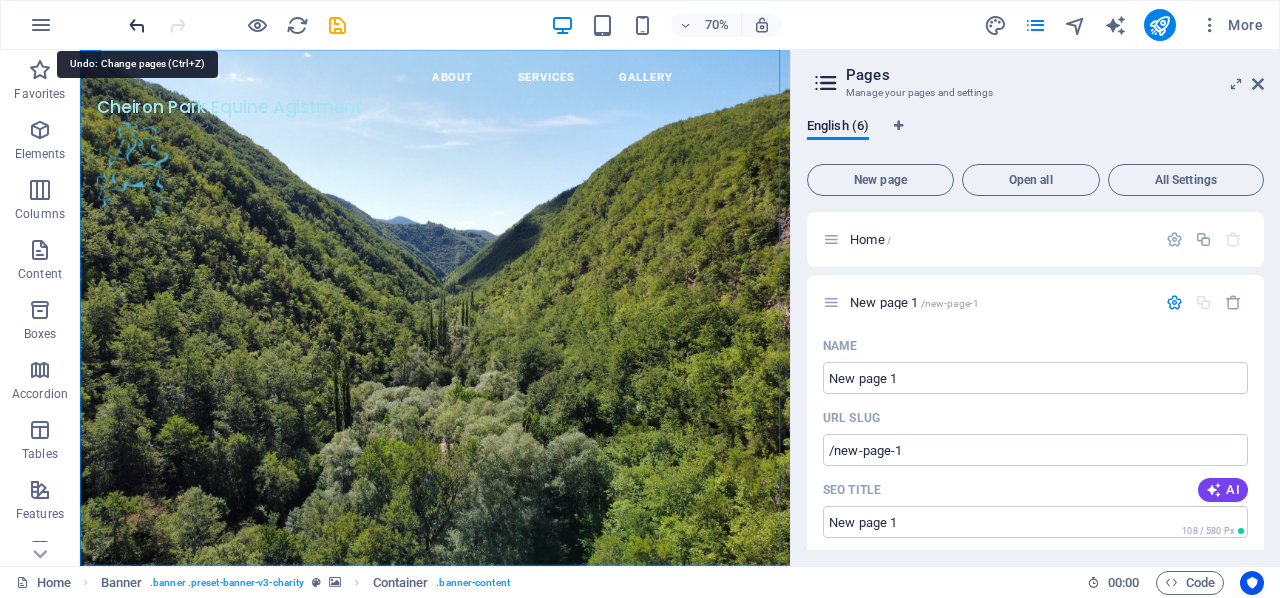click at bounding box center [137, 25] 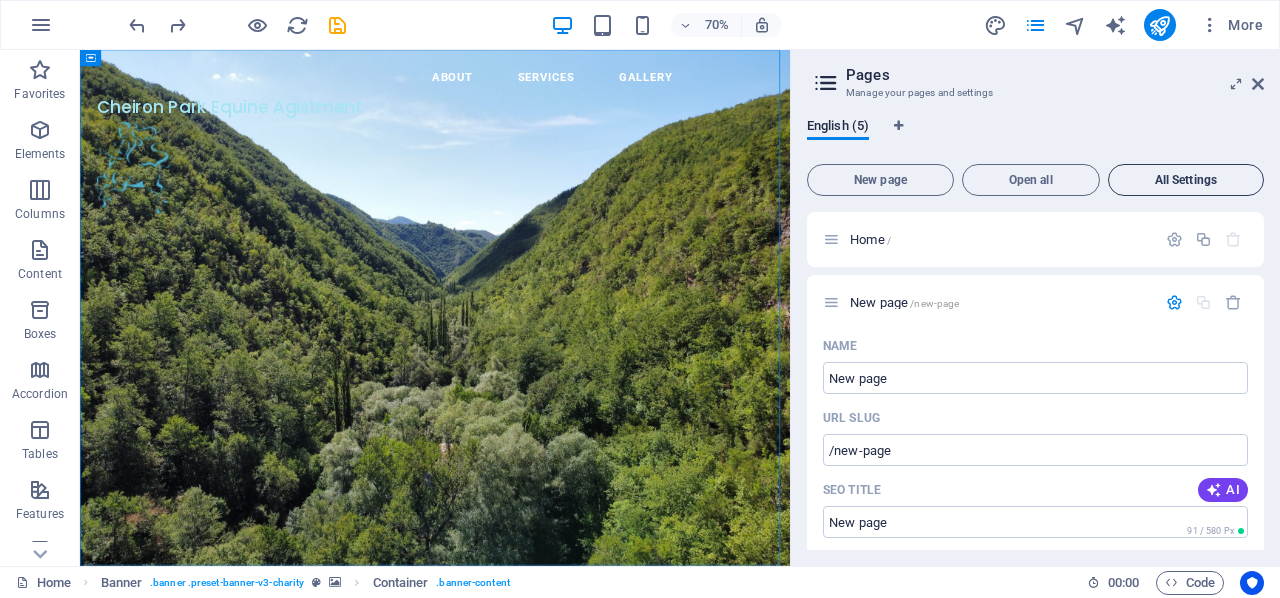 click on "All Settings" at bounding box center (1186, 180) 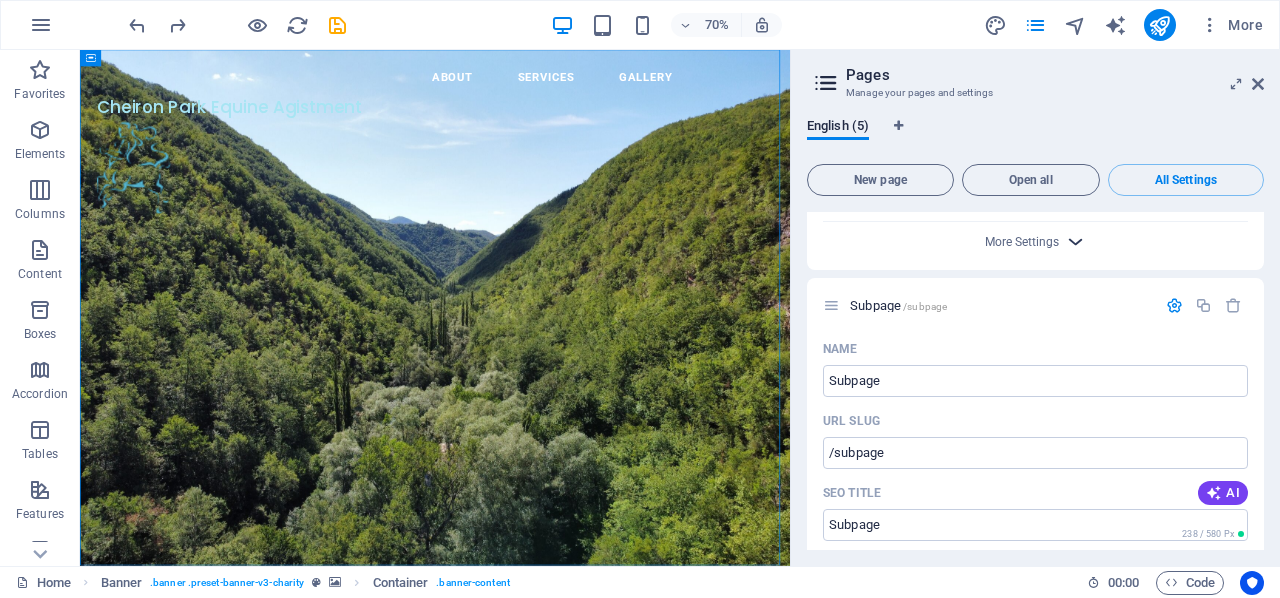 click at bounding box center [1075, 241] 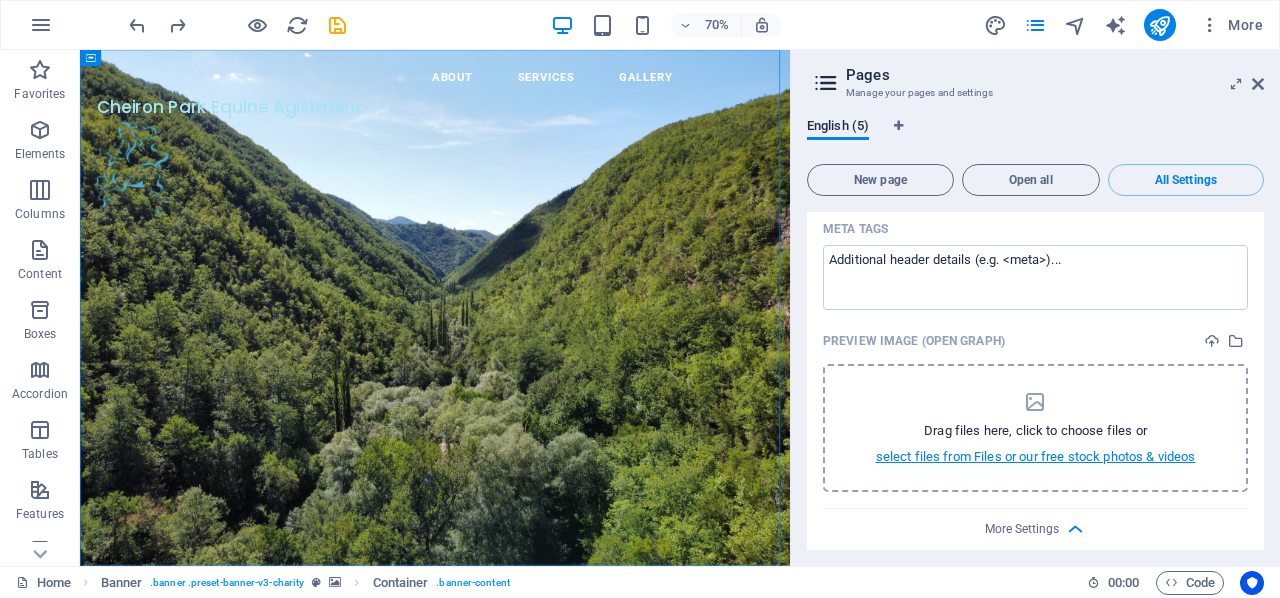 click on "select files from Files or our free stock photos & videos" at bounding box center (1036, 457) 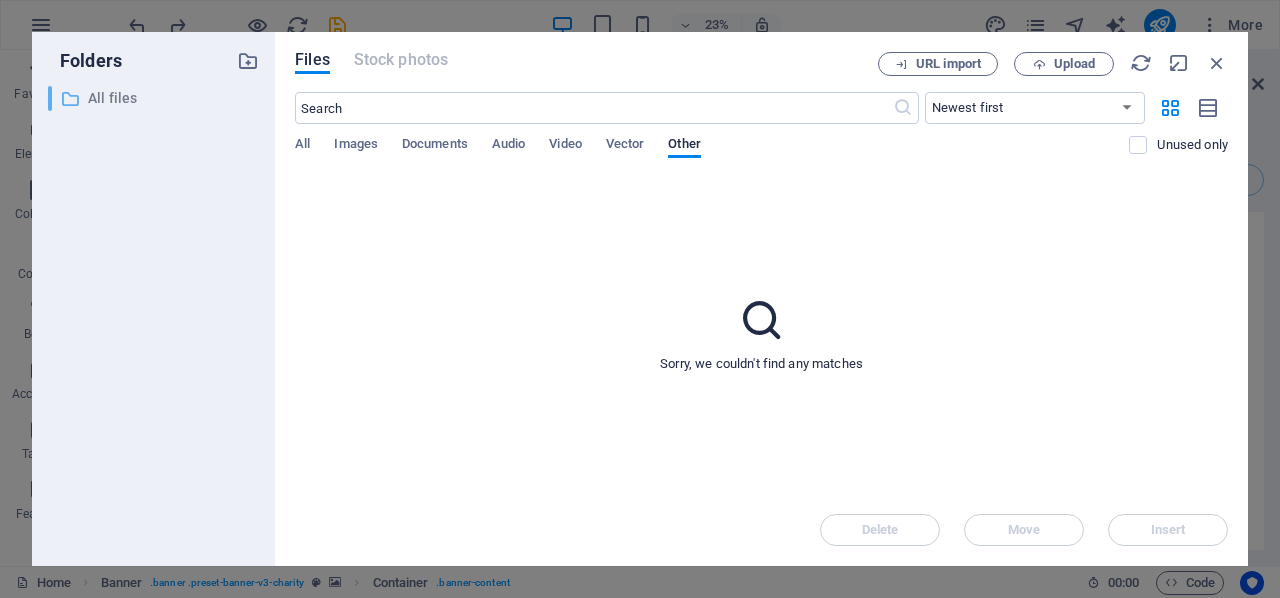 click on "All files" at bounding box center (155, 98) 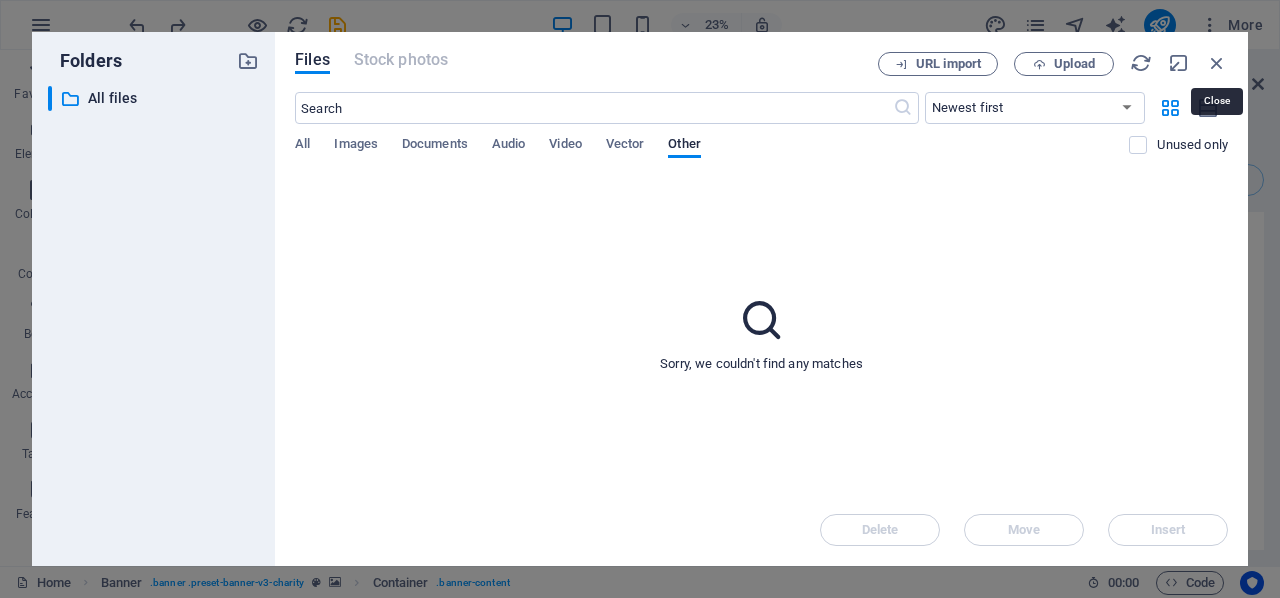 click at bounding box center [1217, 63] 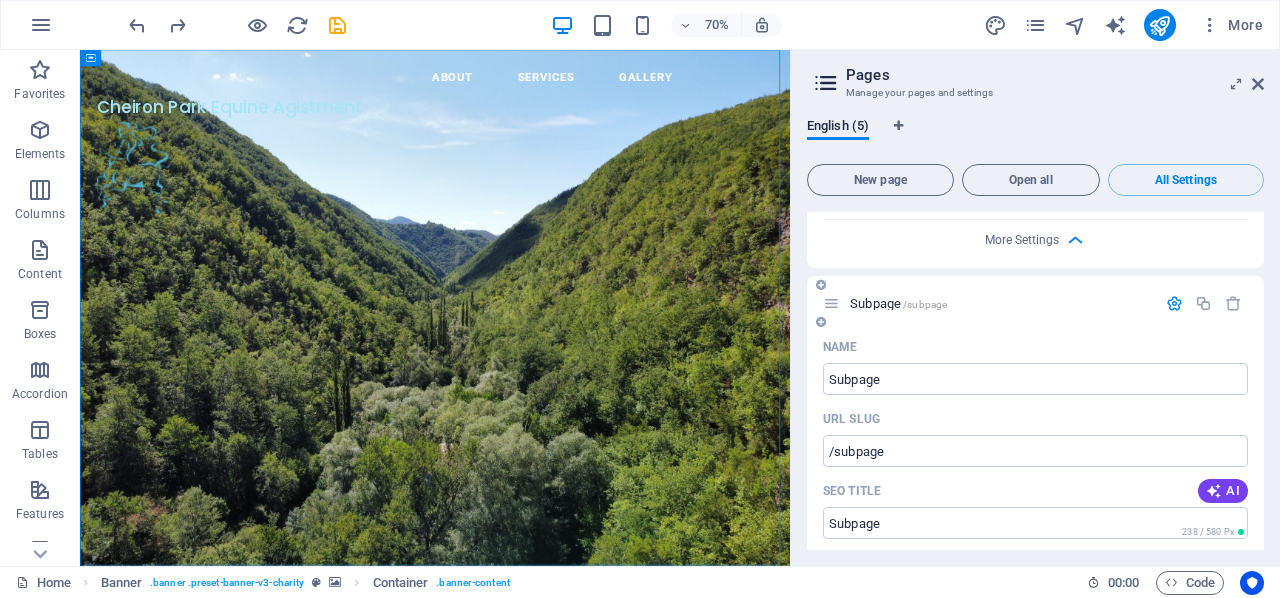 scroll, scrollTop: 3411, scrollLeft: 0, axis: vertical 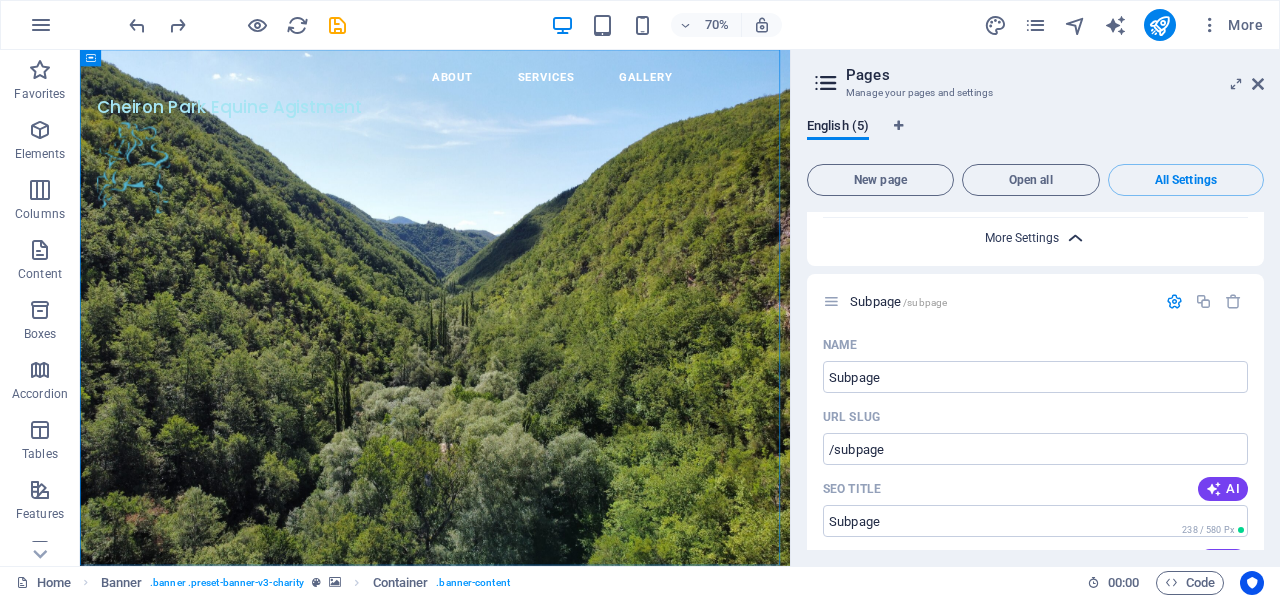 click on "More Settings" at bounding box center [1022, 238] 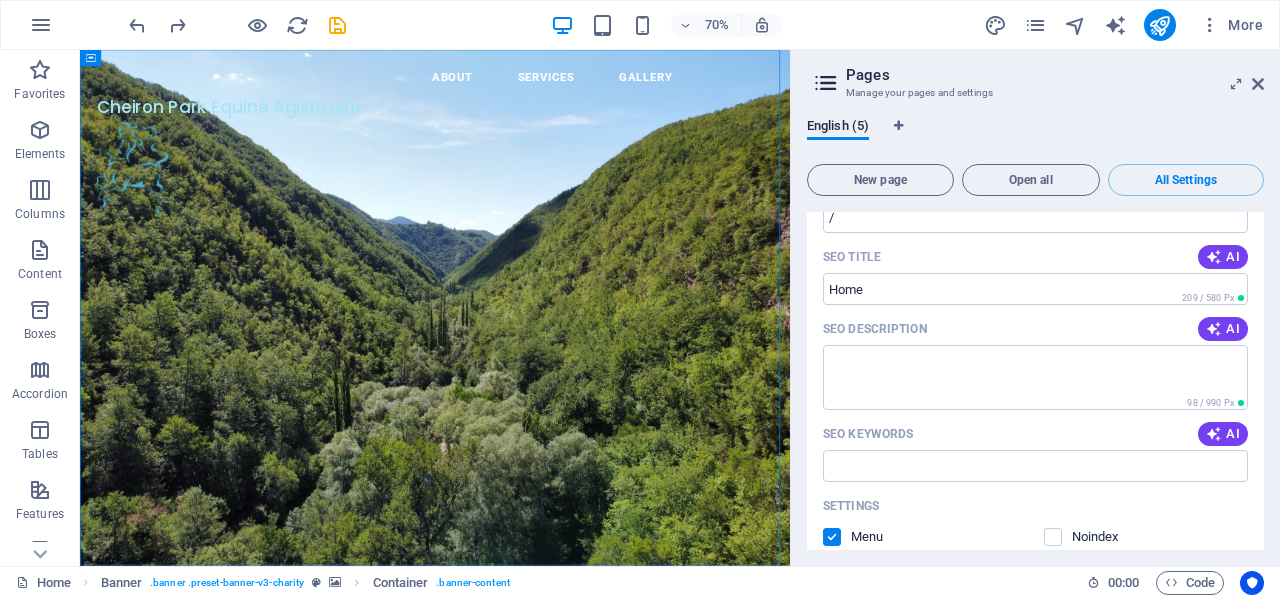 scroll, scrollTop: 0, scrollLeft: 0, axis: both 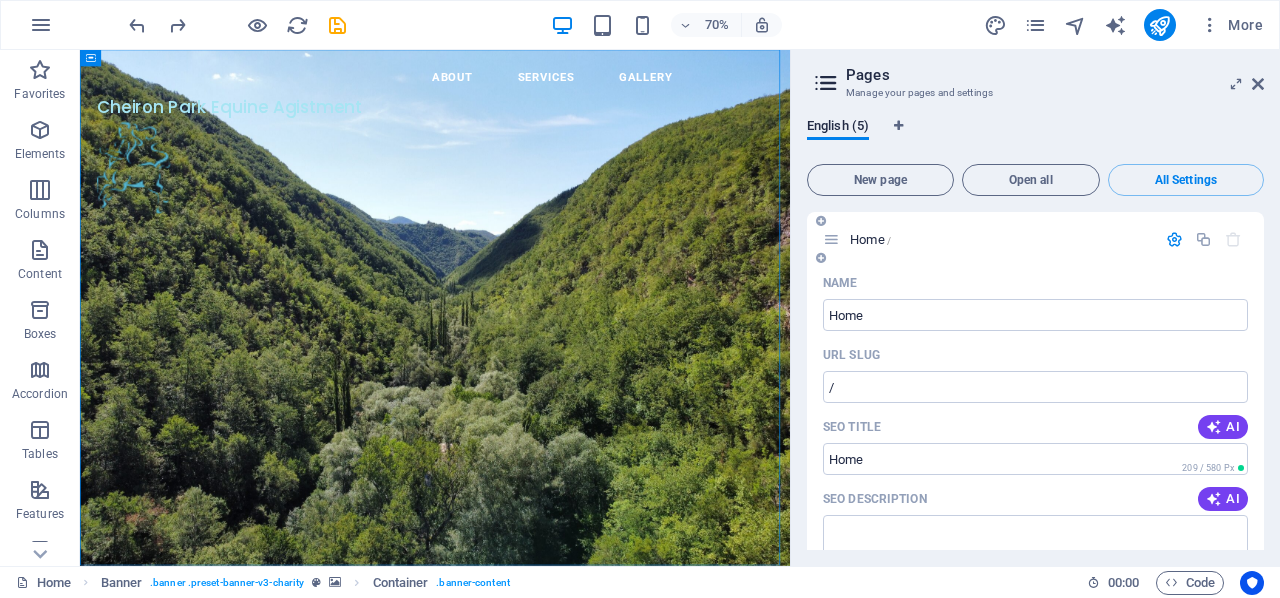 click at bounding box center (1174, 239) 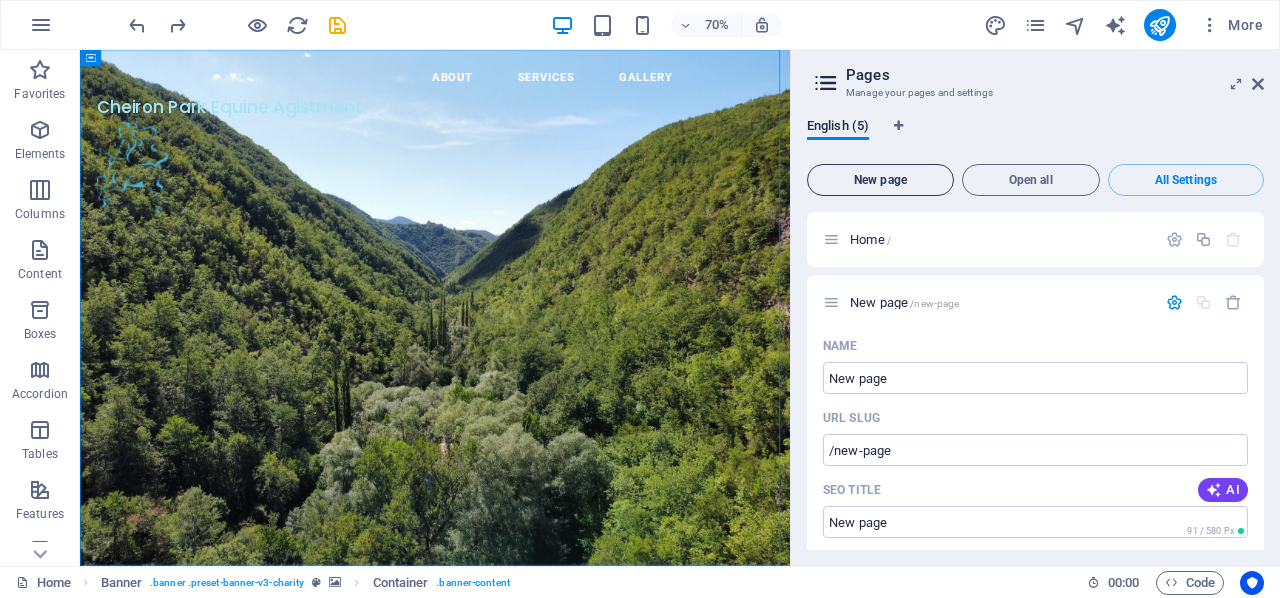 click on "New page" at bounding box center (880, 180) 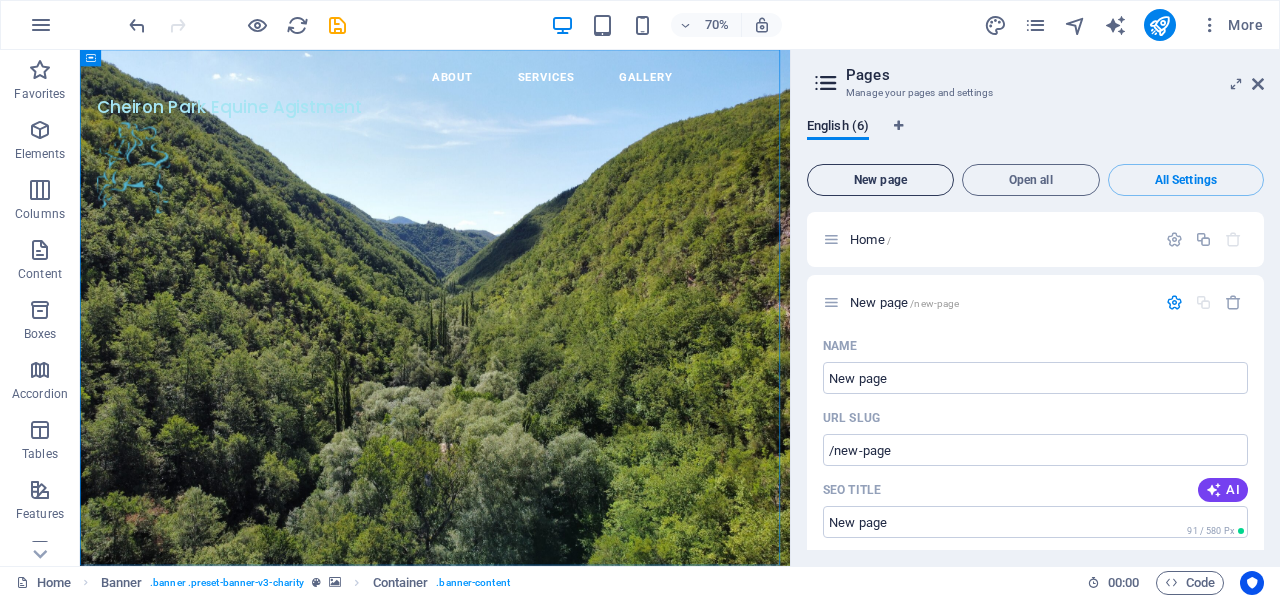 scroll, scrollTop: 3183, scrollLeft: 0, axis: vertical 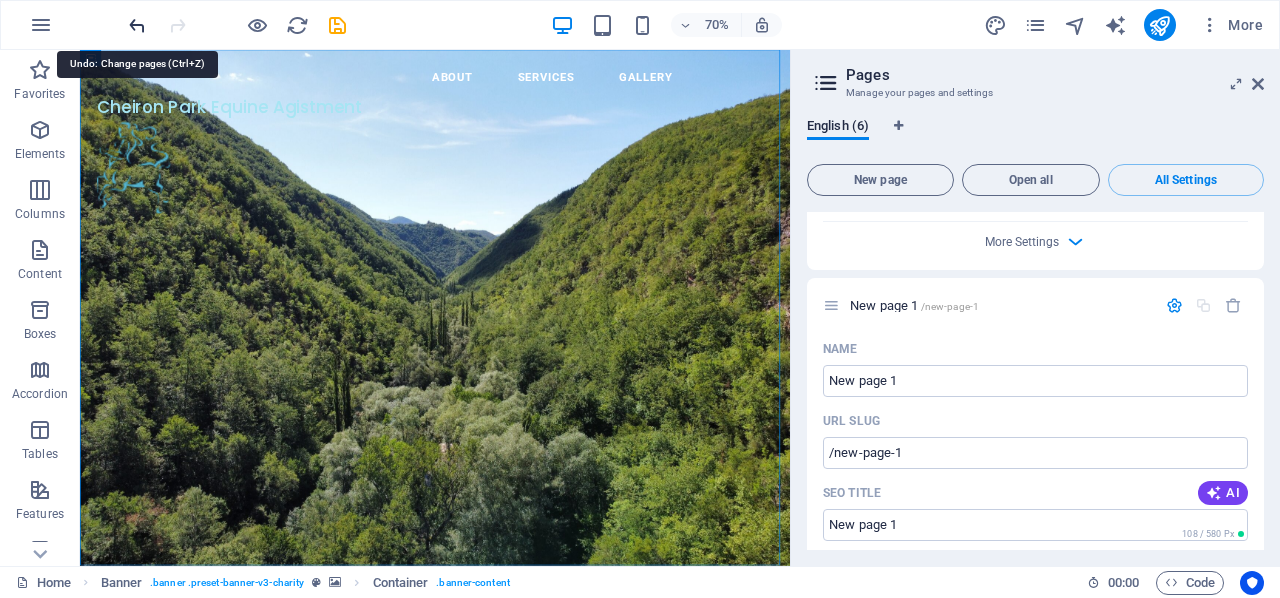 click at bounding box center (137, 25) 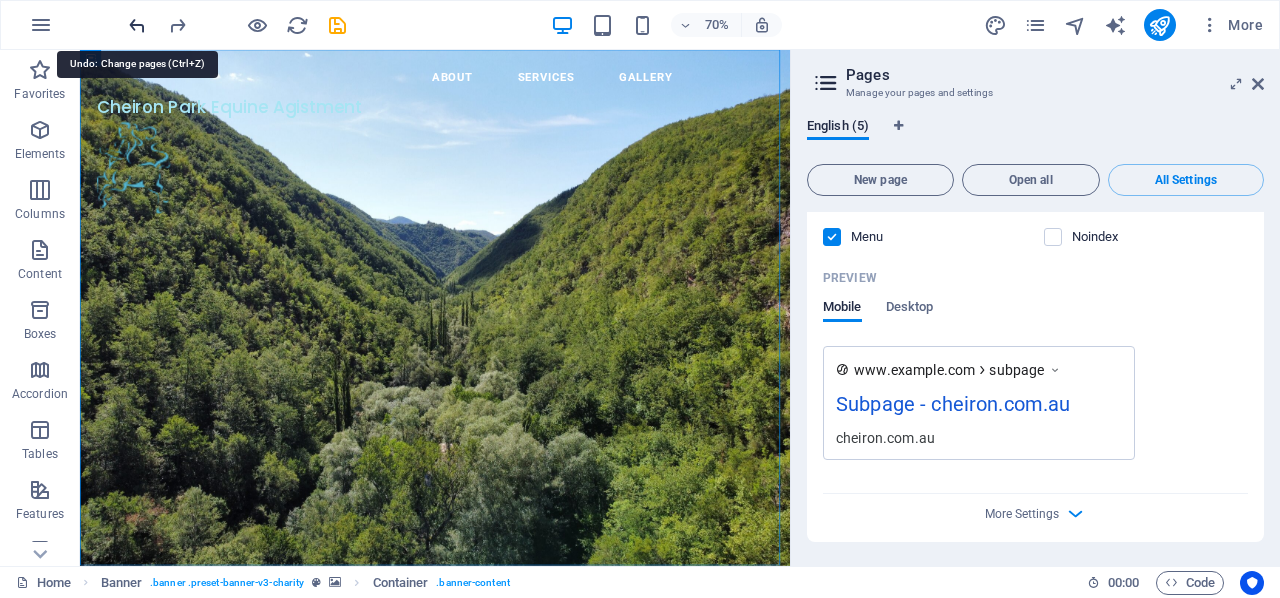 scroll, scrollTop: 2911, scrollLeft: 0, axis: vertical 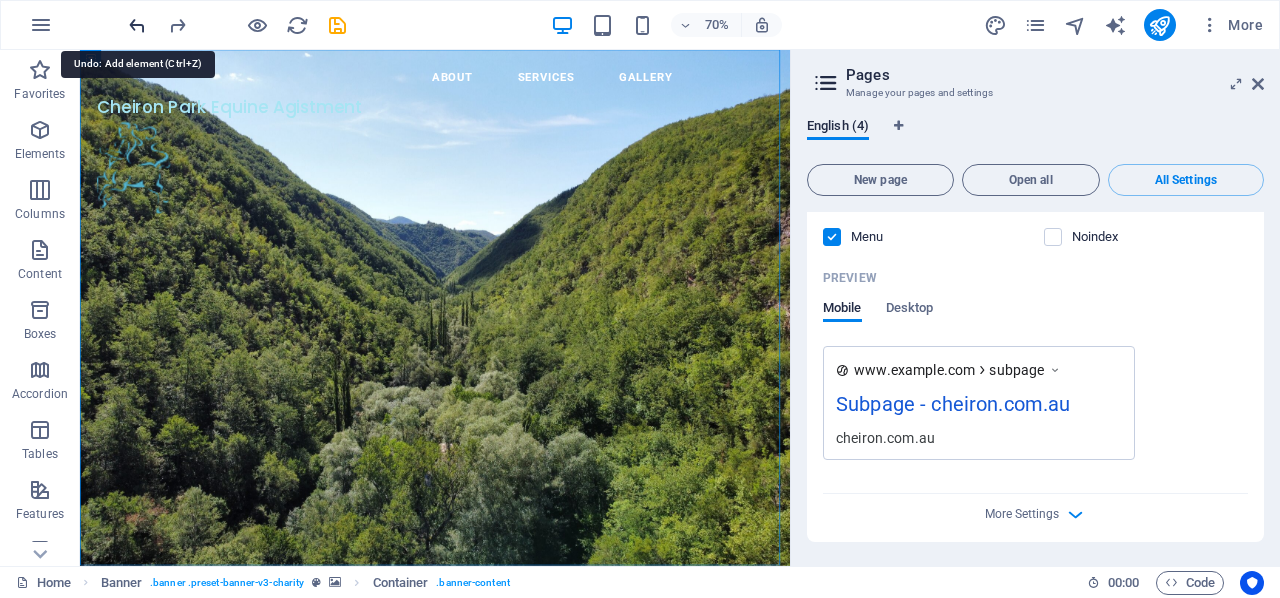 click at bounding box center (137, 25) 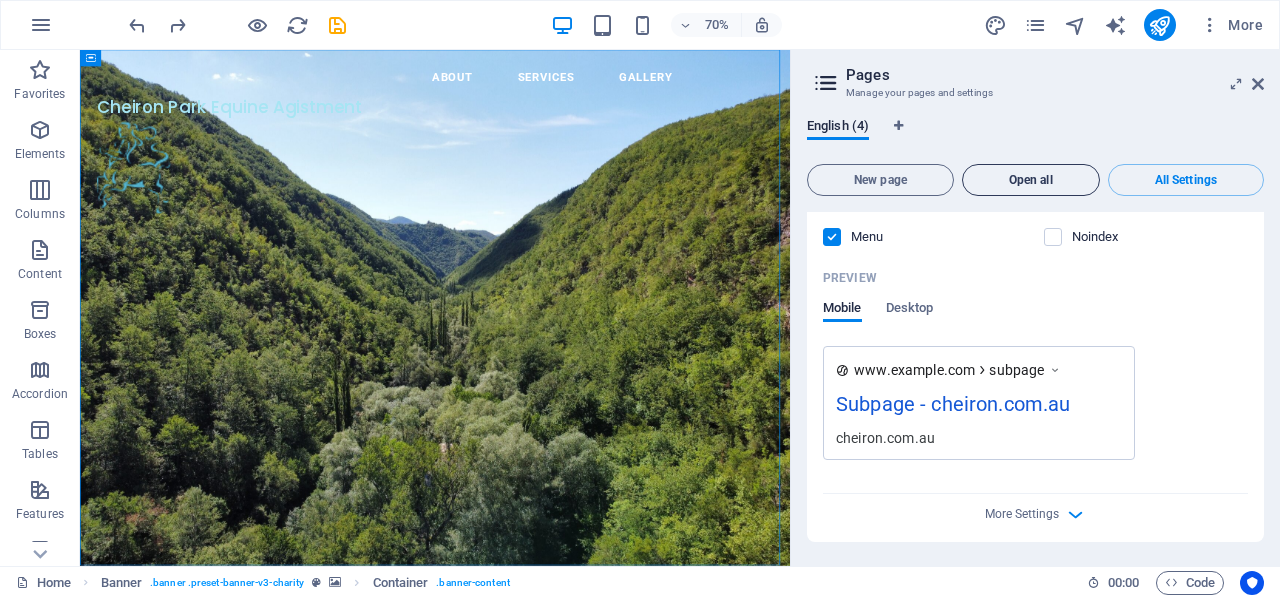 click on "Open all" at bounding box center [1031, 180] 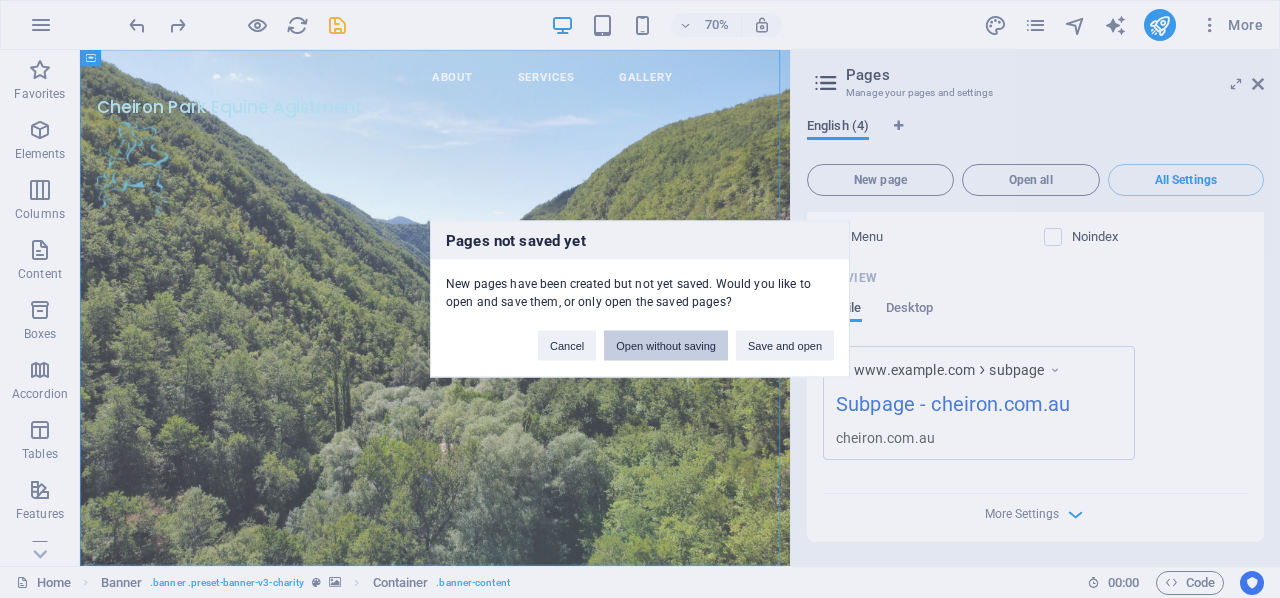 click on "Open without saving" at bounding box center [666, 346] 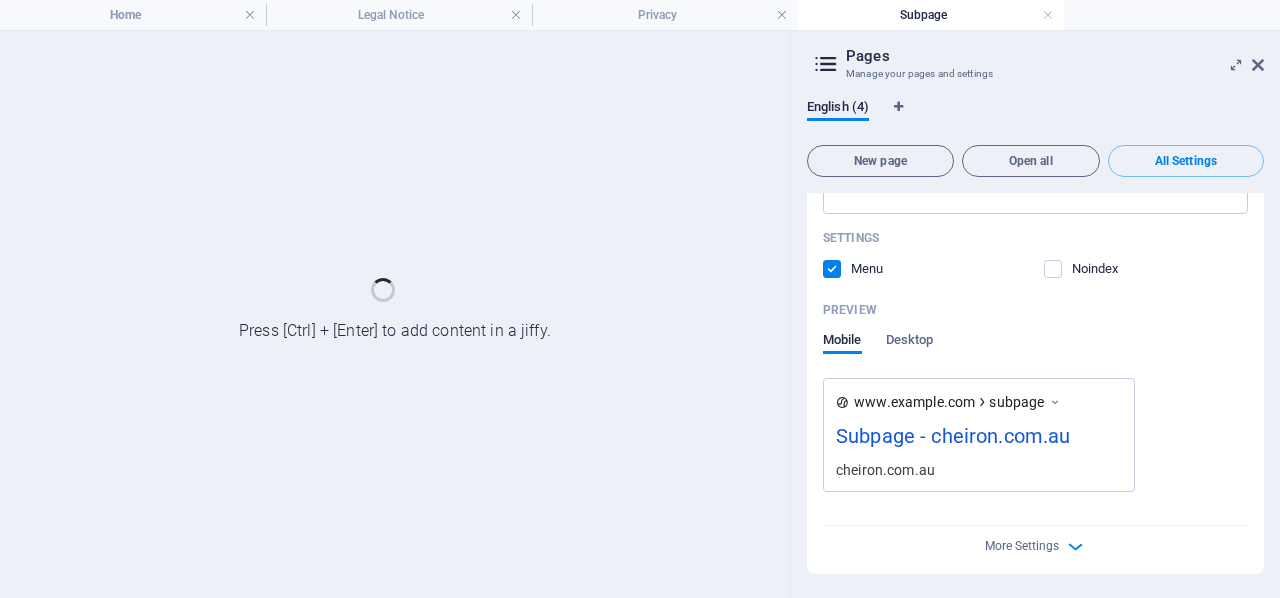 scroll, scrollTop: 2099, scrollLeft: 0, axis: vertical 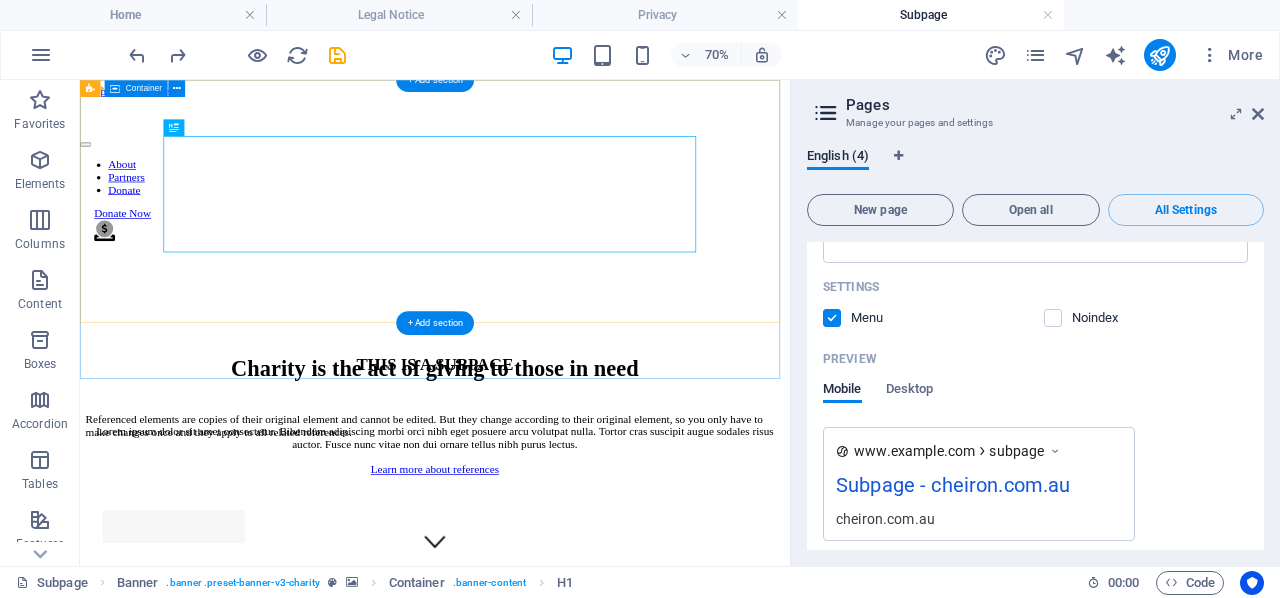 click on "Charity is the act of giving to those in need Lorem ipsum dolor sit amet consectetur. Bibendum adipiscing morbi orci nibh eget posuere arcu volutpat nulla. Tortor cras suscipit augue sodales risus auctor. Fusce nunc vitae non dui ornare tellus nibh purus lectus." at bounding box center (587, 539) 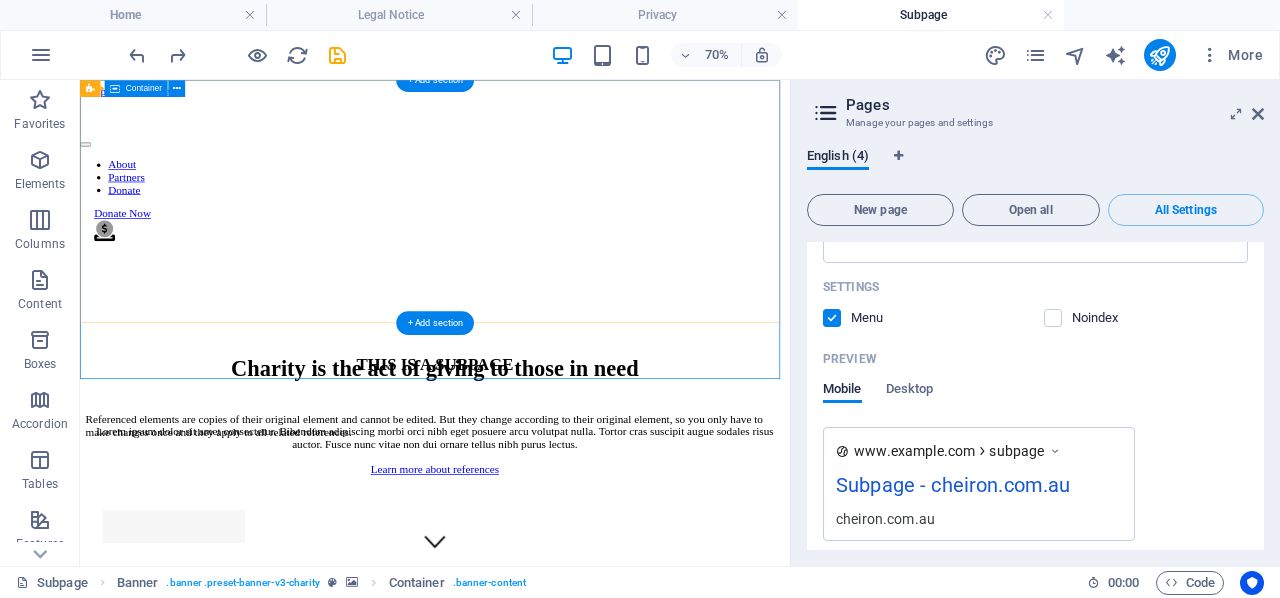click on "Charity is the act of giving to those in need Lorem ipsum dolor sit amet consectetur. Bibendum adipiscing morbi orci nibh eget posuere arcu volutpat nulla. Tortor cras suscipit augue sodales risus auctor. Fusce nunc vitae non dui ornare tellus nibh purus lectus." at bounding box center (587, 539) 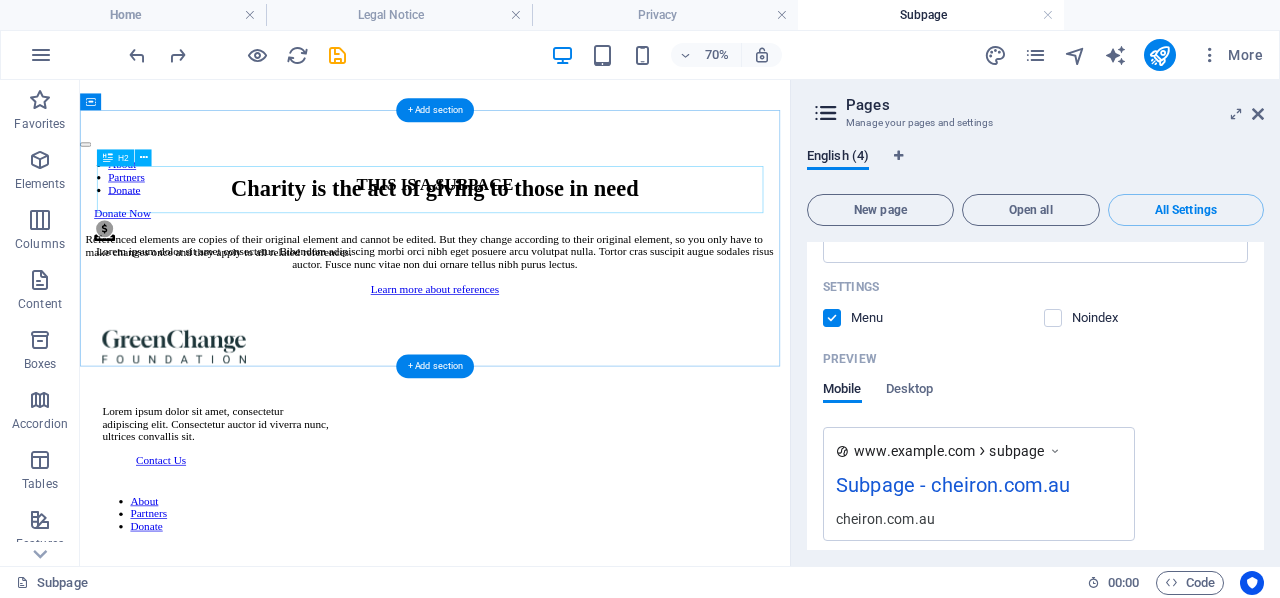 scroll, scrollTop: 424, scrollLeft: 0, axis: vertical 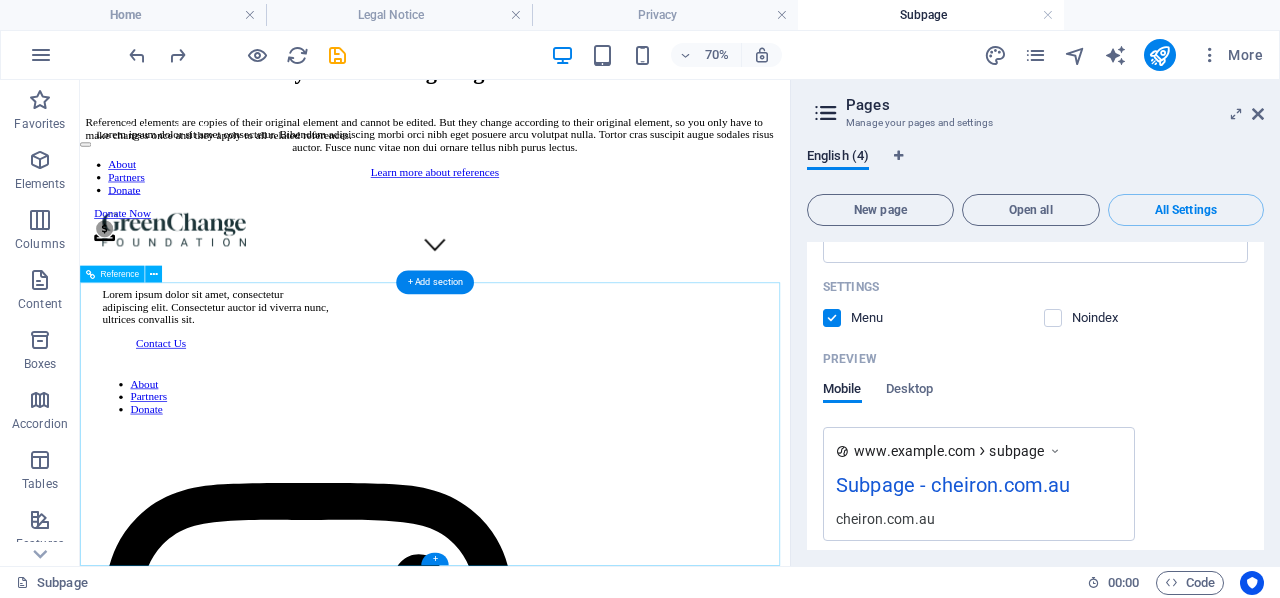 click on "Contact Us About Partners Donate" at bounding box center [406, 2315] 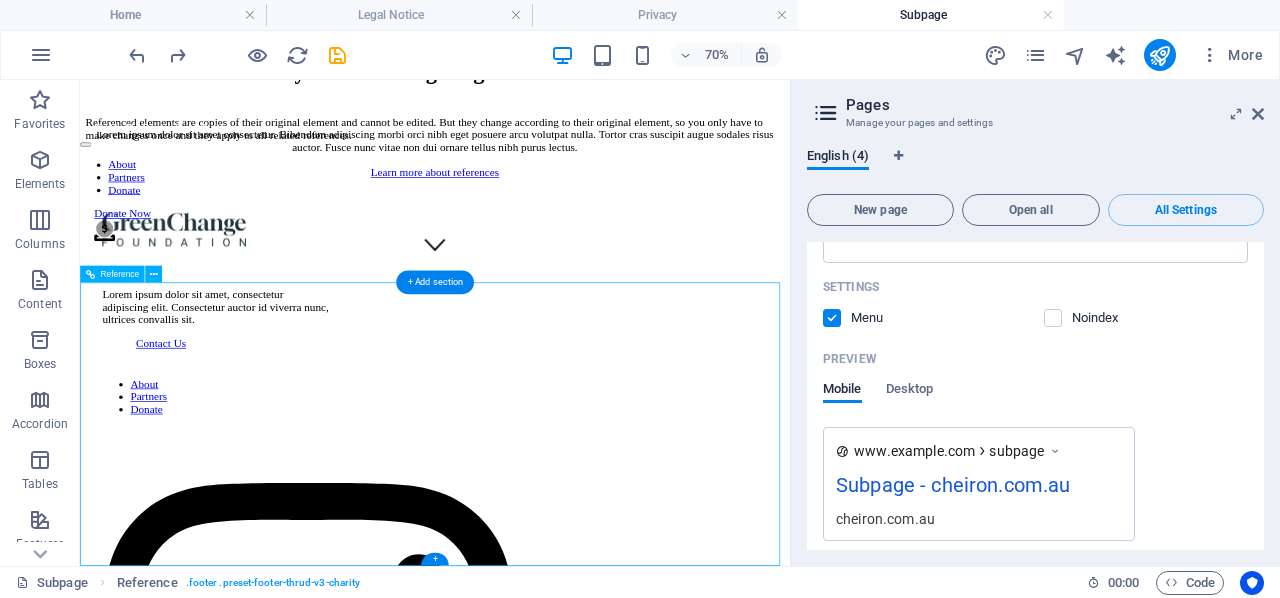 click on "Contact Us About Partners Donate" at bounding box center (406, 2315) 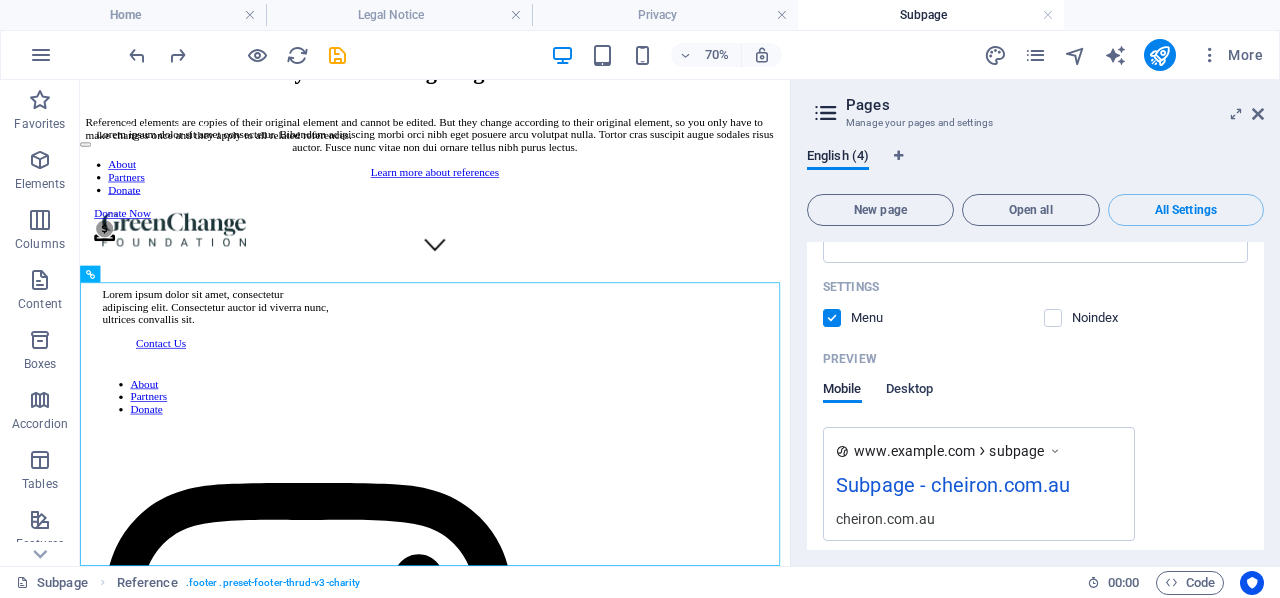 click on "Desktop" at bounding box center [910, 391] 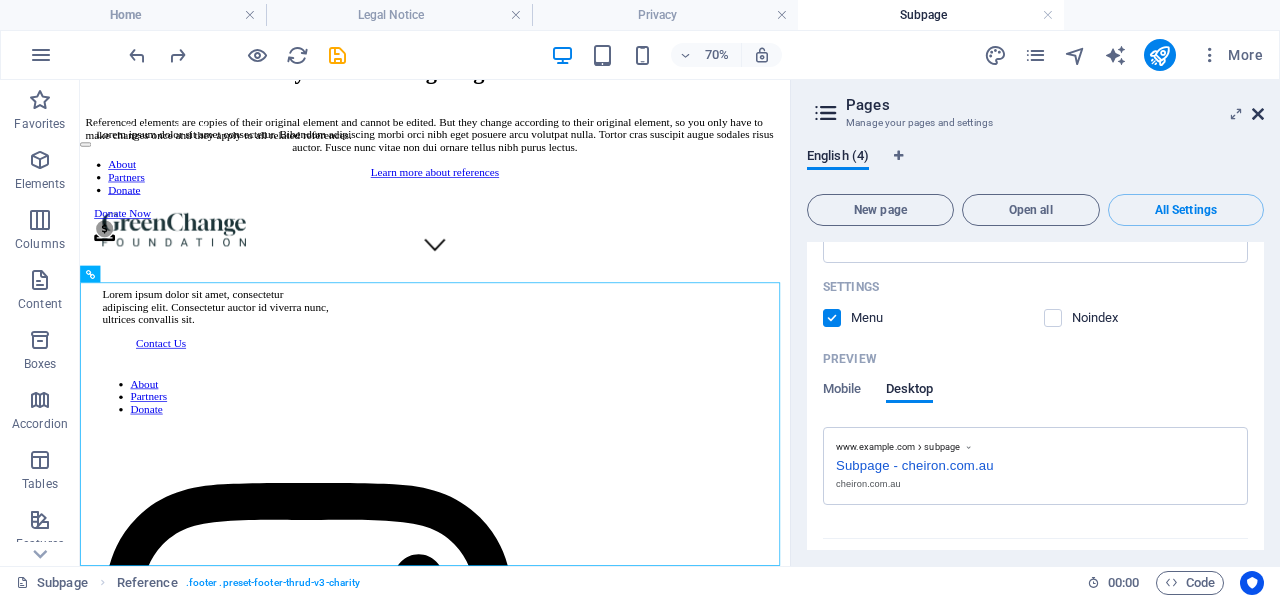 click at bounding box center [1258, 114] 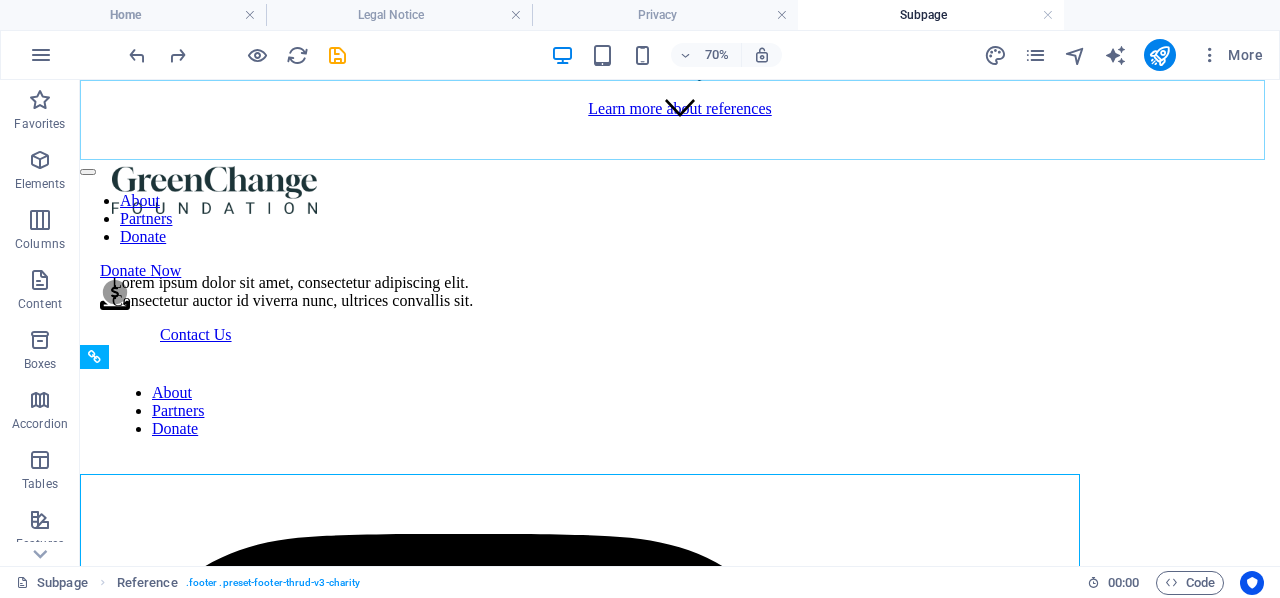 scroll, scrollTop: 320, scrollLeft: 0, axis: vertical 